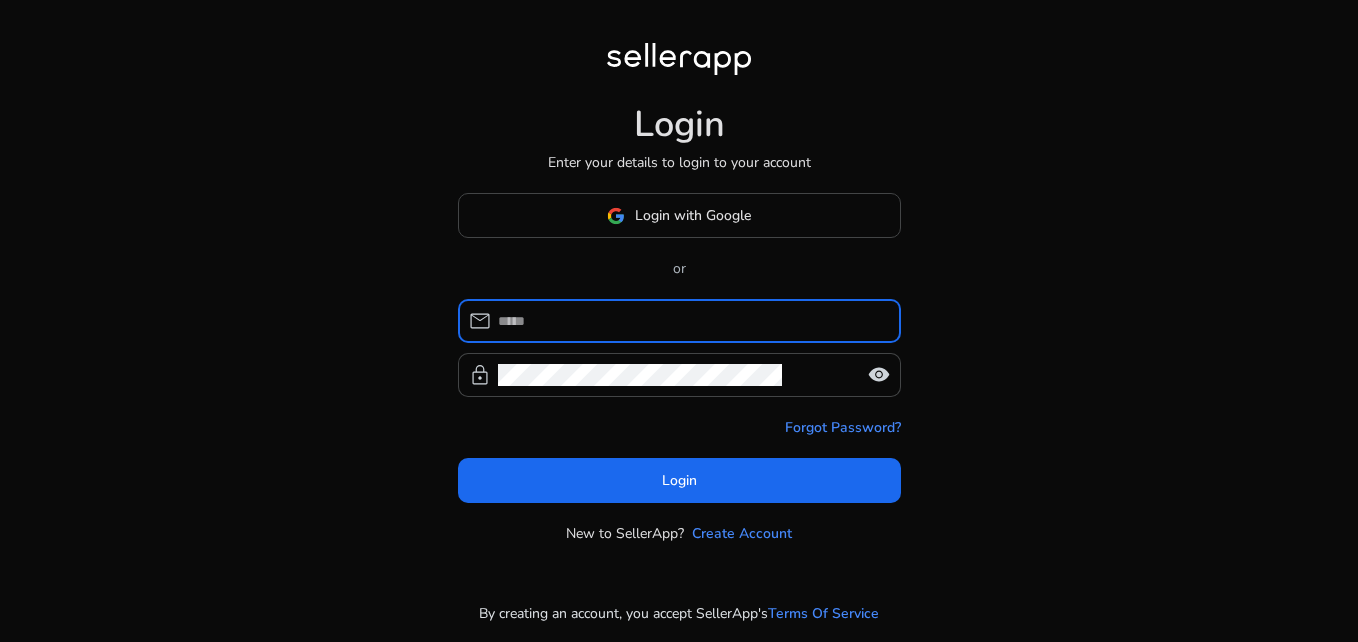 scroll, scrollTop: 0, scrollLeft: 0, axis: both 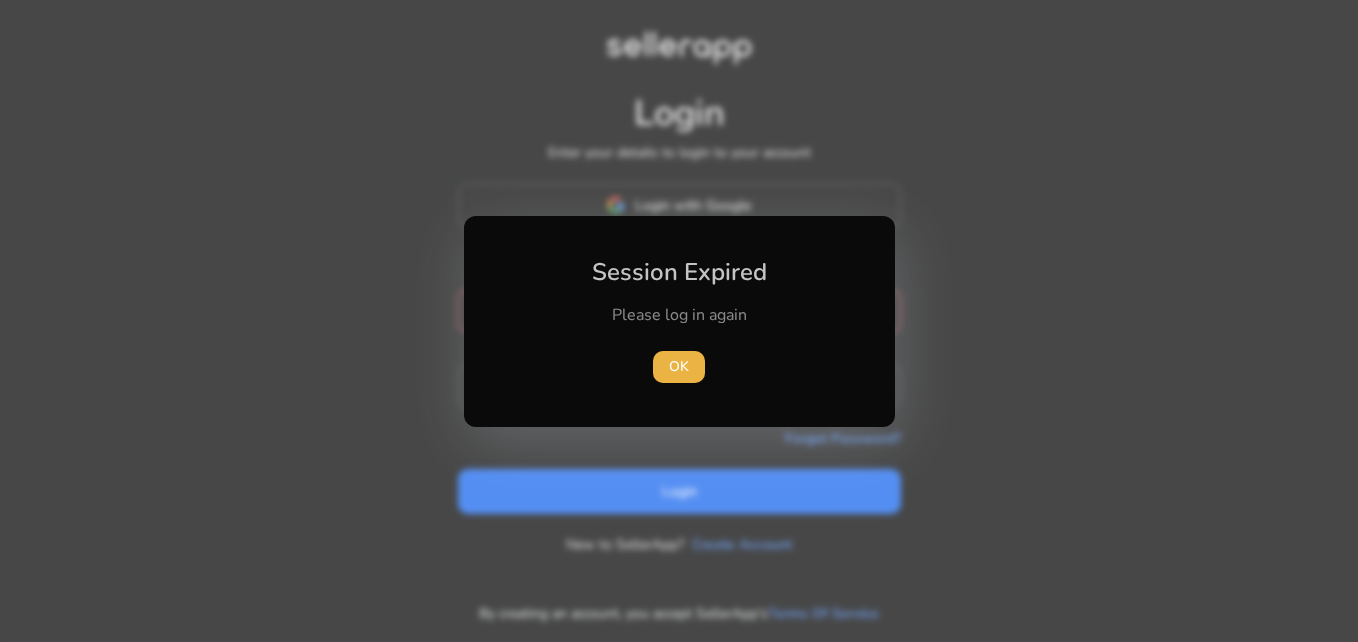 type 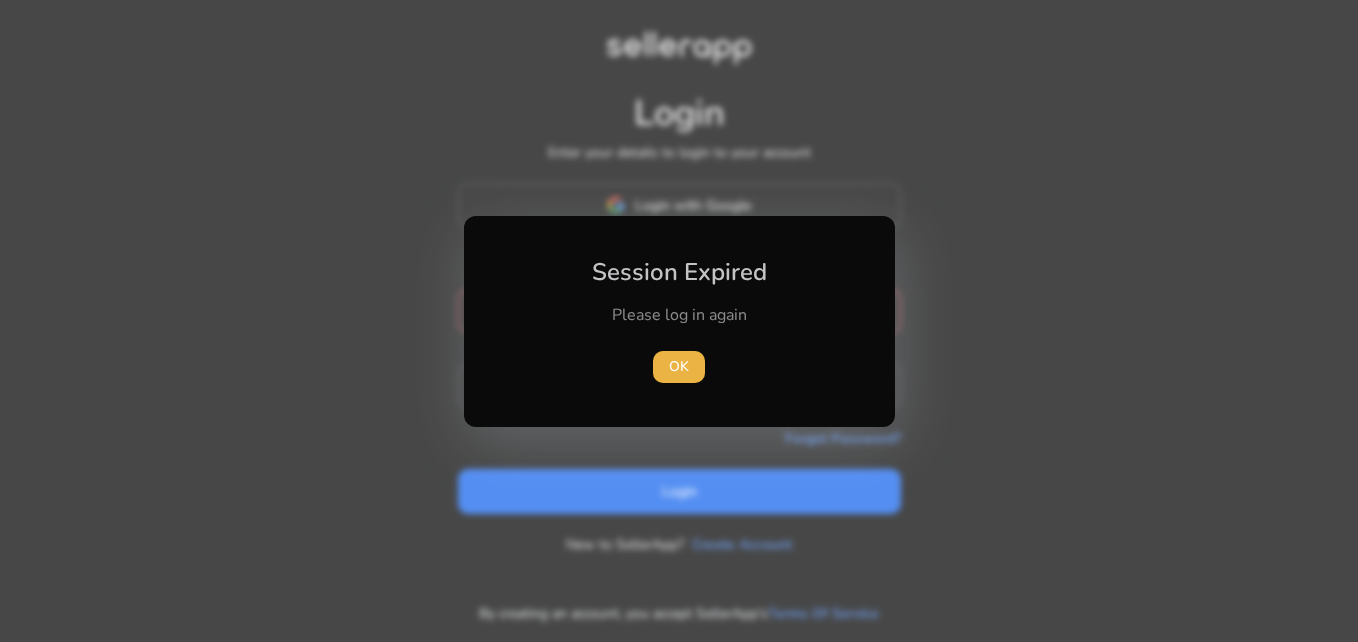 type on "**********" 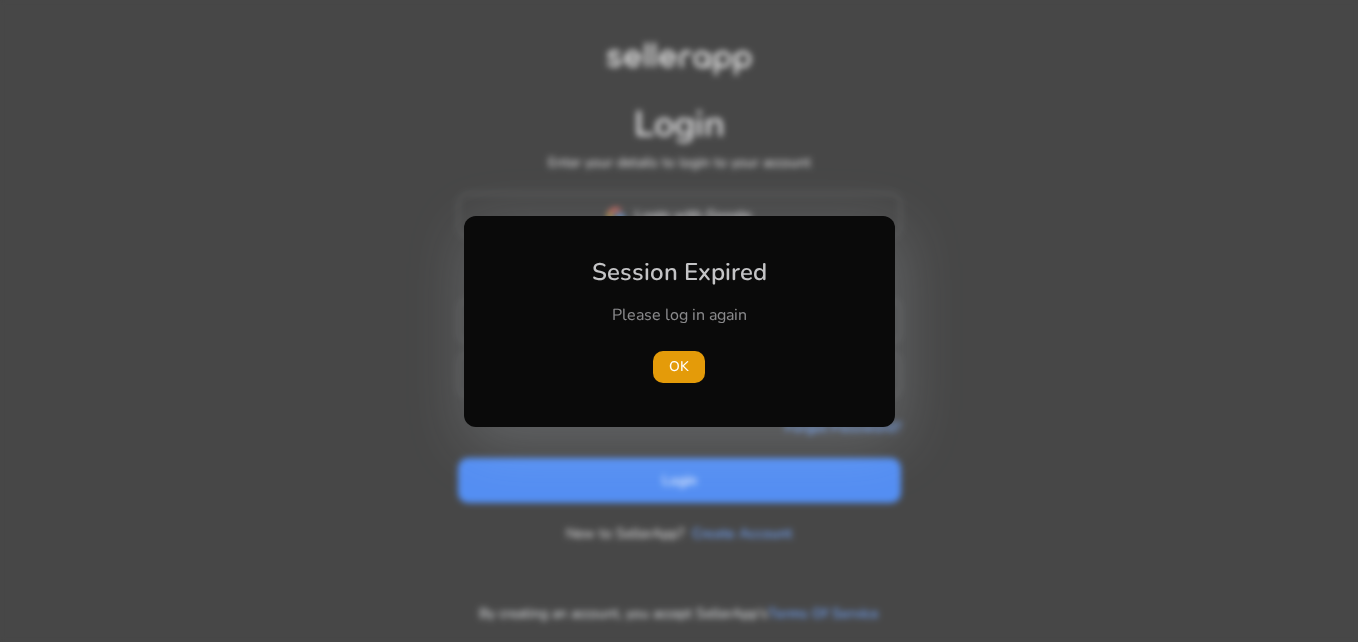 click at bounding box center [679, 321] 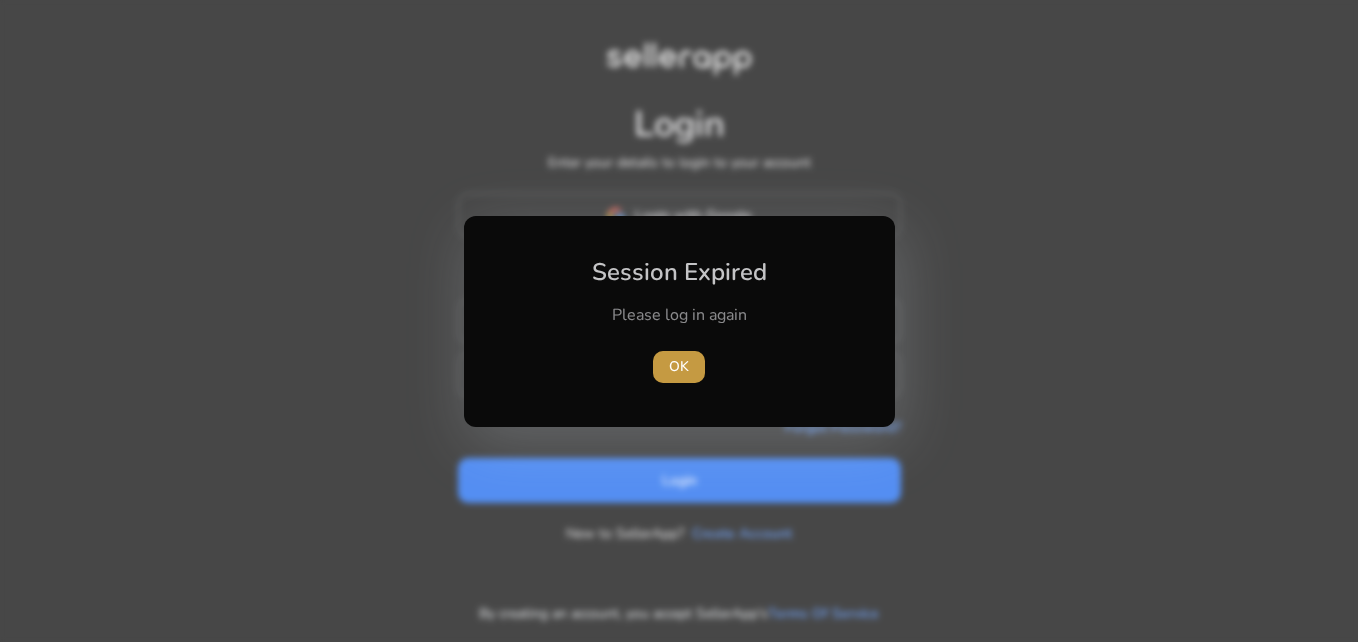 click on "OK" at bounding box center [679, 366] 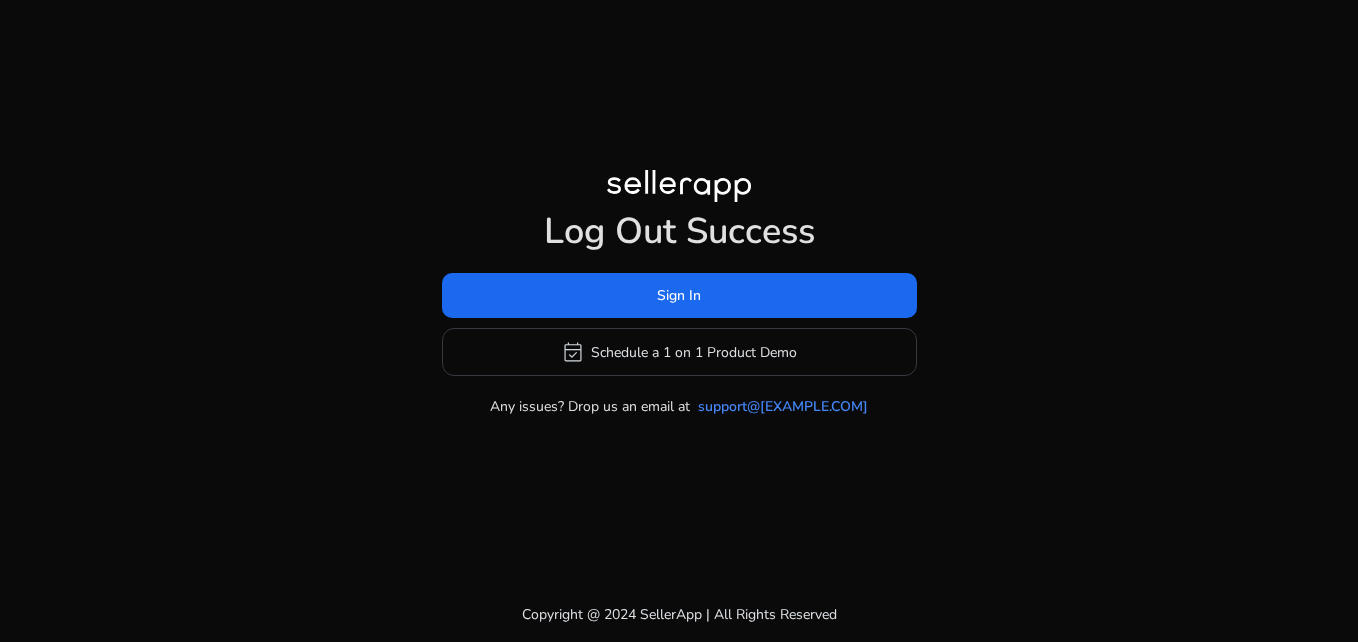 click on "Log Out Success  Sign In   event_available   Schedule a 1 on 1 Product Demo  Any issues? Drop us an email at support@[EXAMPLE.COM]" 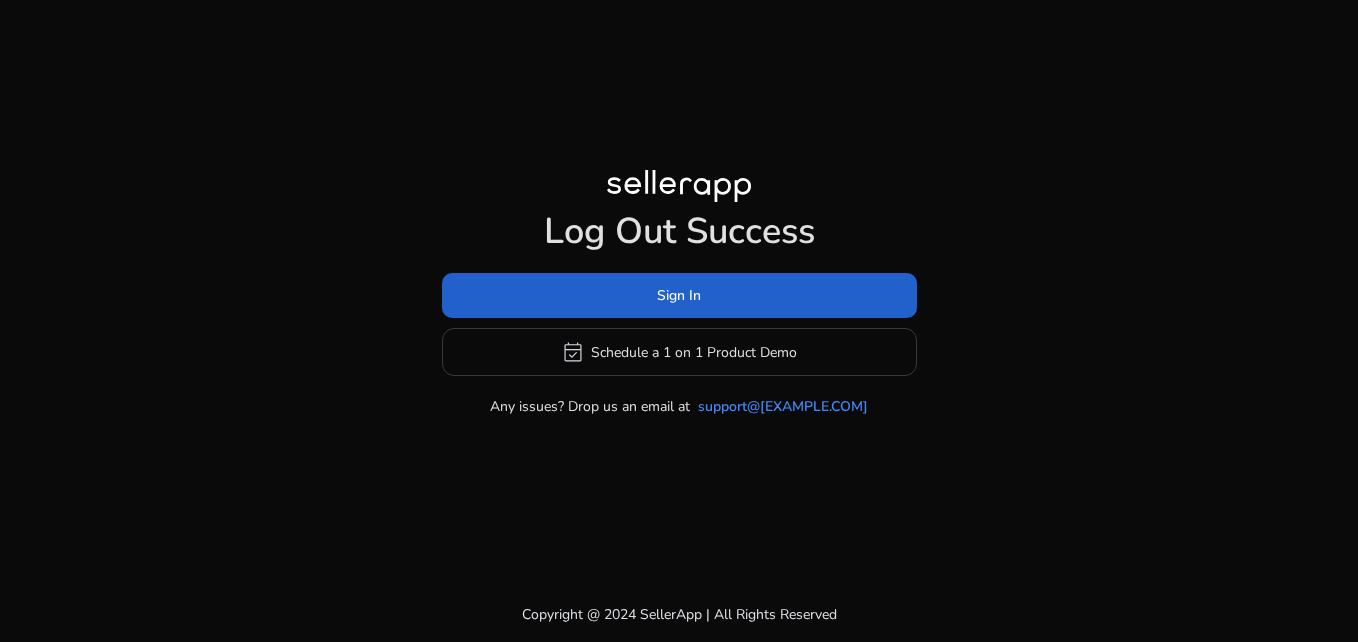 click on "Sign In" 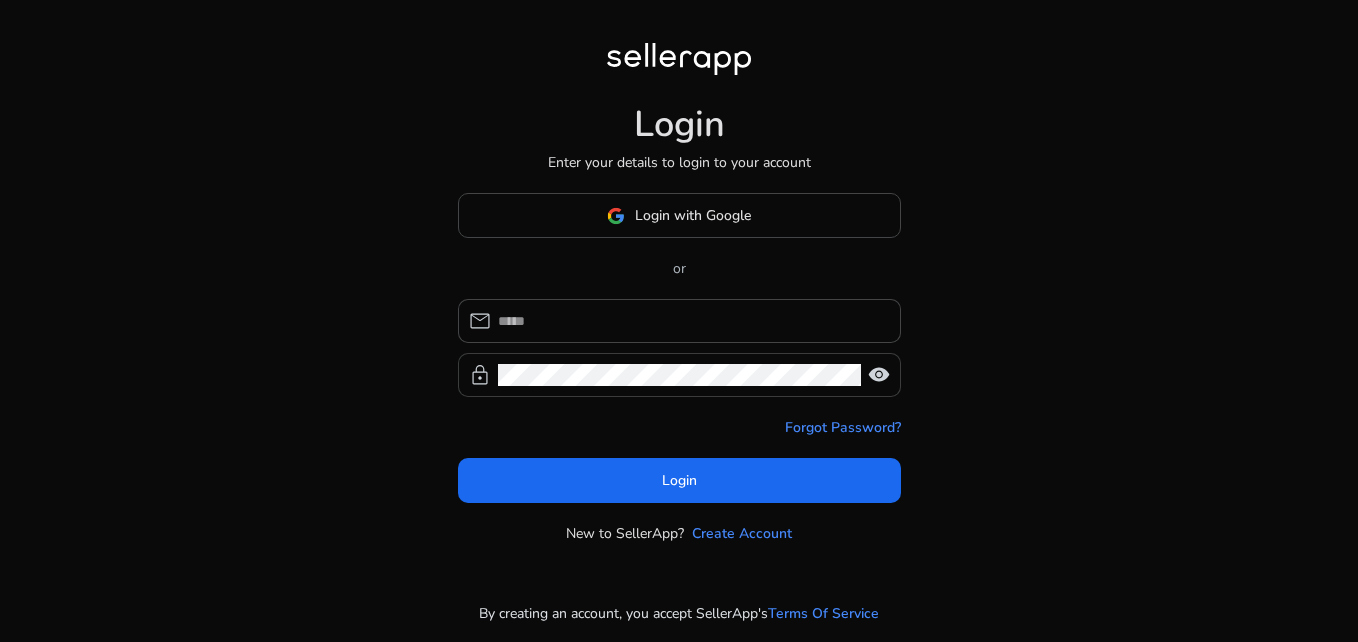 type on "**********" 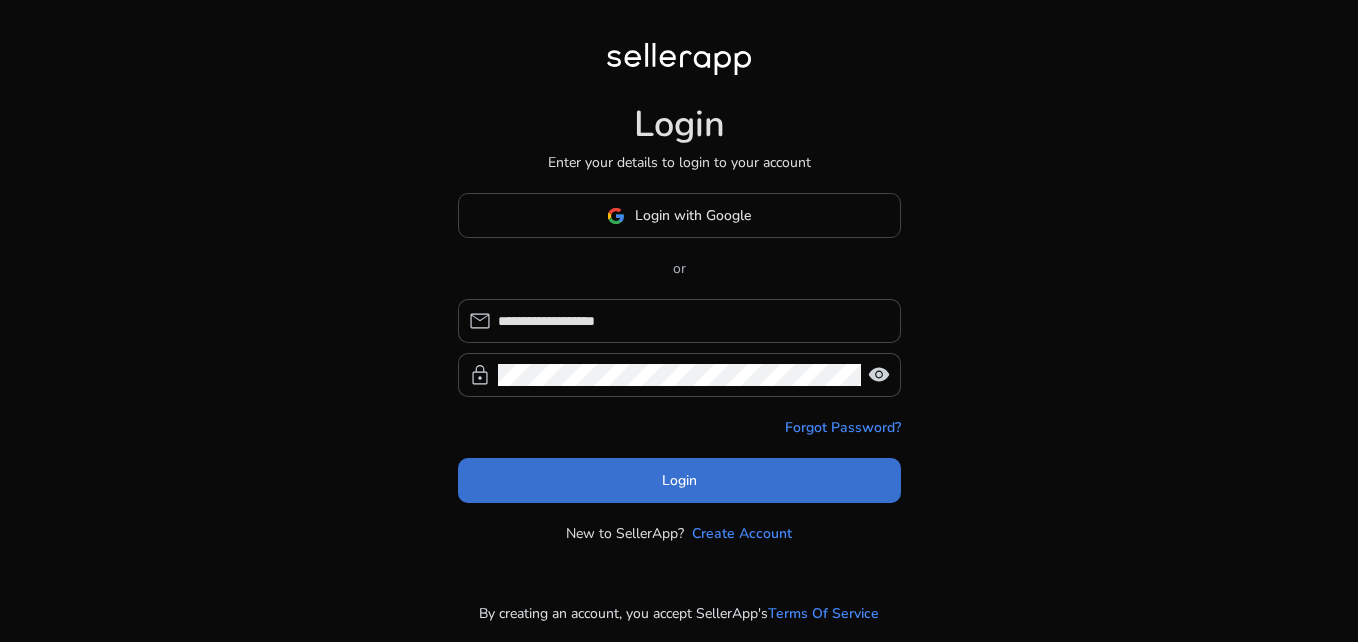 click at bounding box center (679, 481) 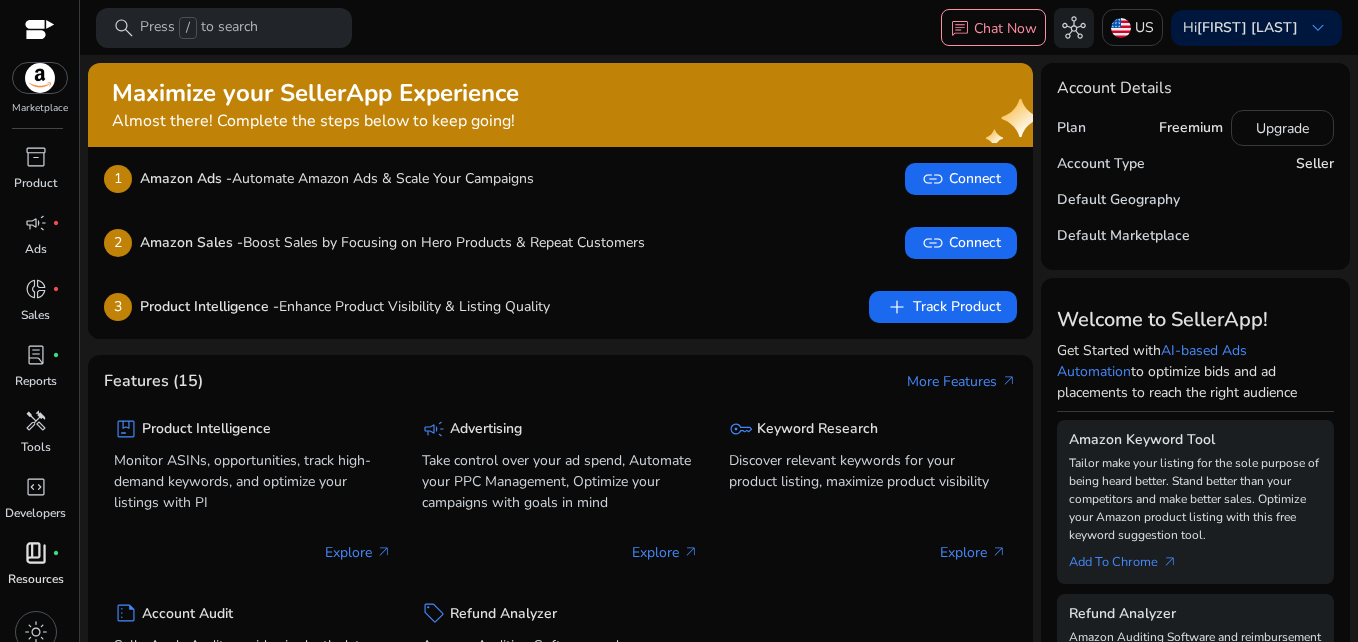 scroll, scrollTop: 19, scrollLeft: 0, axis: vertical 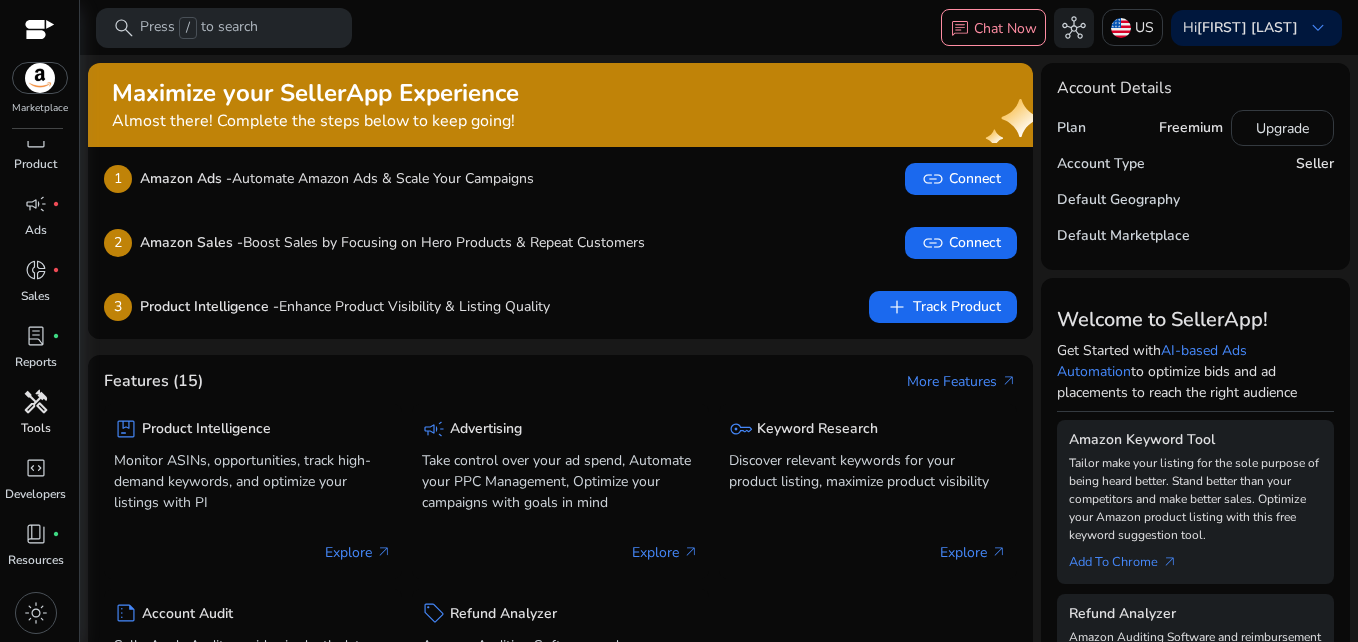 click on "handyman   Tools" at bounding box center [35, 419] 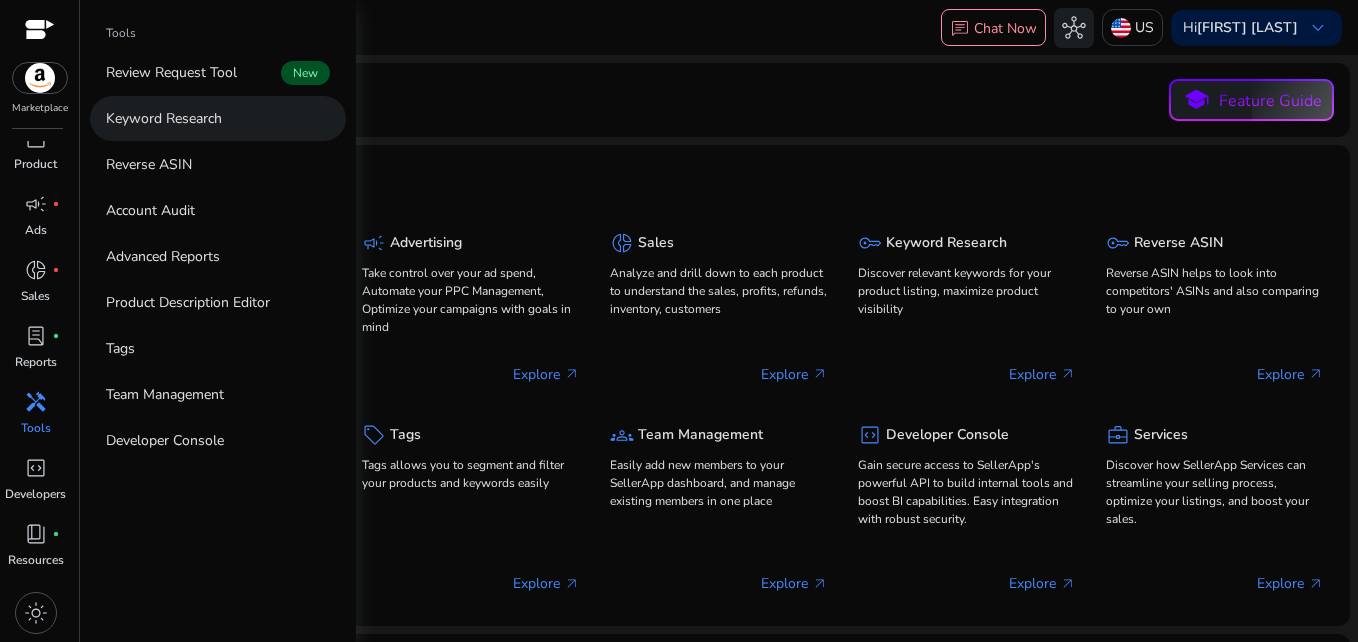 click on "Keyword Research" at bounding box center [164, 118] 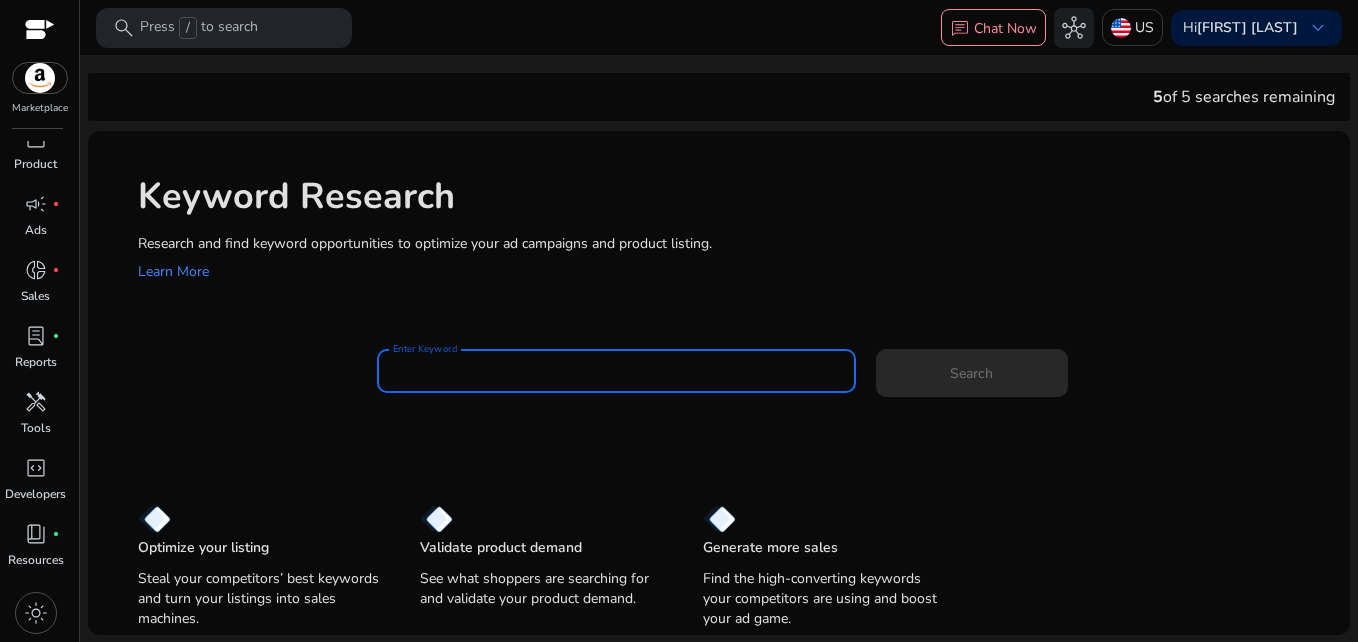 paste on "**********" 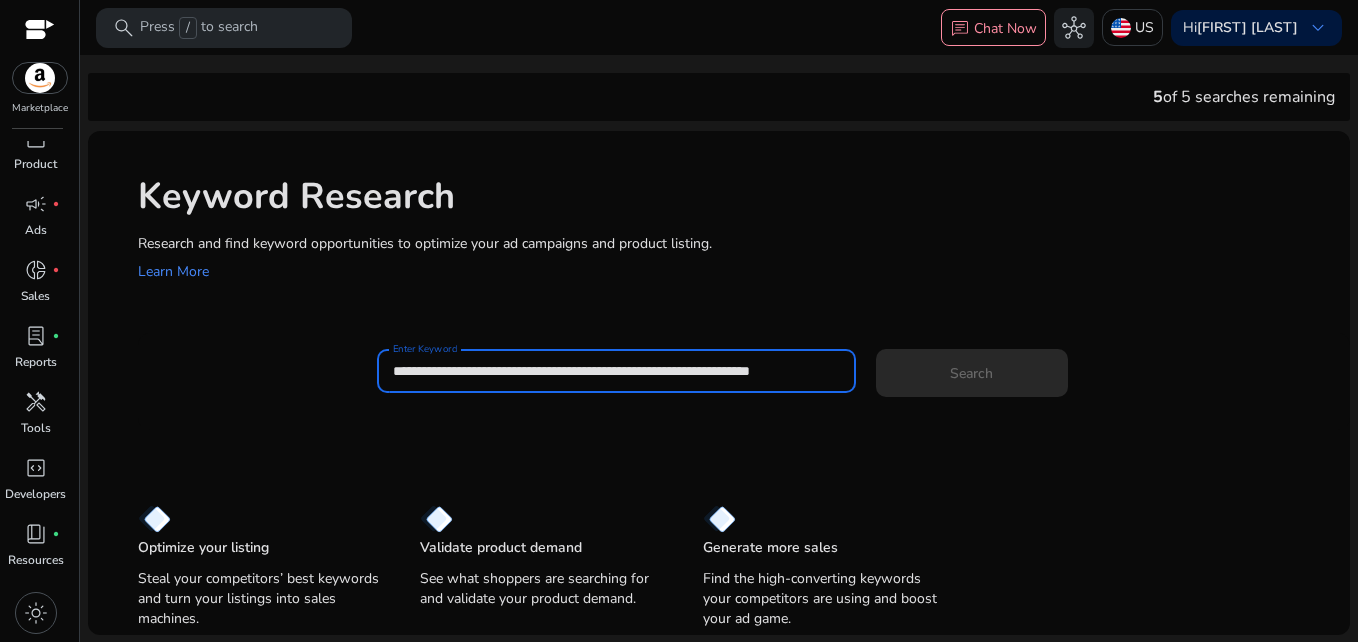 scroll, scrollTop: 0, scrollLeft: 11, axis: horizontal 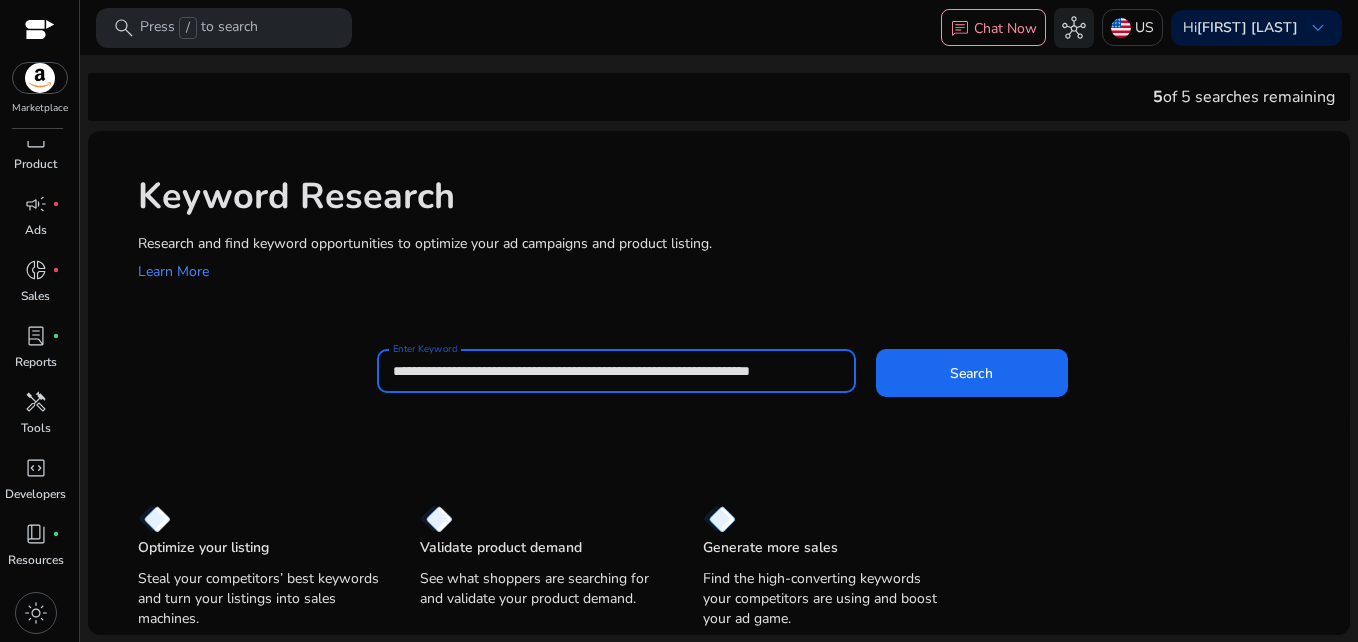 click on "**********" at bounding box center (616, 371) 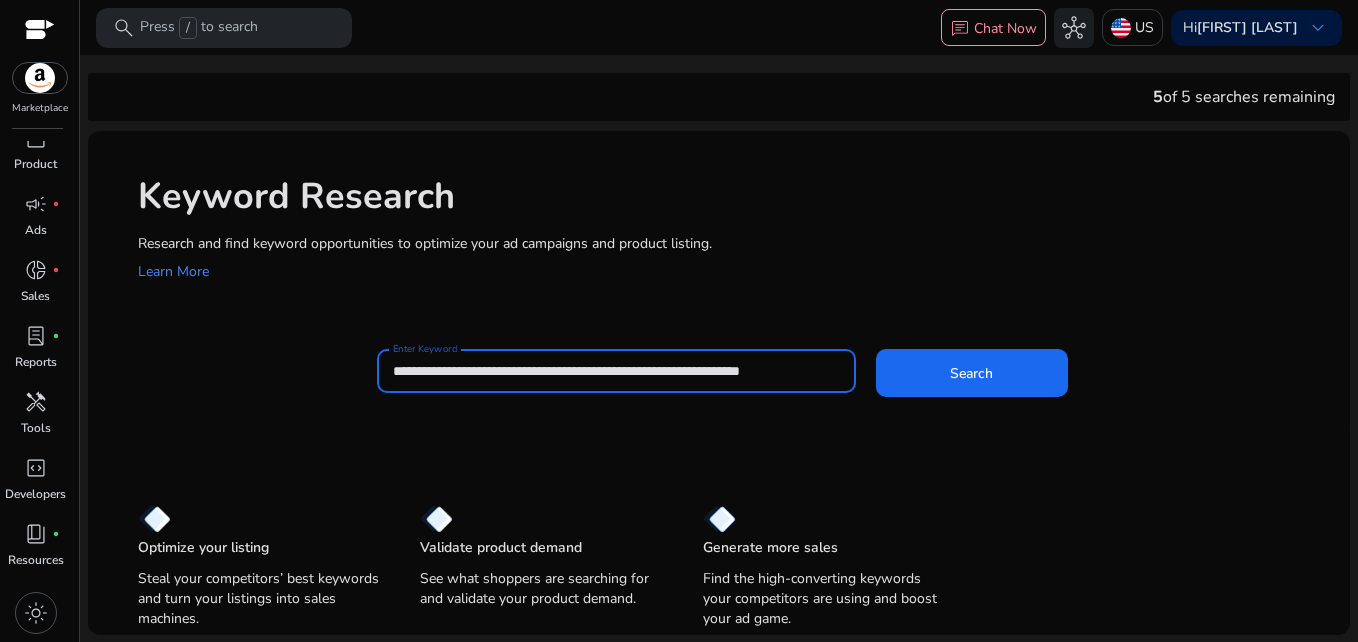 scroll, scrollTop: 0, scrollLeft: 2, axis: horizontal 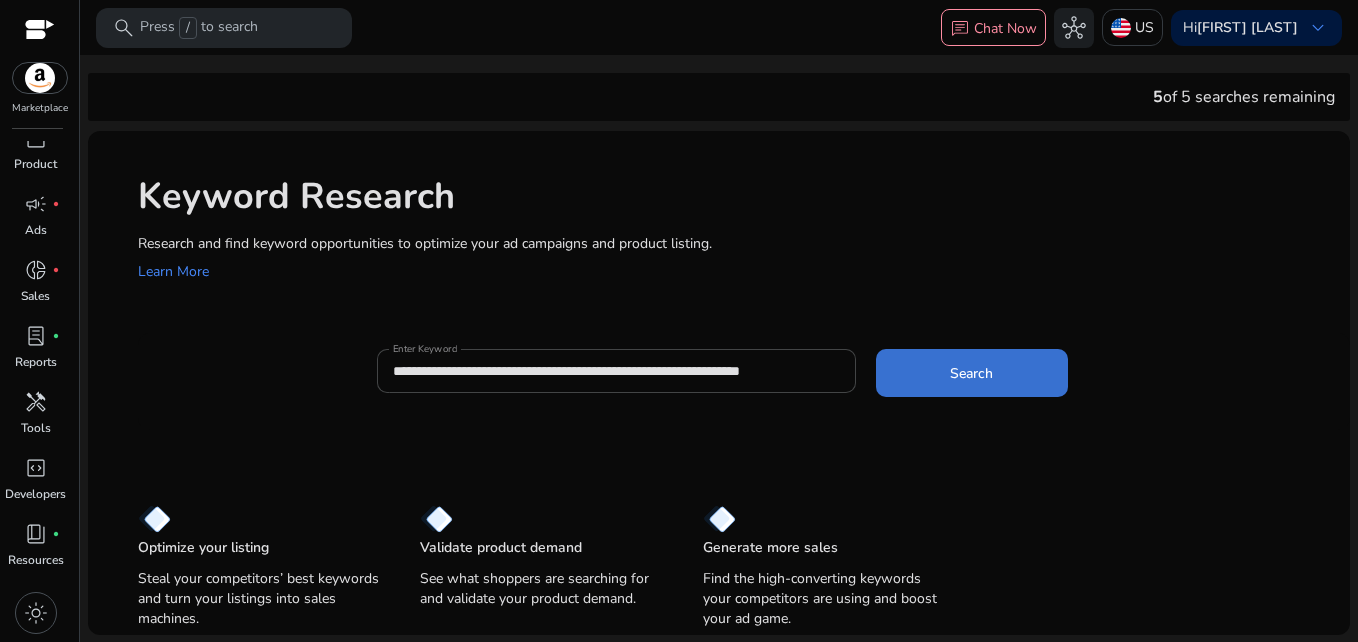 click 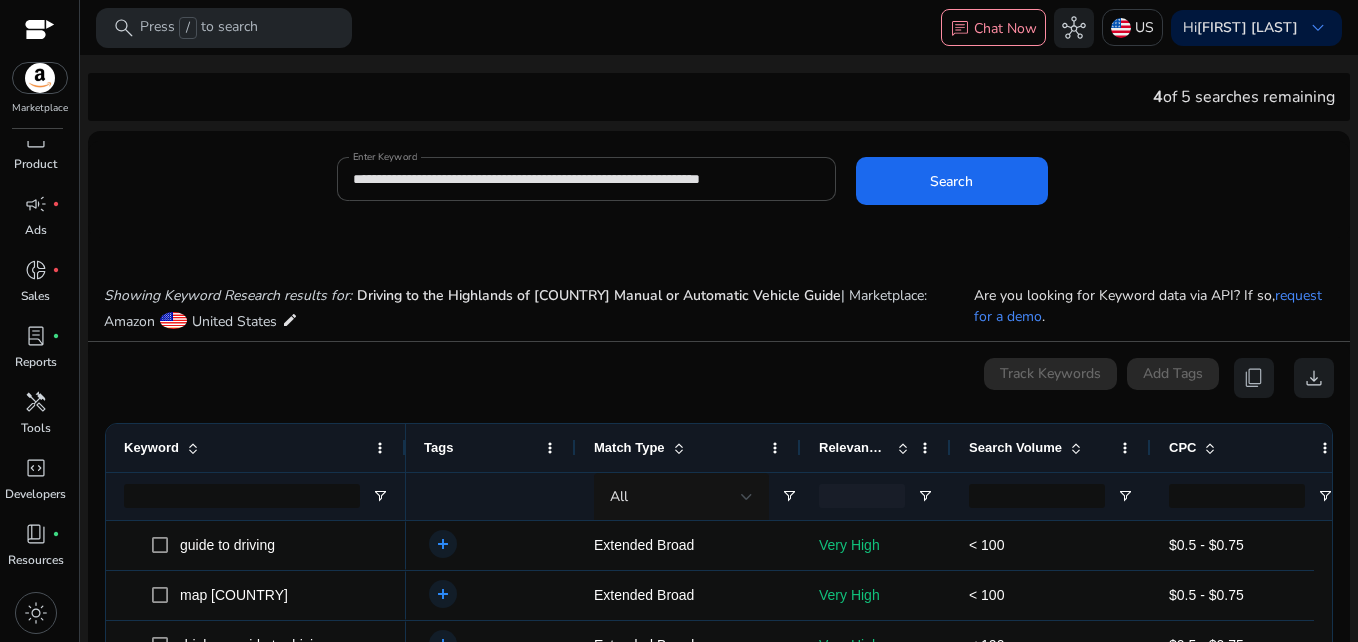 scroll, scrollTop: 238, scrollLeft: 0, axis: vertical 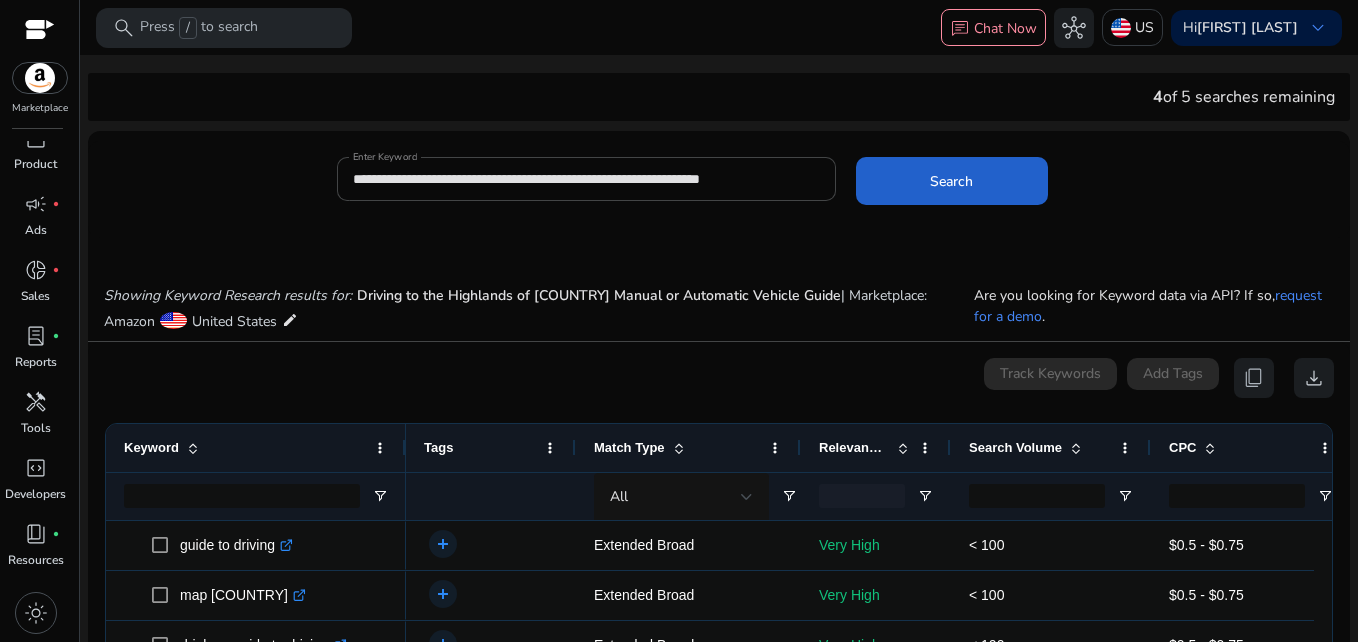click on "Search" 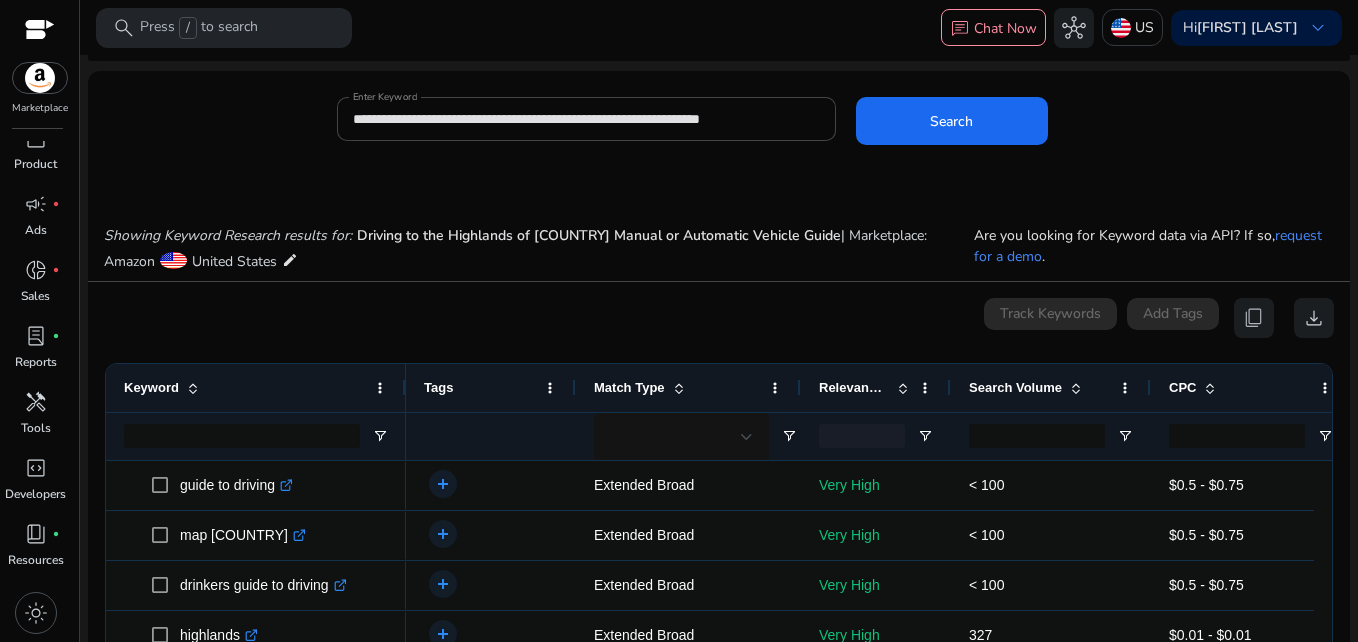 scroll, scrollTop: 200, scrollLeft: 0, axis: vertical 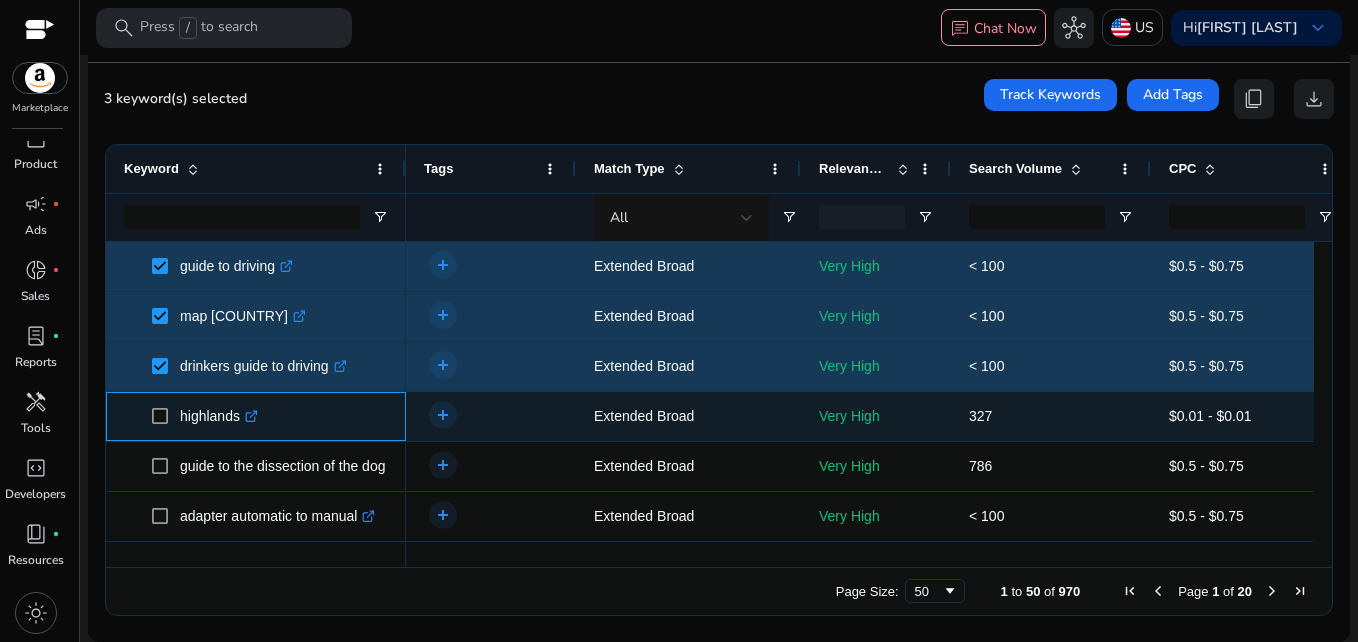 click on "highlands  .st0{fill:#2c8af8}" at bounding box center (256, 416) 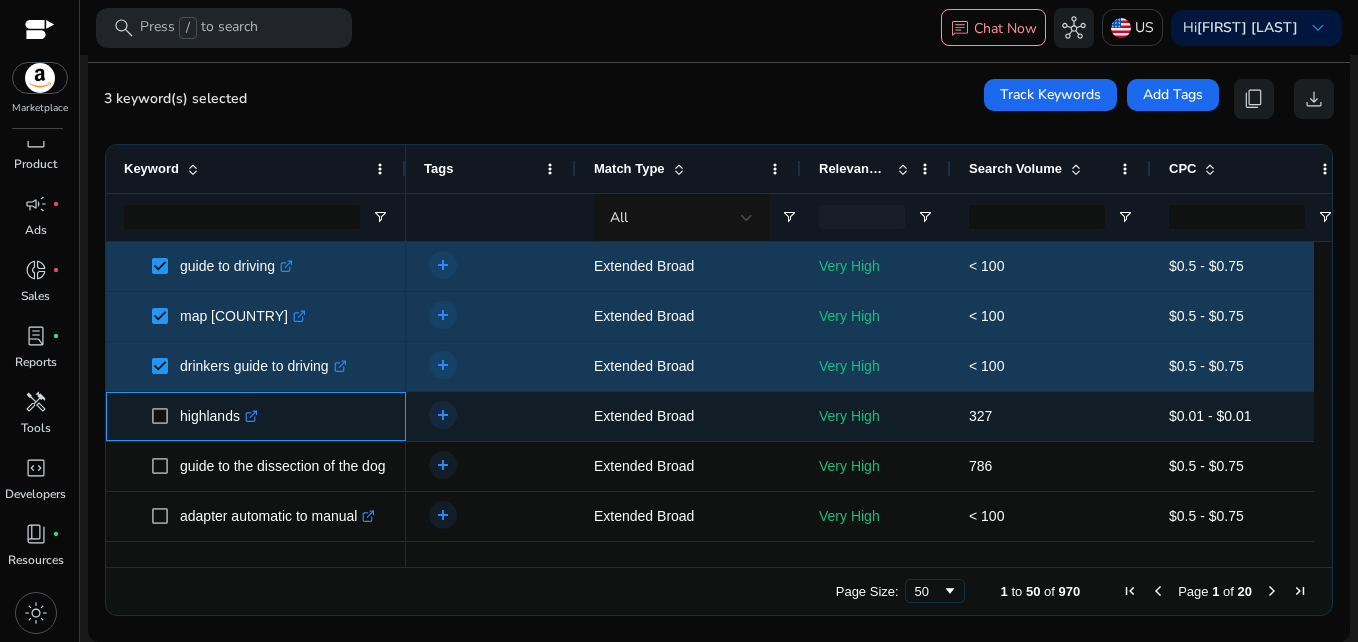 click at bounding box center (166, 416) 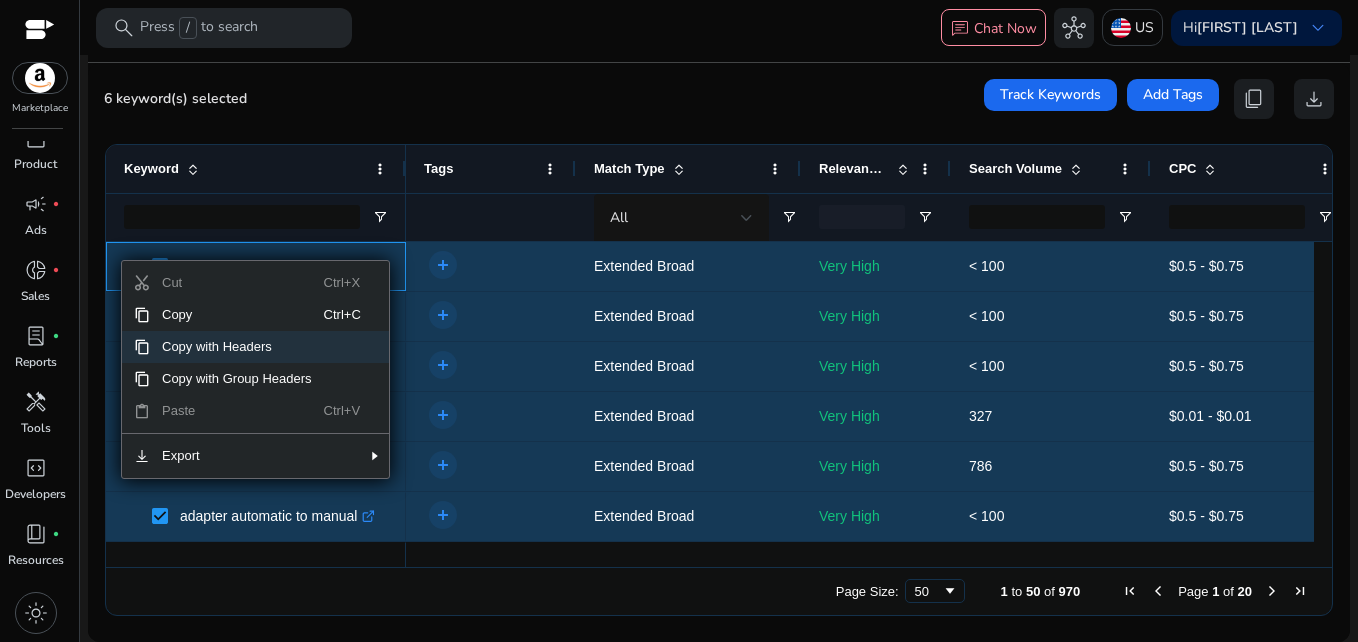 click on "Copy with Headers" at bounding box center (237, 347) 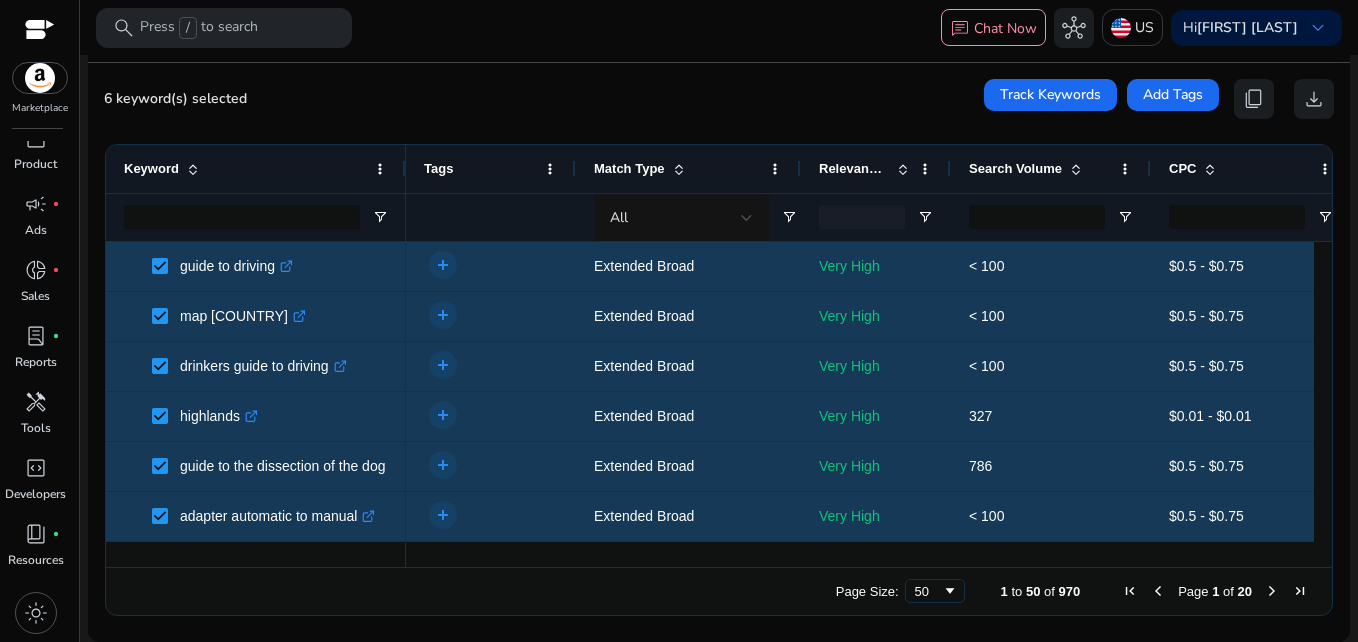click at bounding box center [1272, 591] 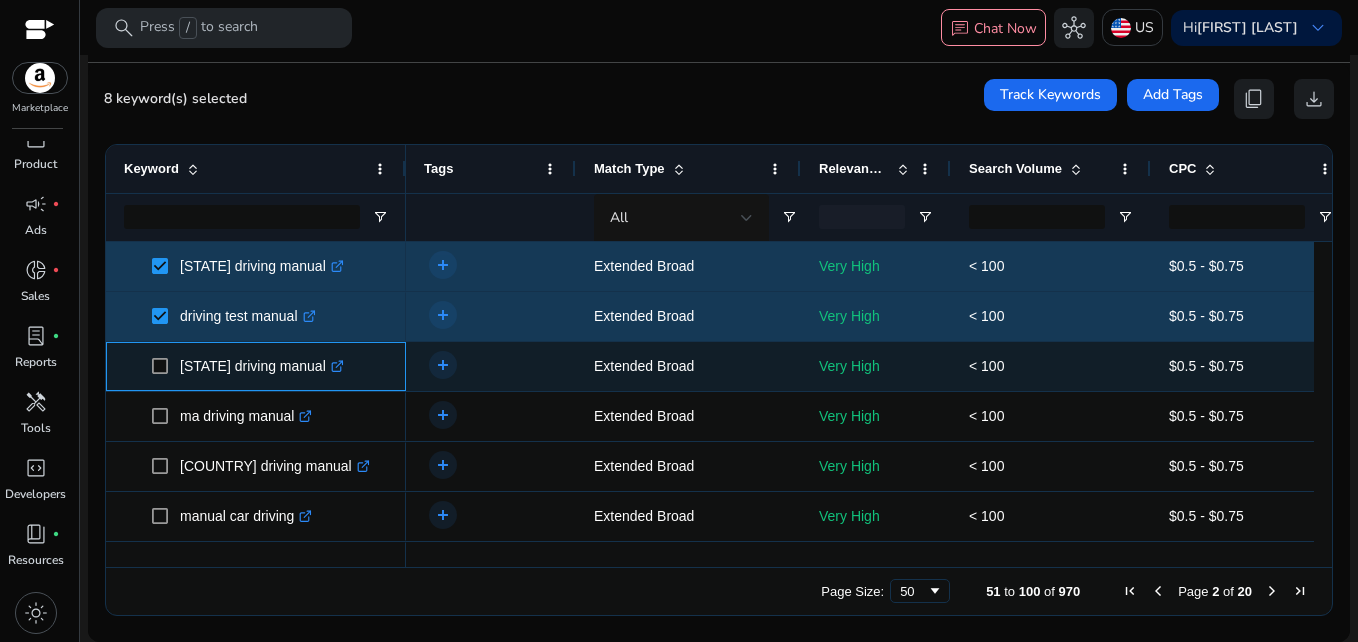 click on "[STATE] driving manual  .st0{fill:#2c8af8}" at bounding box center [256, 366] 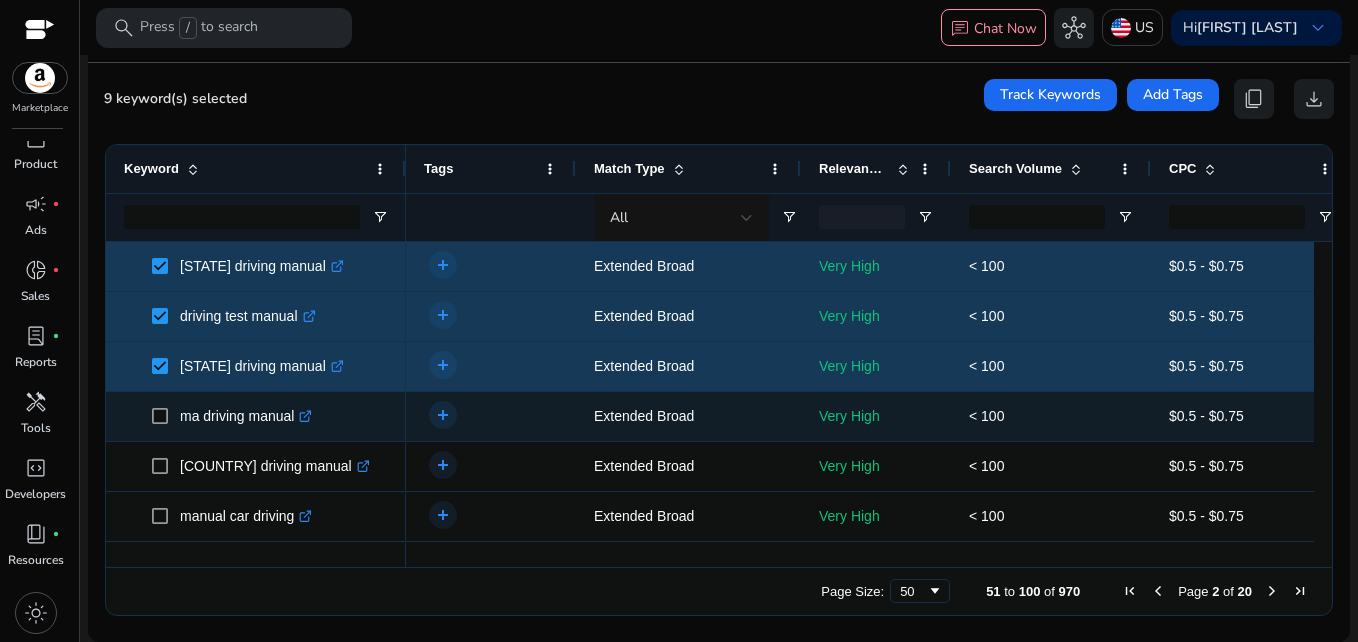 click at bounding box center [166, 416] 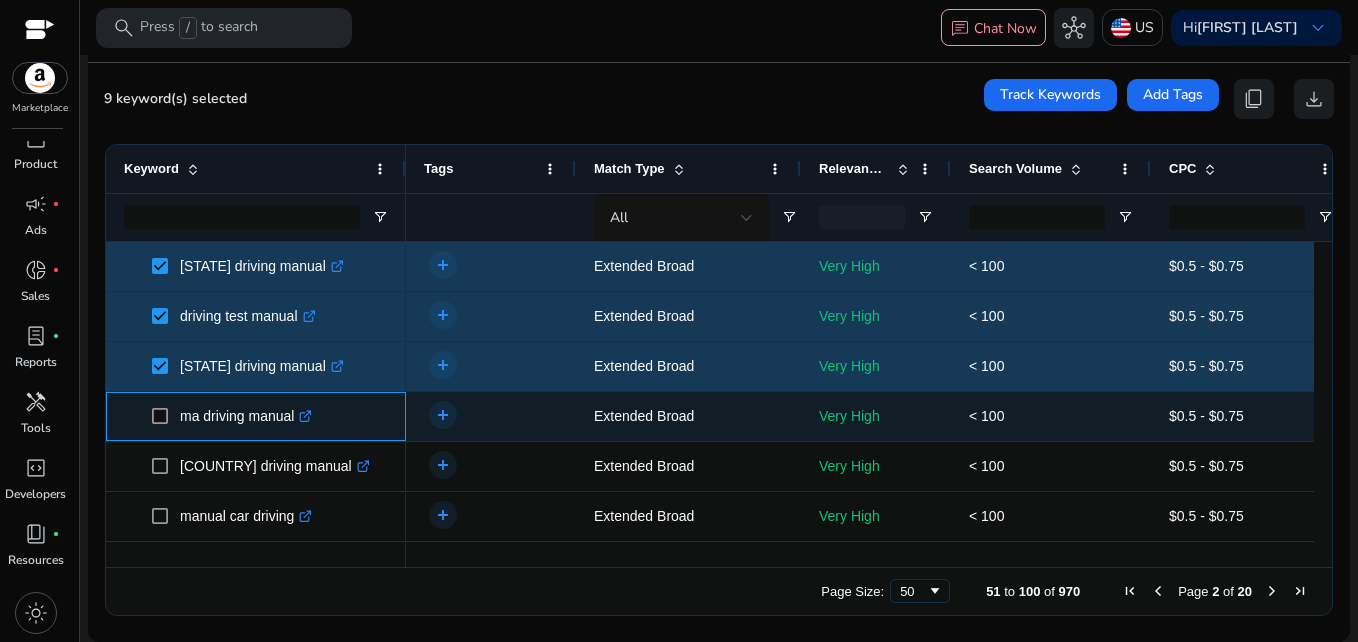 click at bounding box center [166, 416] 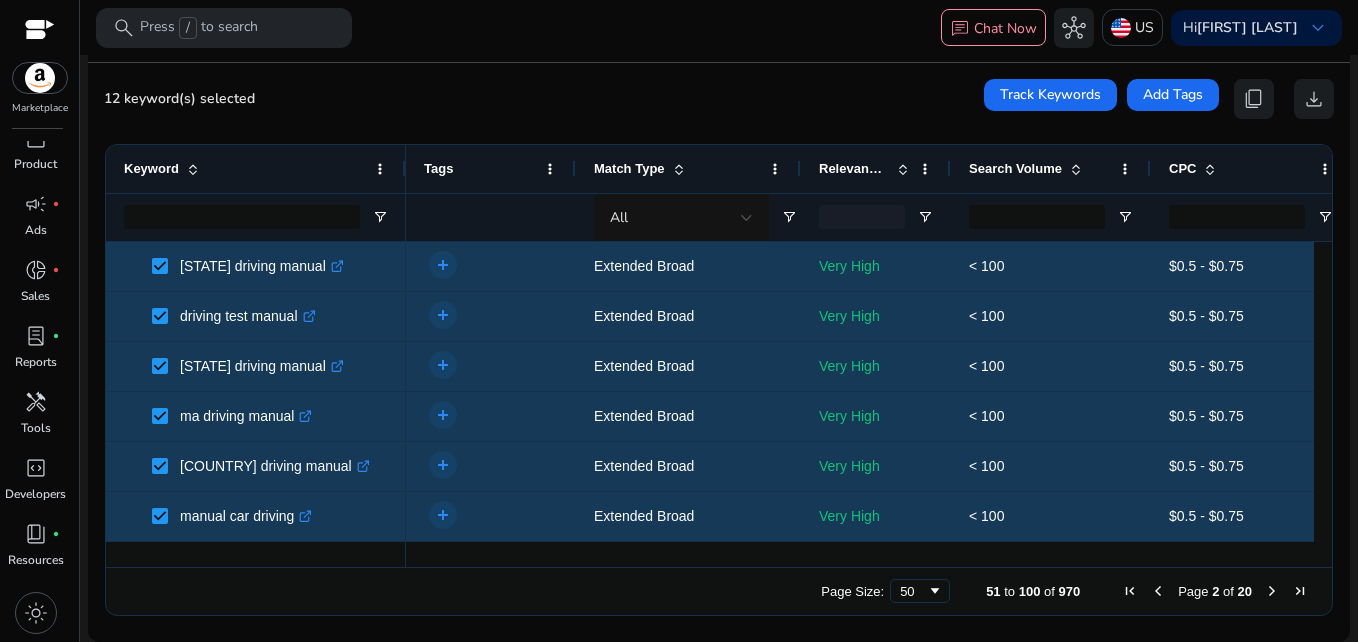 click at bounding box center (1158, 591) 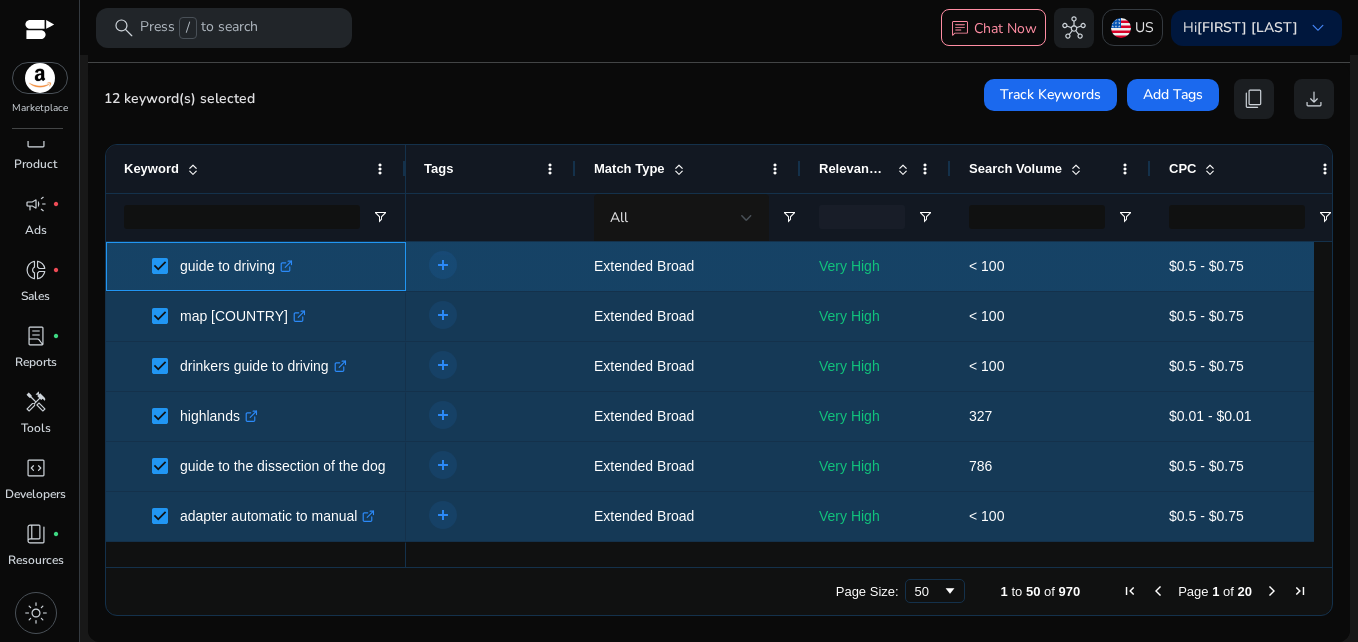 click on "guide to driving  .st0{fill:#2c8af8}" at bounding box center [256, 266] 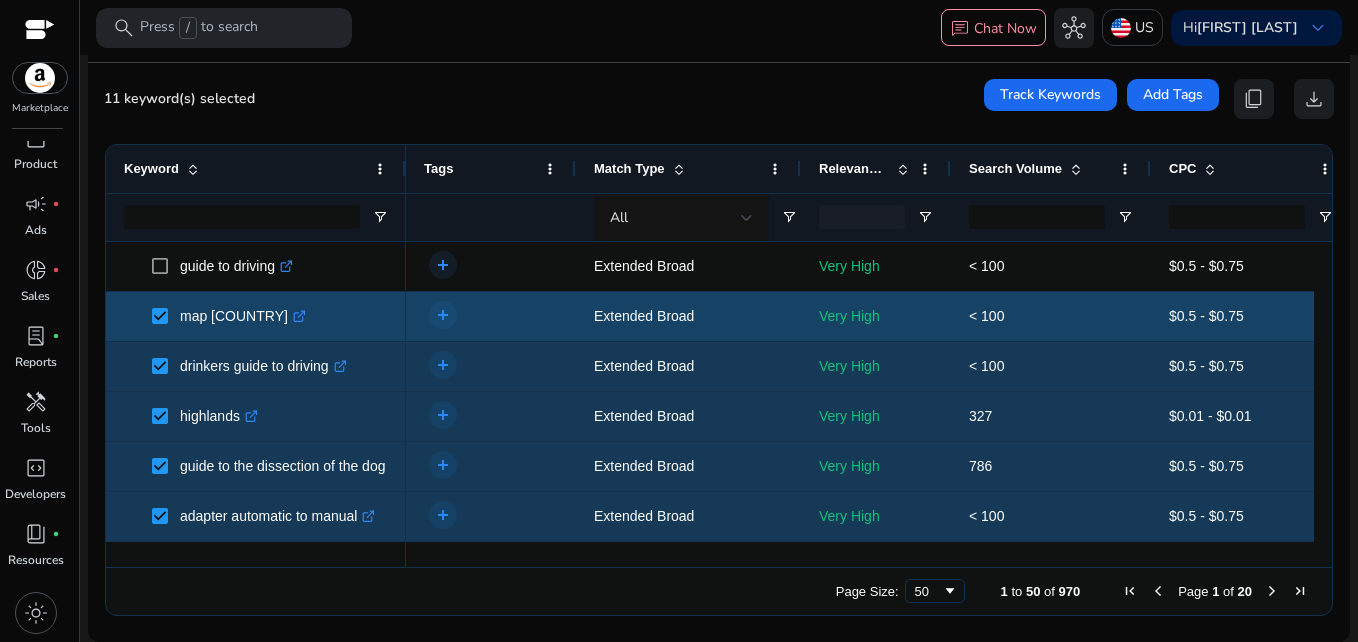 click at bounding box center [166, 316] 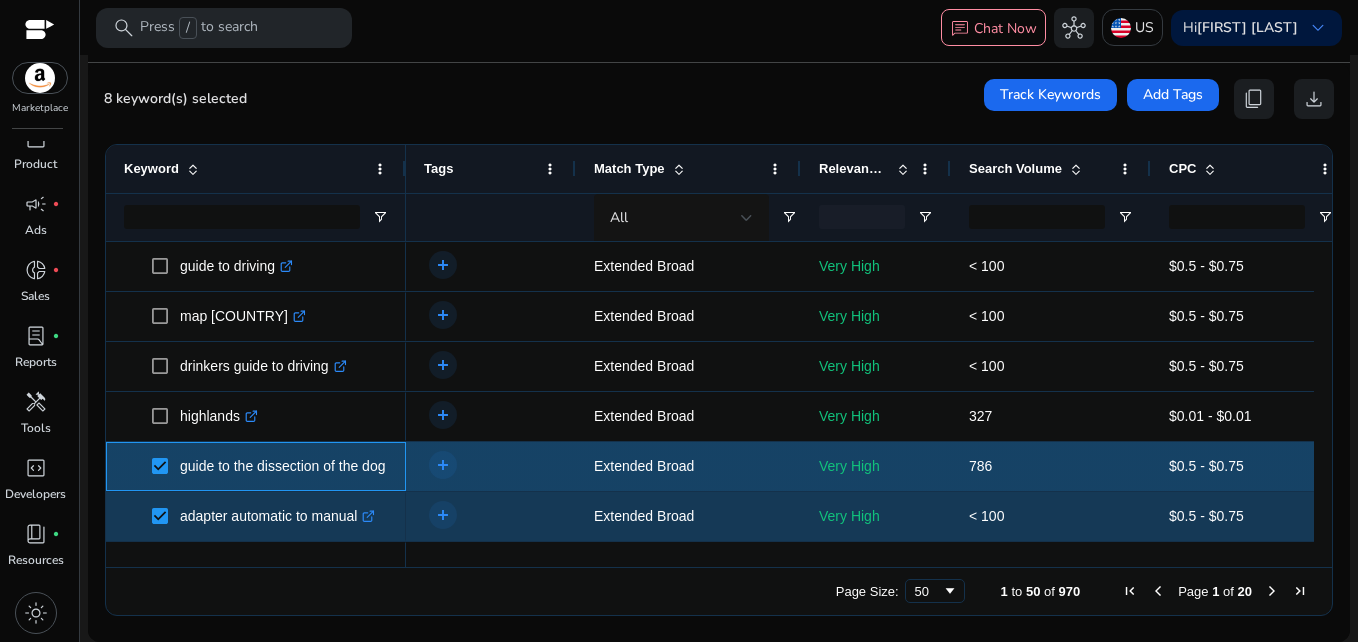 click at bounding box center (166, 466) 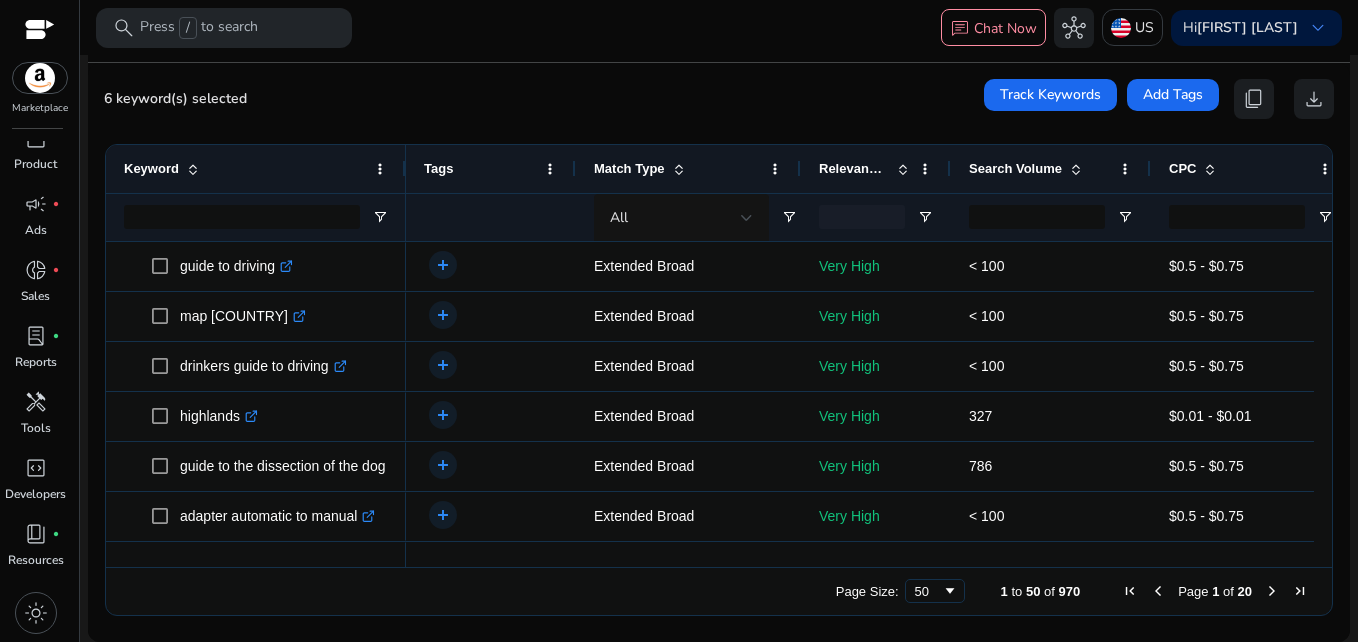 click at bounding box center [1272, 591] 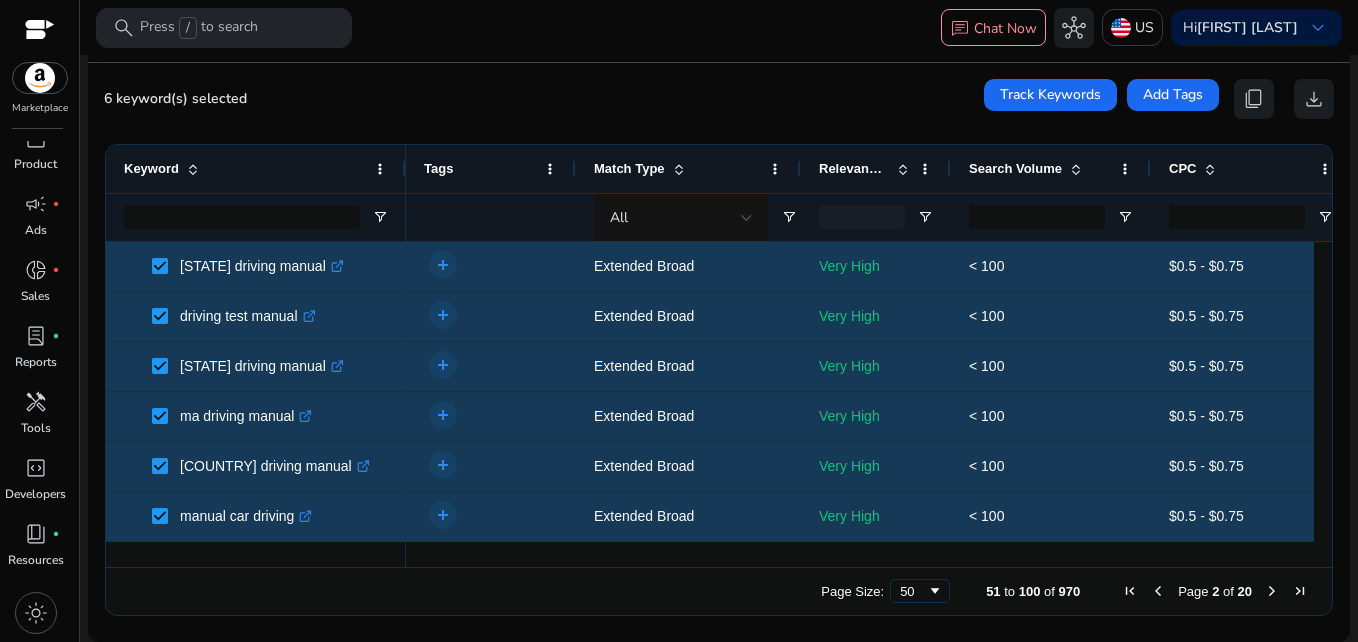 click at bounding box center [1272, 591] 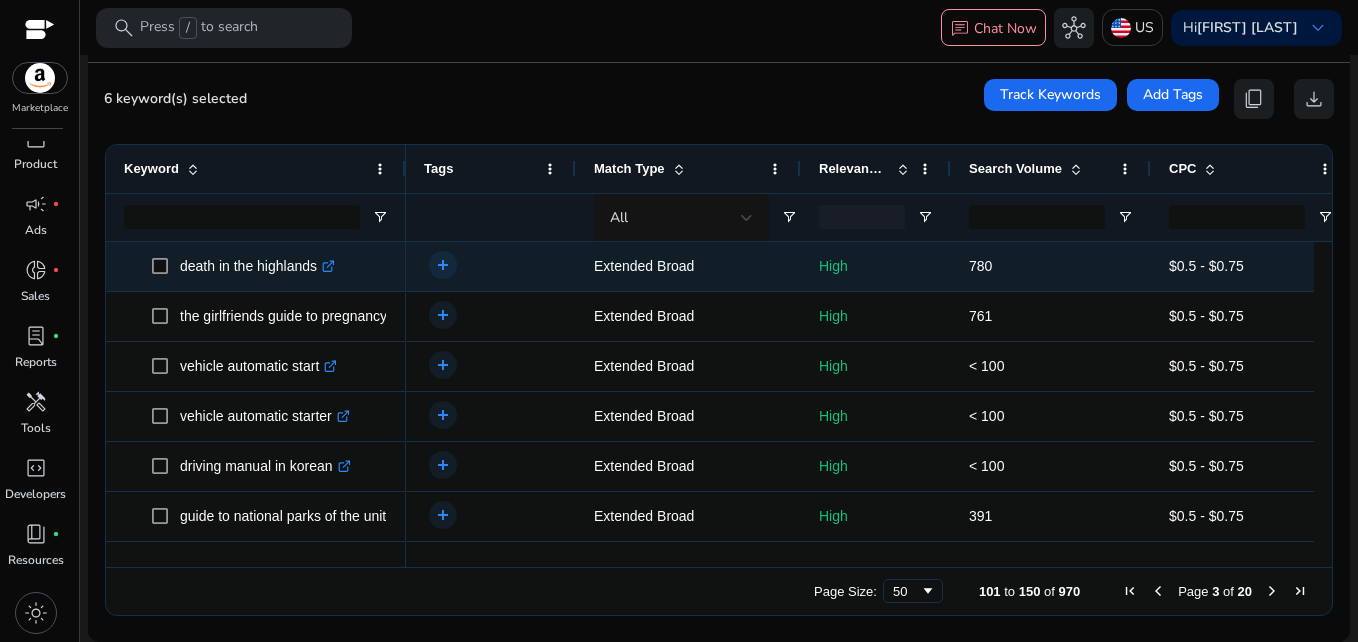click on "death in the highlands  .st0{fill:#2c8af8}" at bounding box center (256, 266) 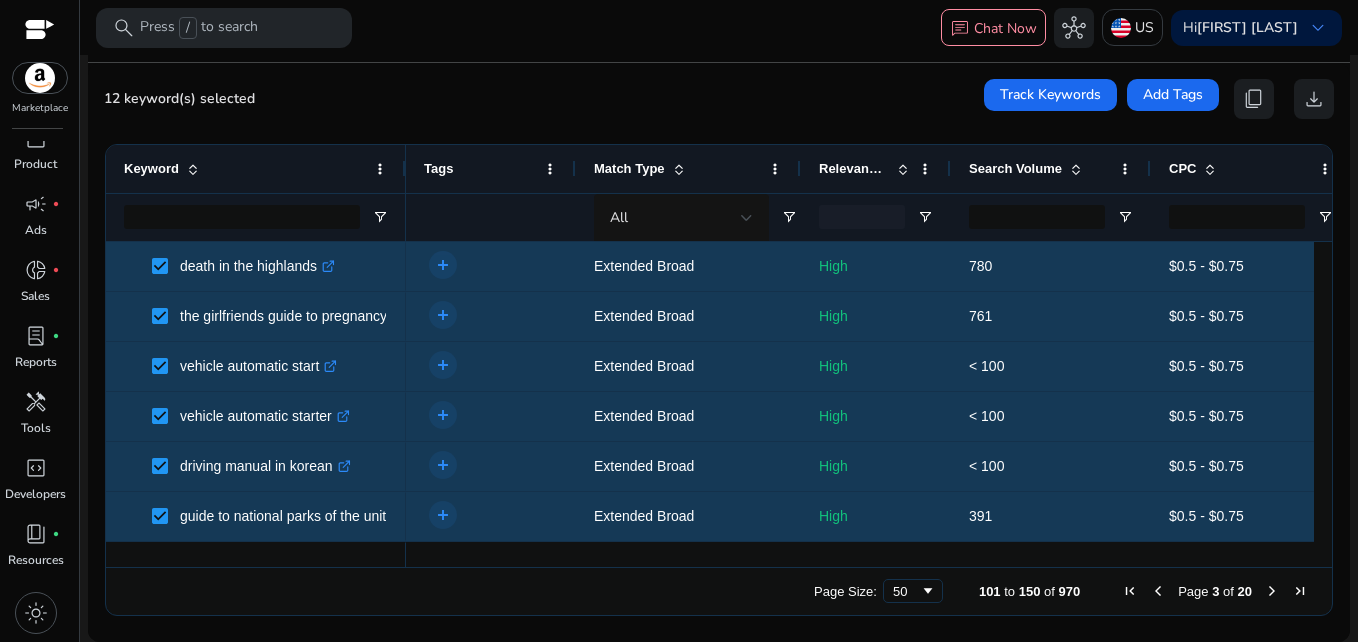 click at bounding box center [1272, 591] 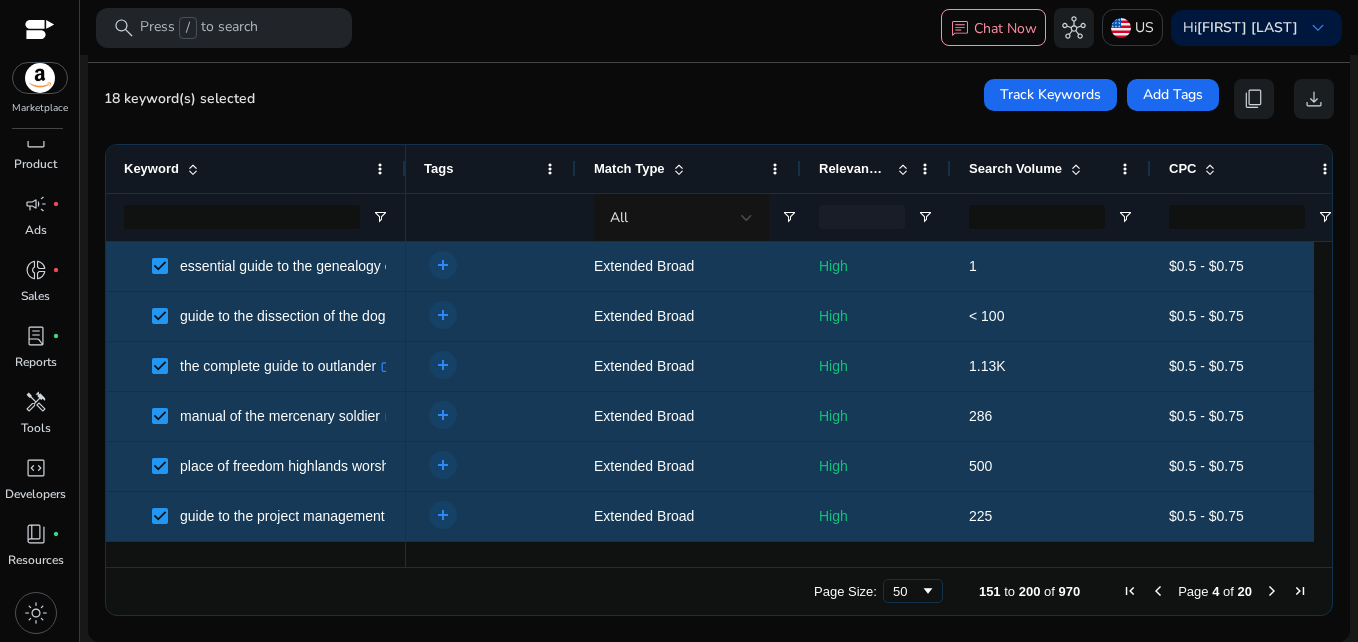 click at bounding box center [1272, 591] 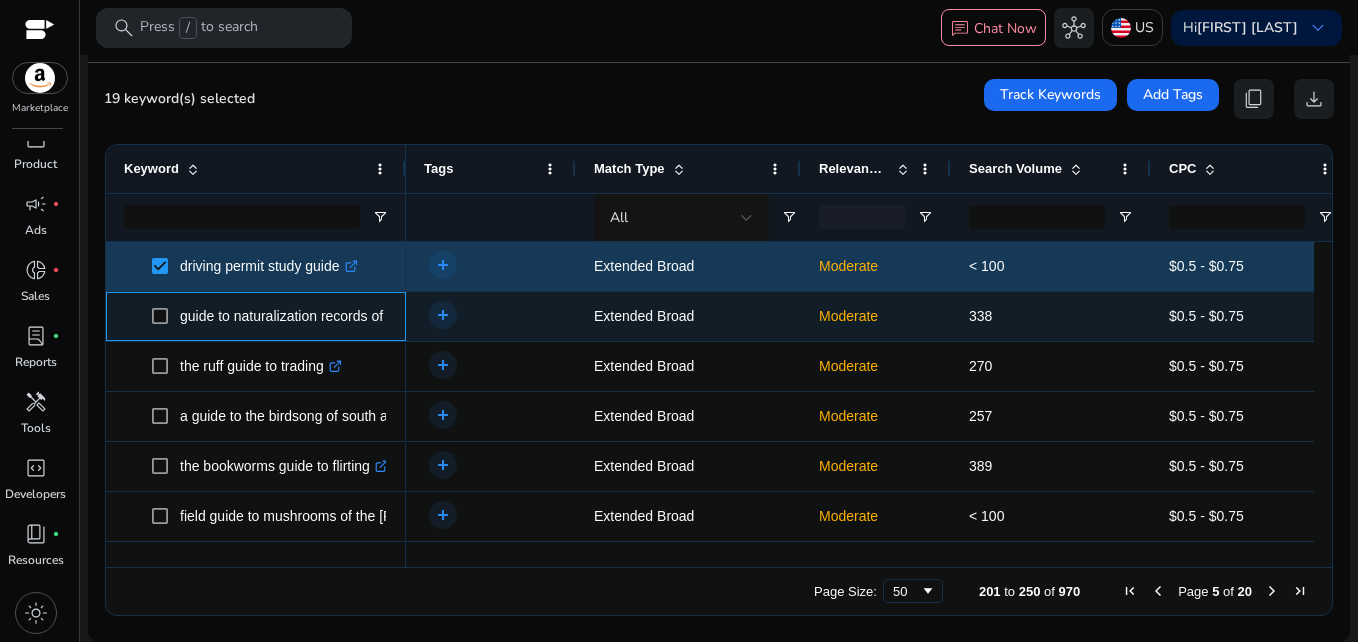 click at bounding box center [166, 316] 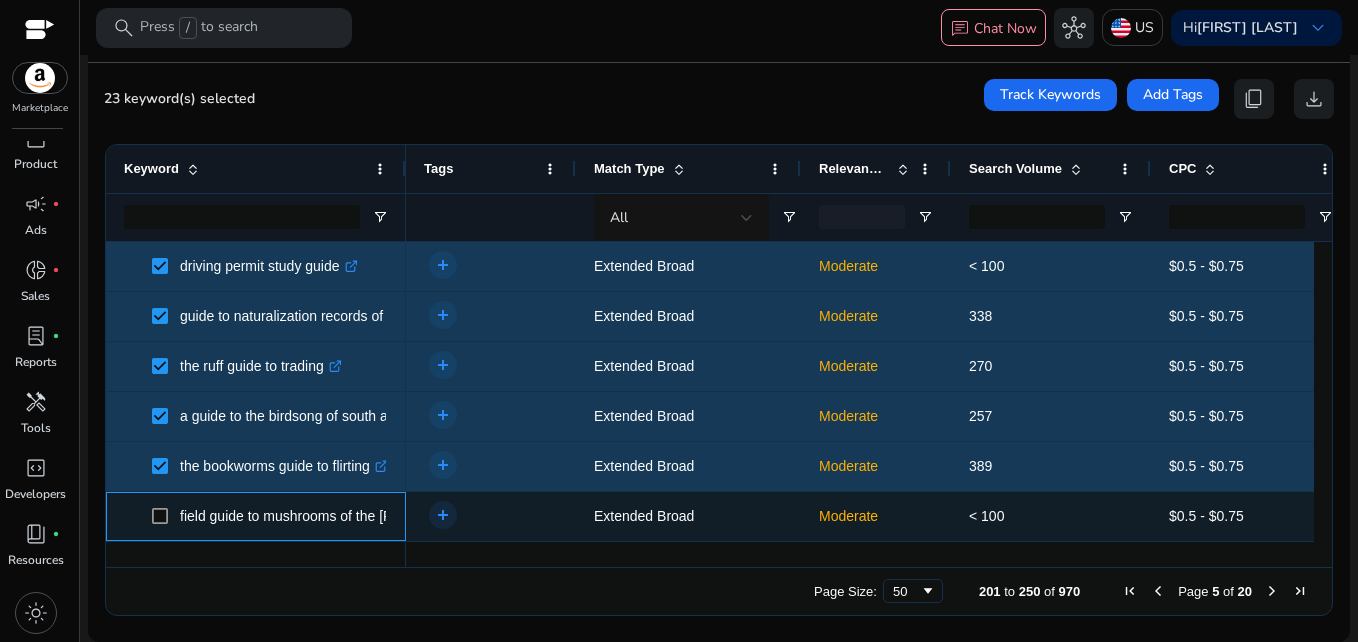 click at bounding box center (166, 516) 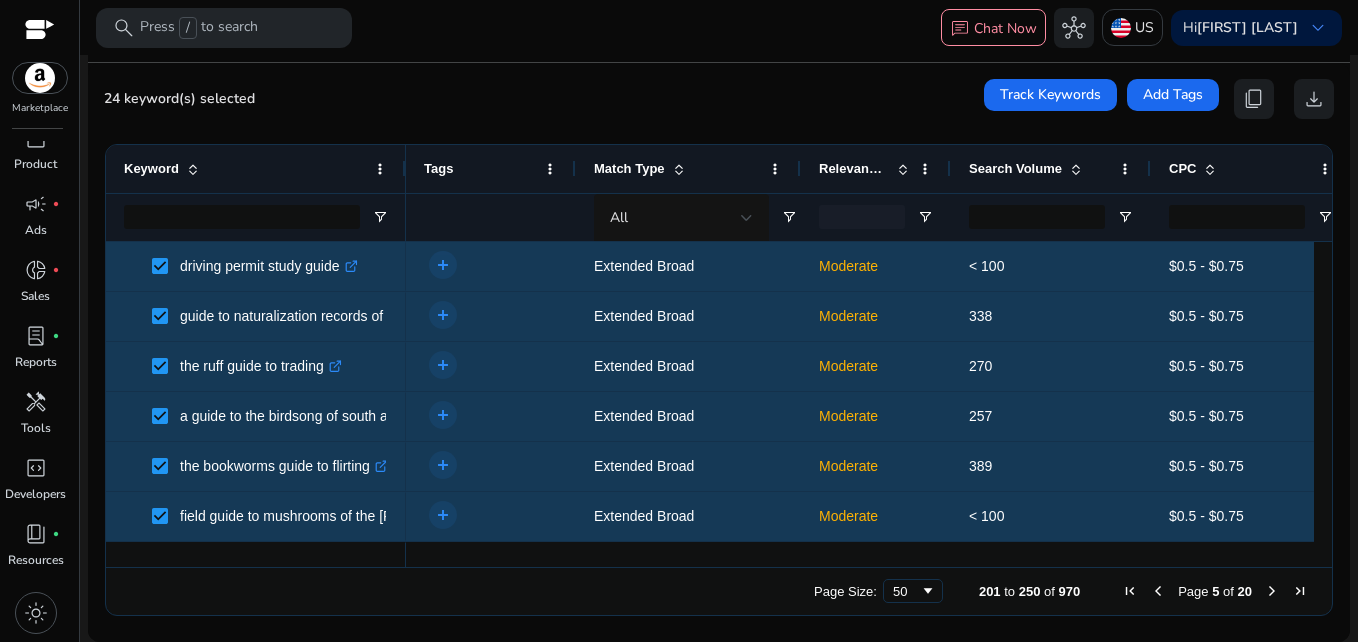 click at bounding box center (1272, 591) 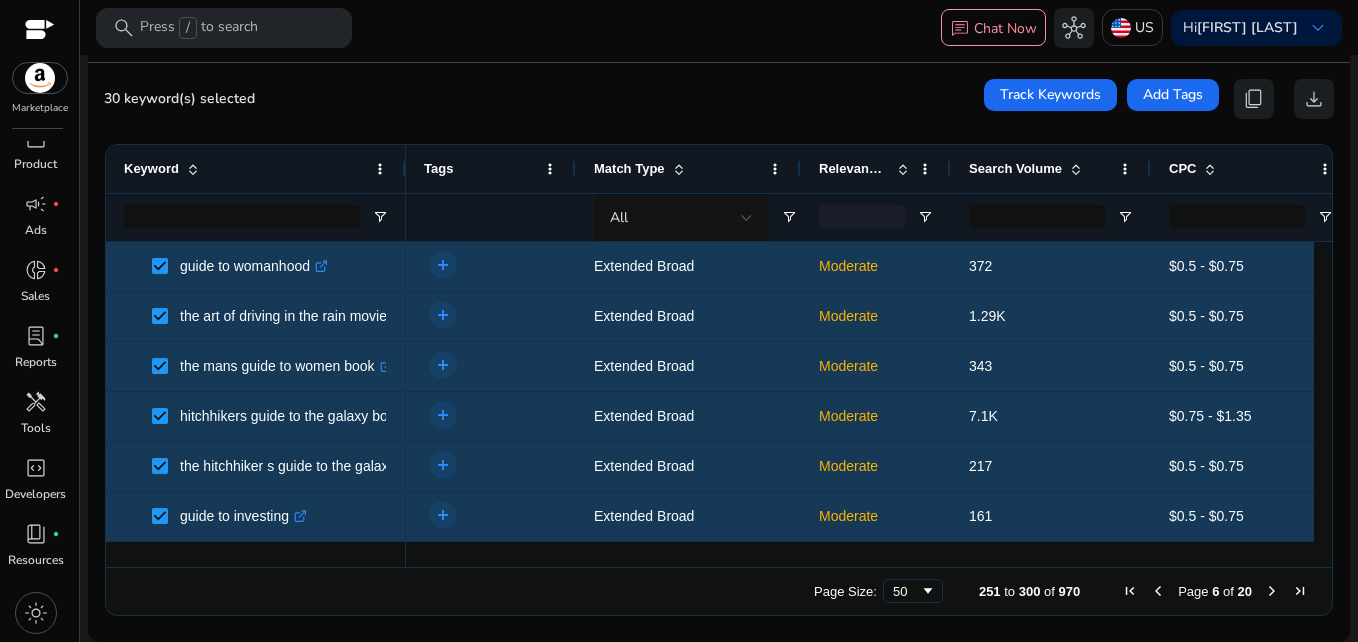 click at bounding box center (1272, 591) 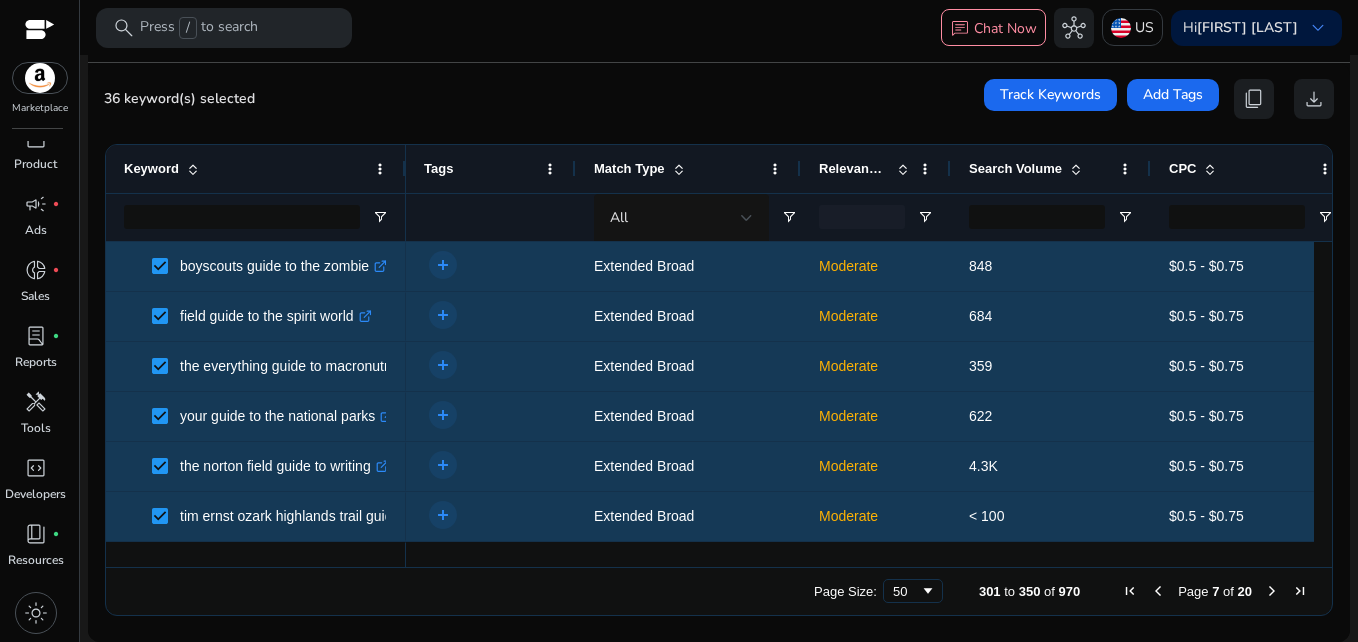 click at bounding box center [1272, 591] 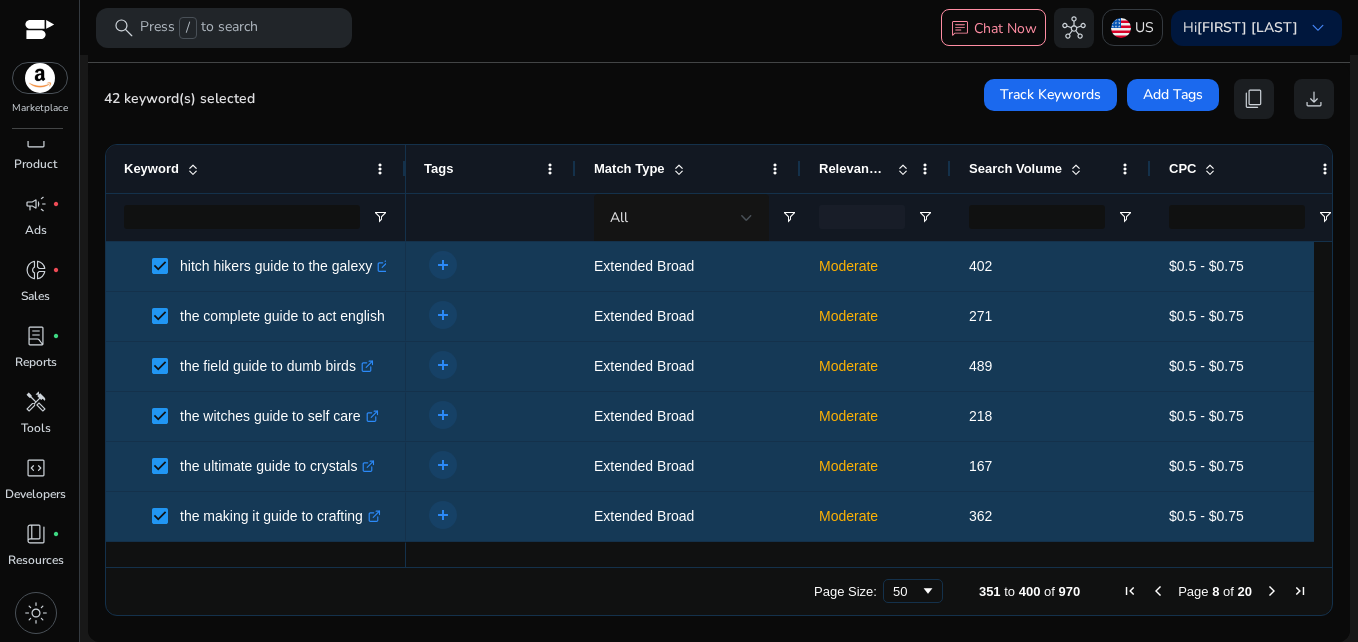 click at bounding box center [1272, 591] 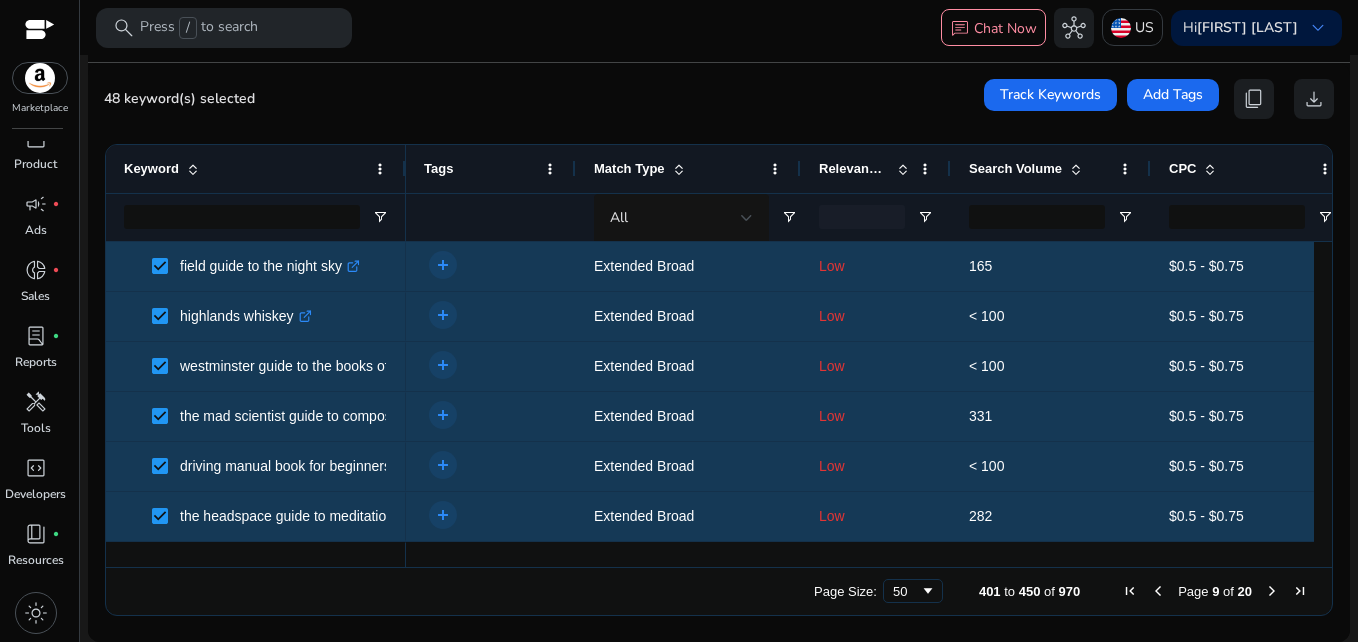 click at bounding box center [1272, 591] 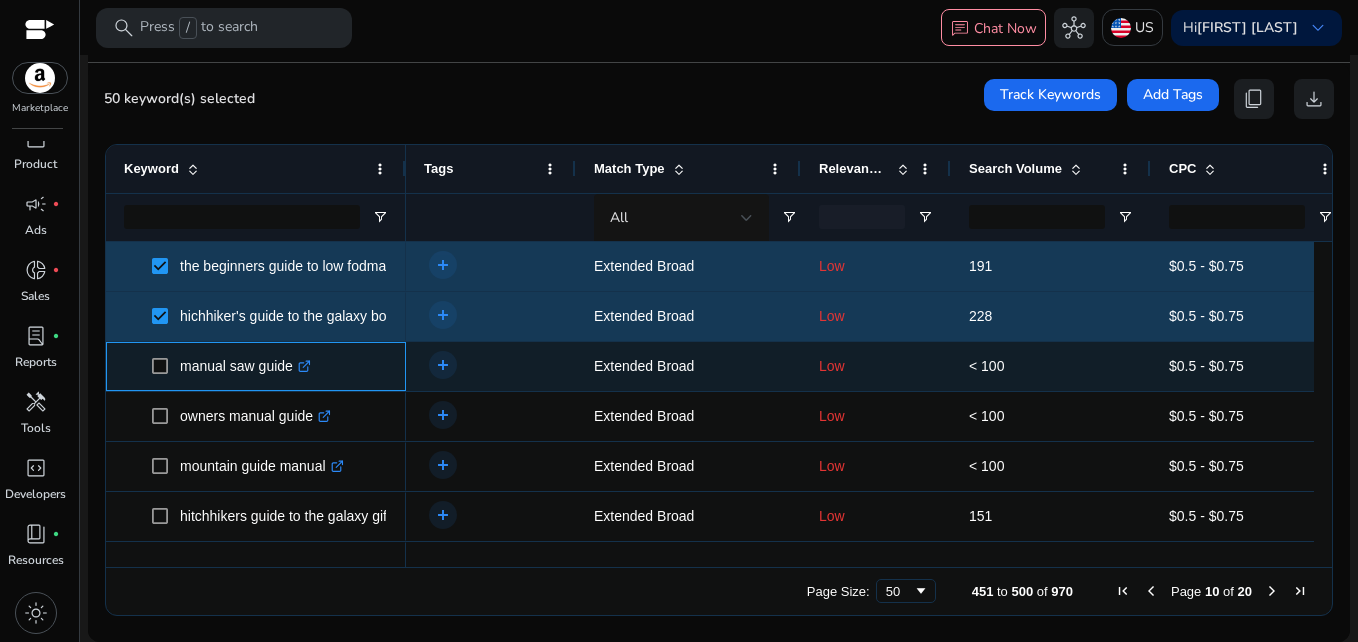 click at bounding box center (166, 366) 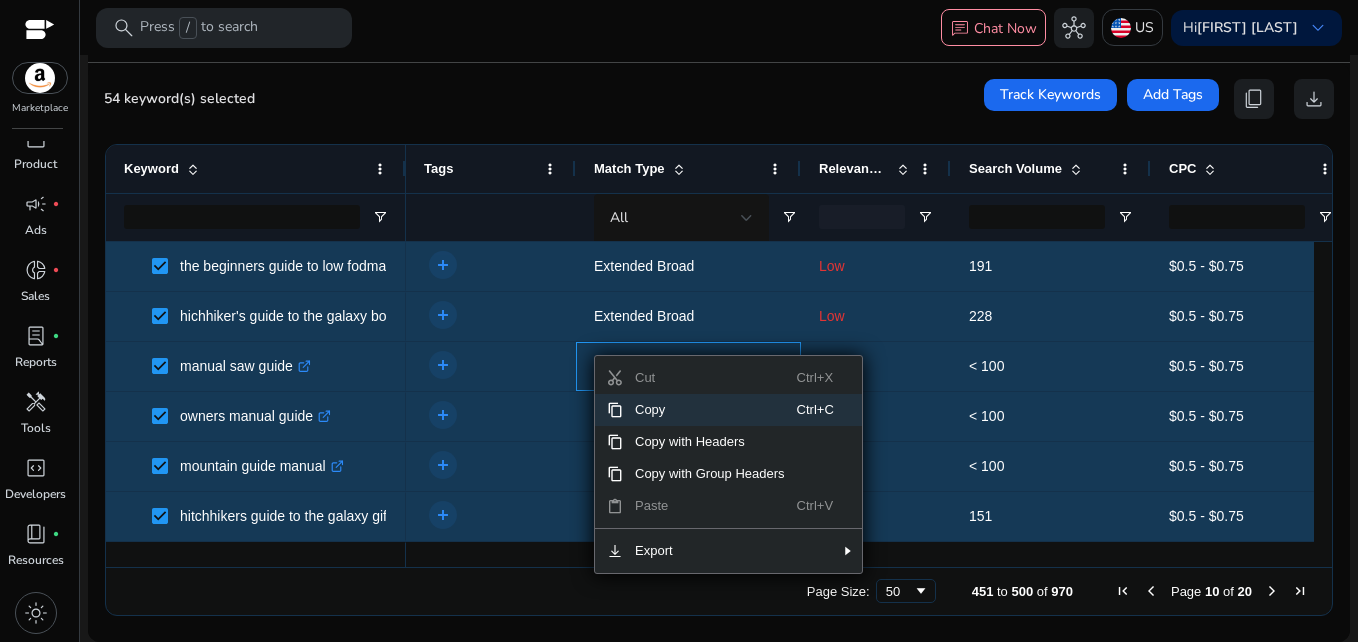 click on "Copy" at bounding box center (710, 410) 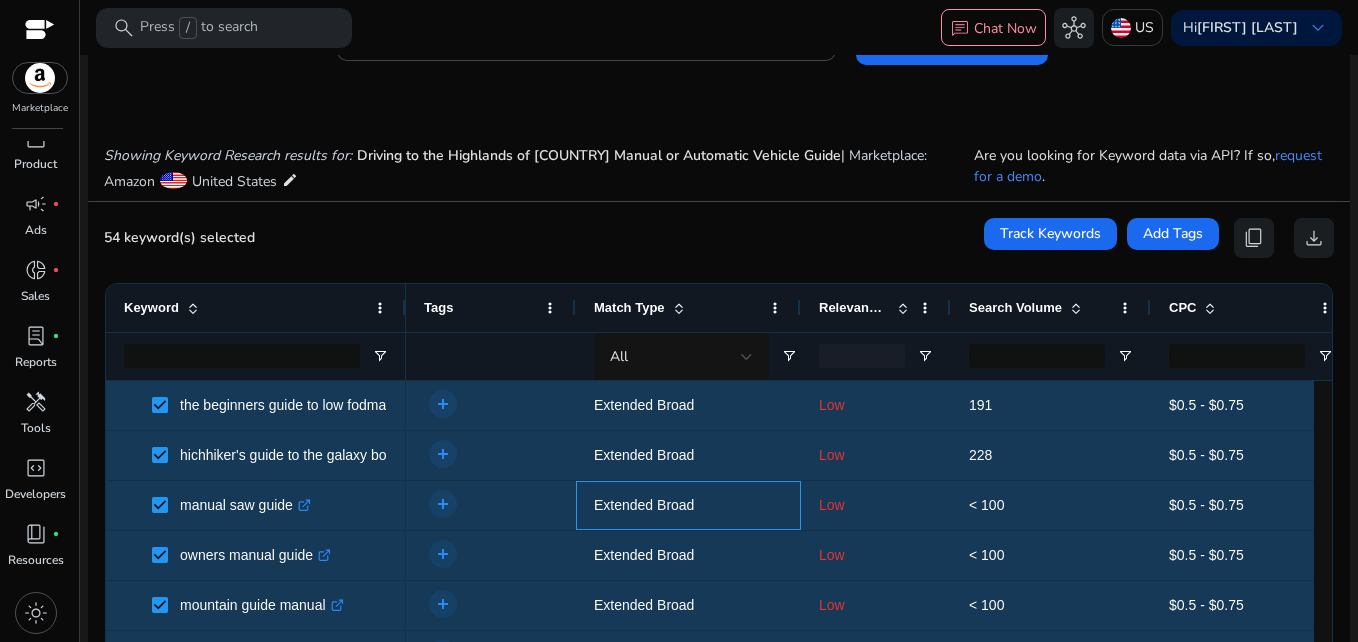 scroll, scrollTop: 0, scrollLeft: 0, axis: both 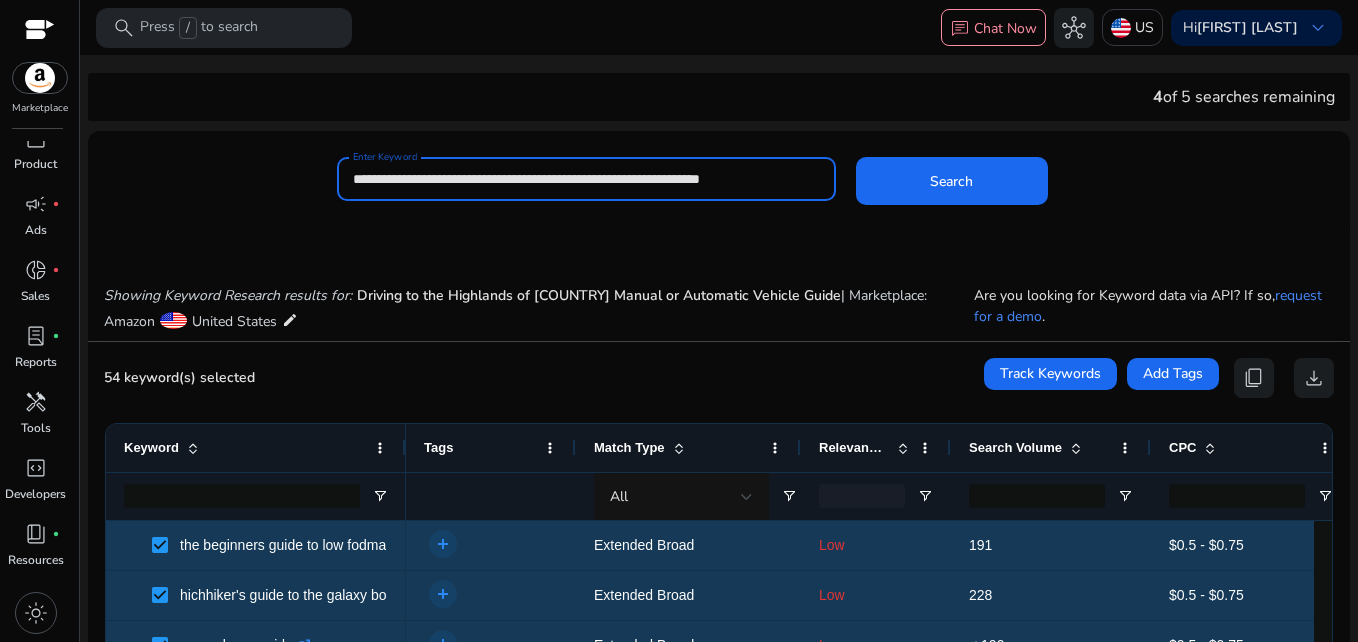 drag, startPoint x: 508, startPoint y: 183, endPoint x: 807, endPoint y: 185, distance: 299.00668 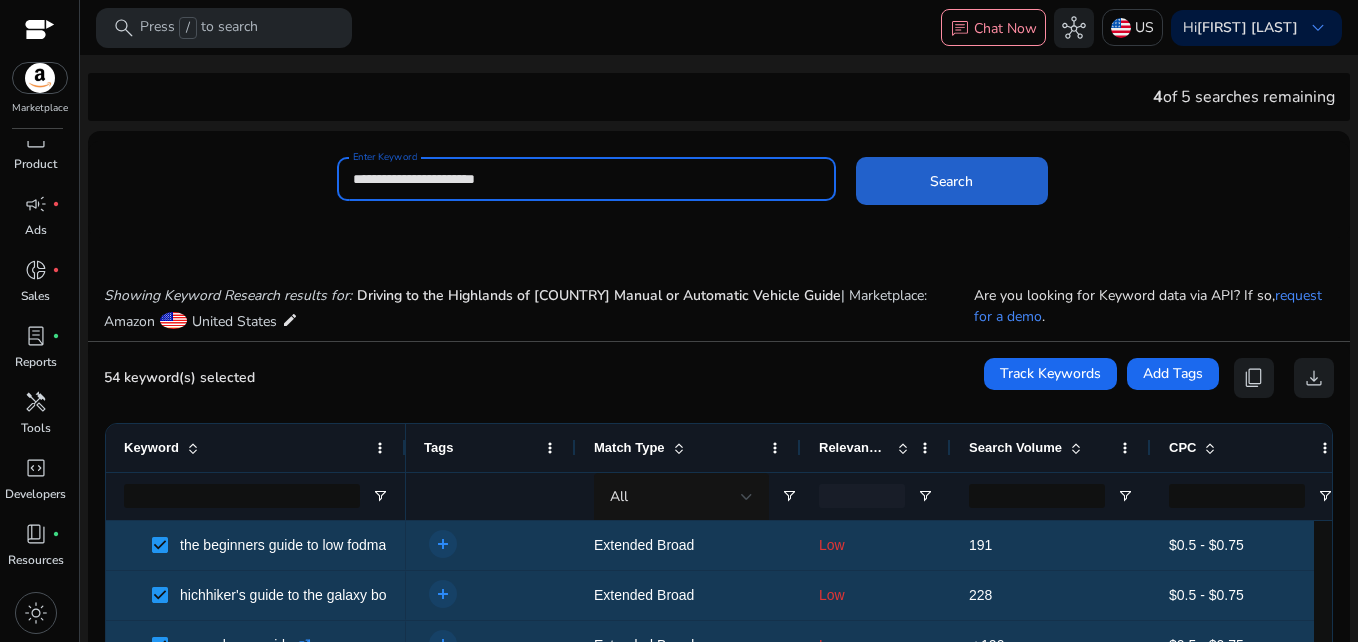 type on "**********" 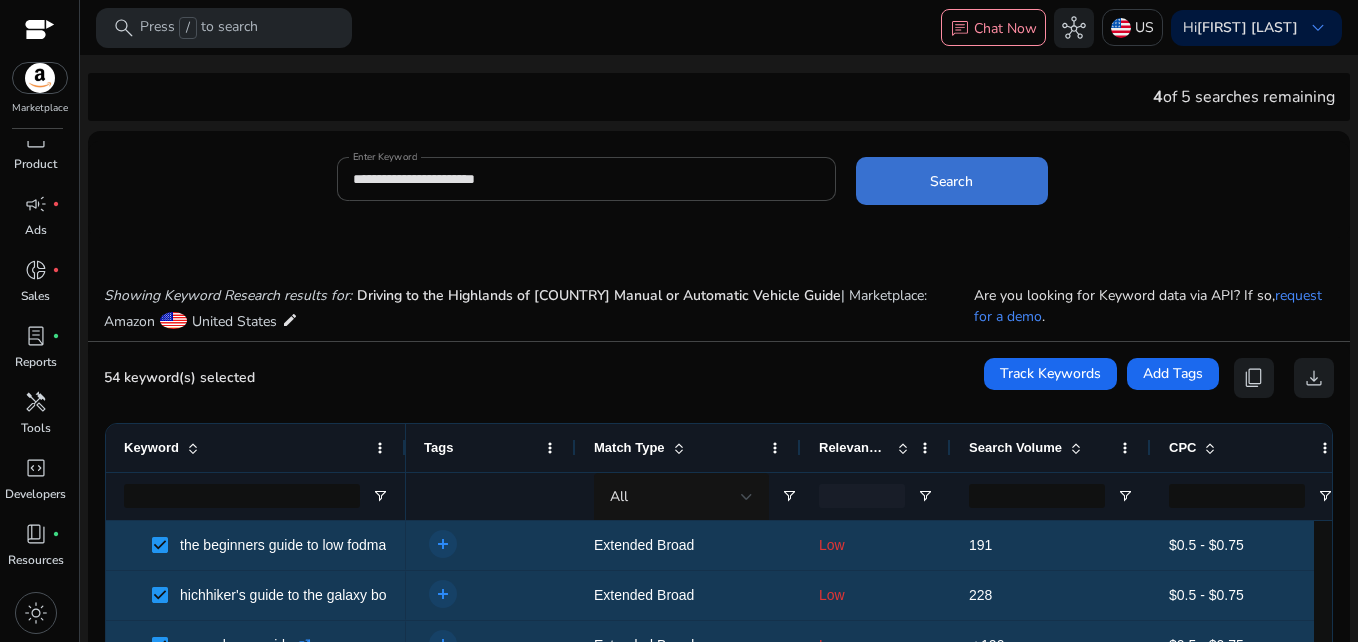 click on "Search" 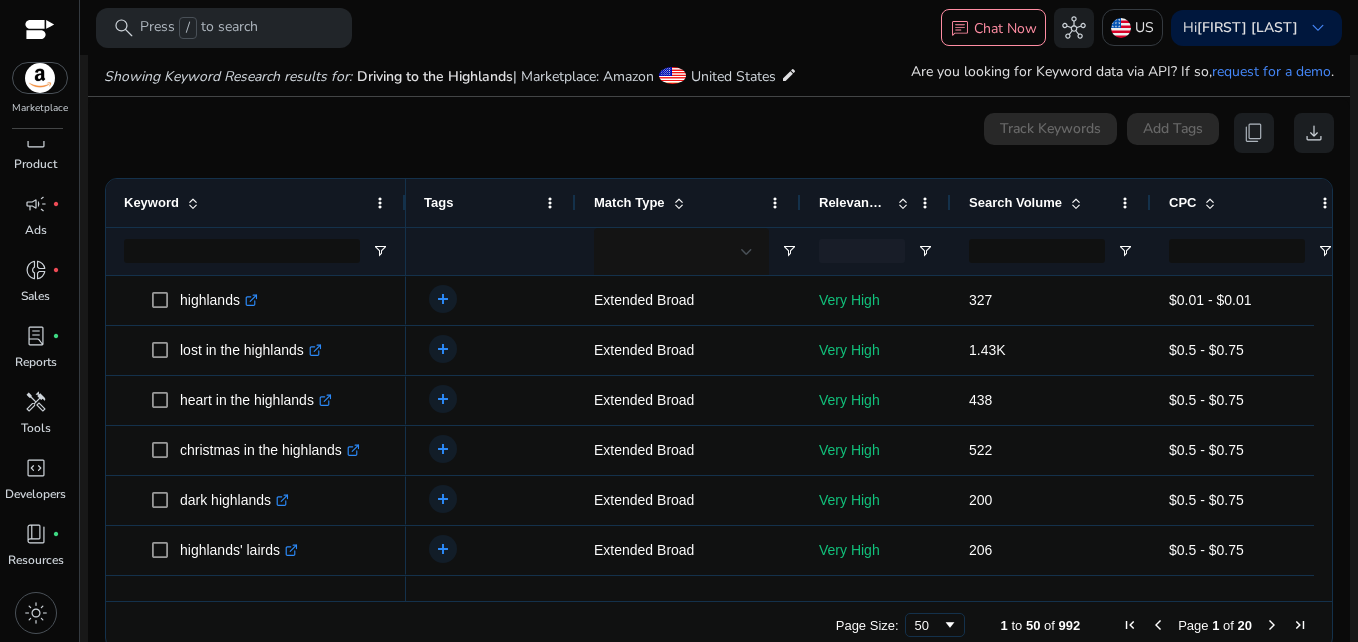 scroll, scrollTop: 258, scrollLeft: 0, axis: vertical 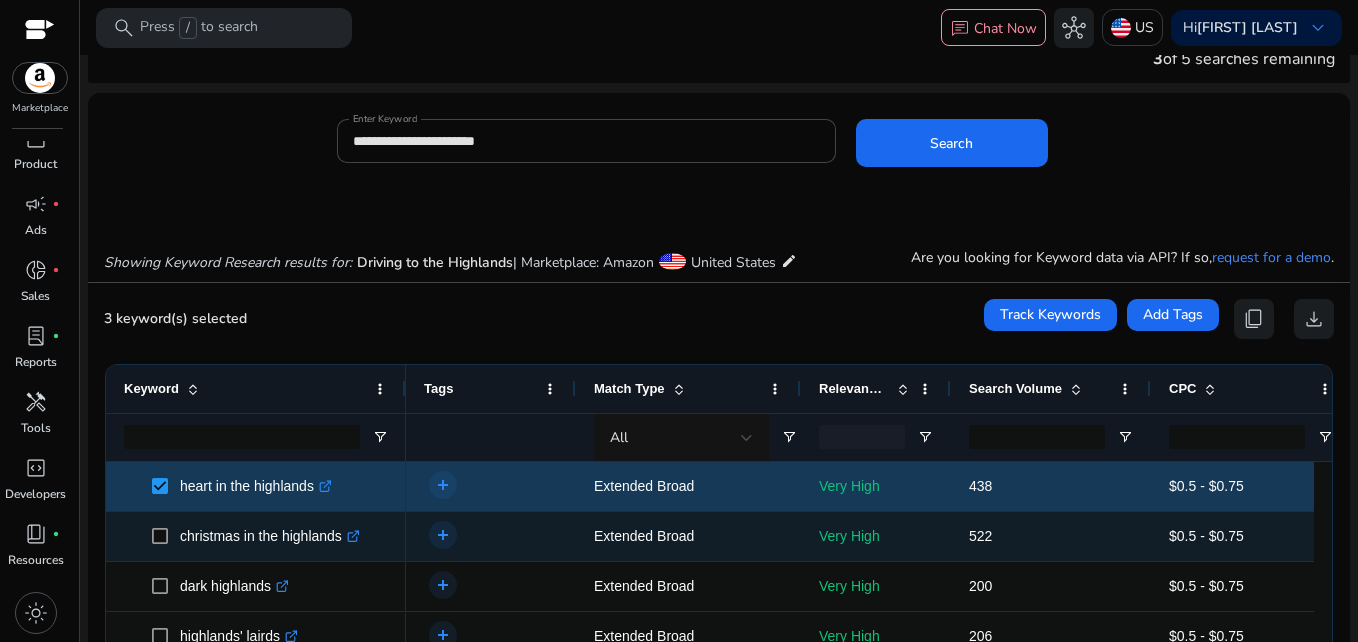 click at bounding box center (166, 536) 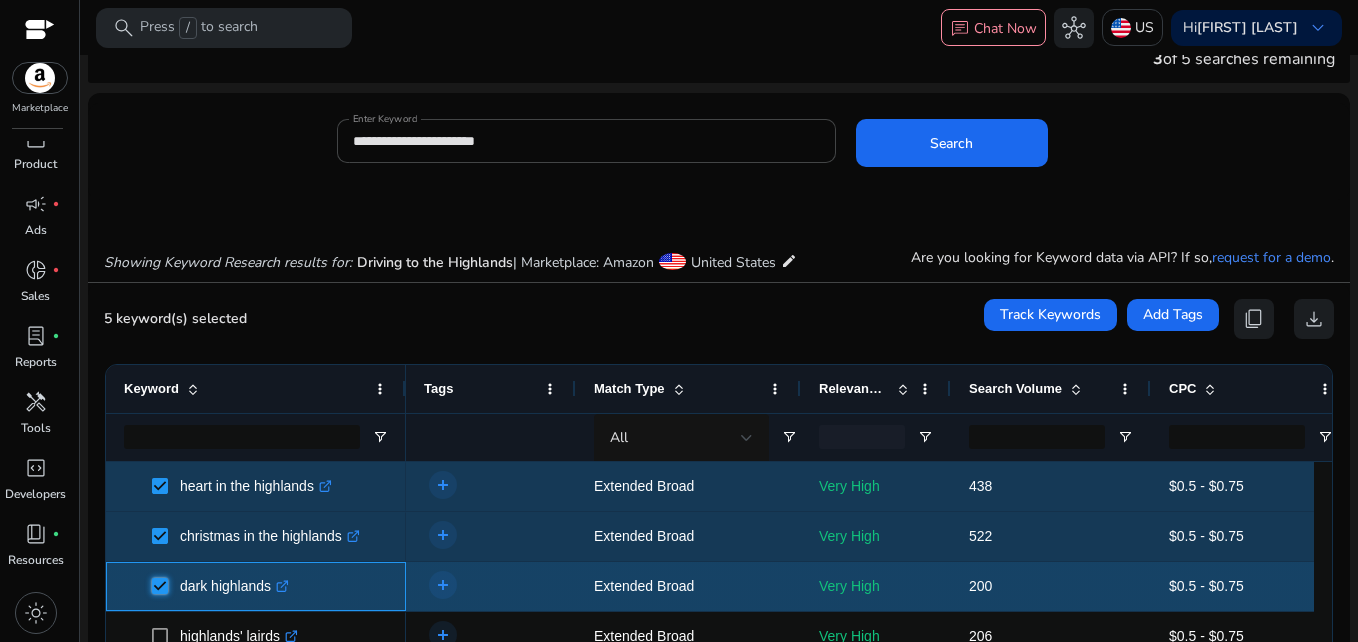 scroll, scrollTop: 166, scrollLeft: 0, axis: vertical 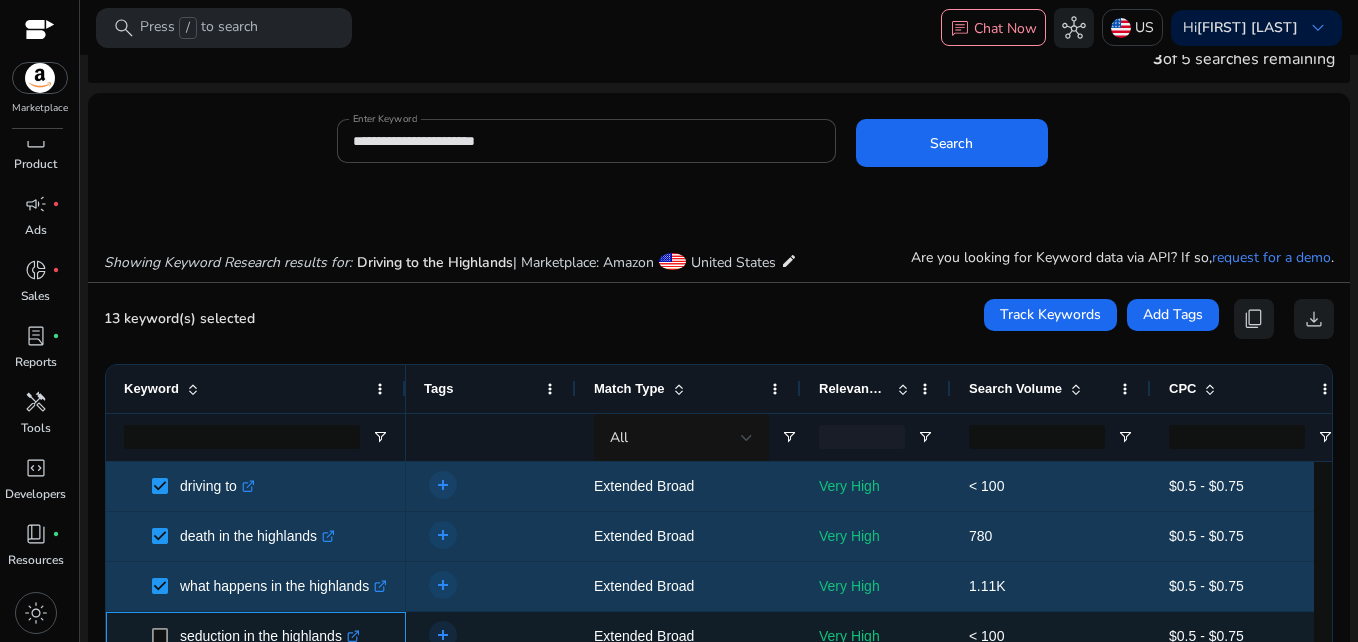 click at bounding box center (166, 636) 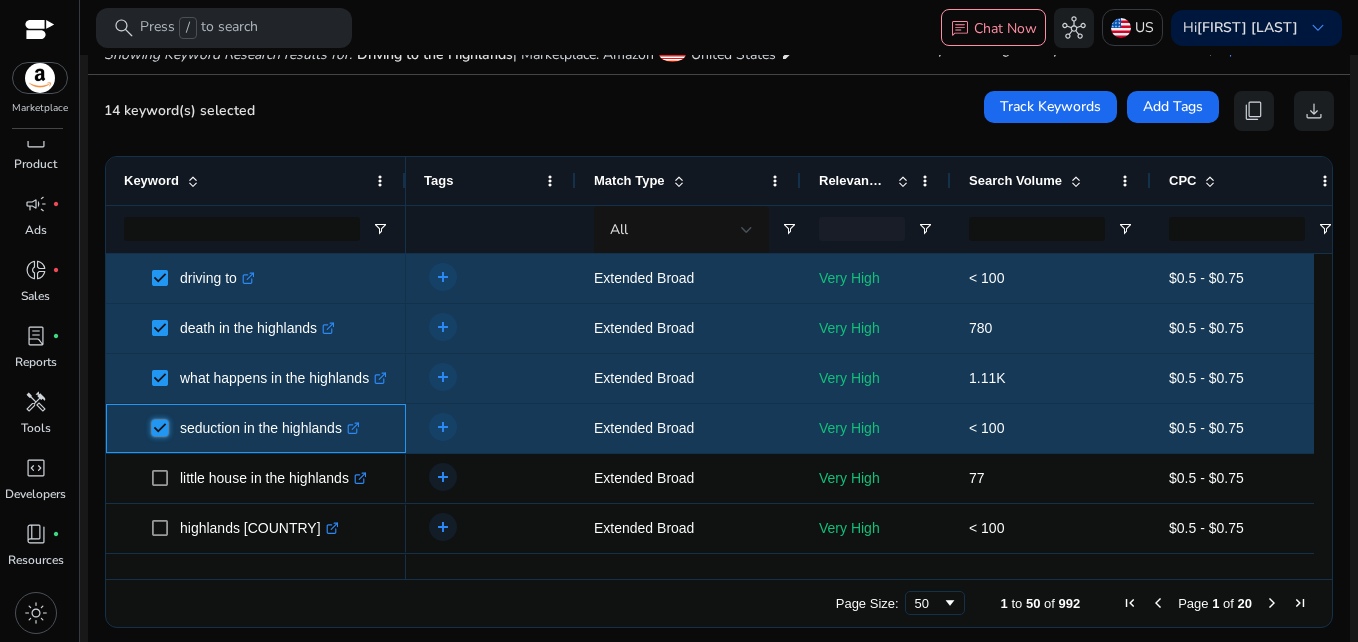 scroll, scrollTop: 258, scrollLeft: 0, axis: vertical 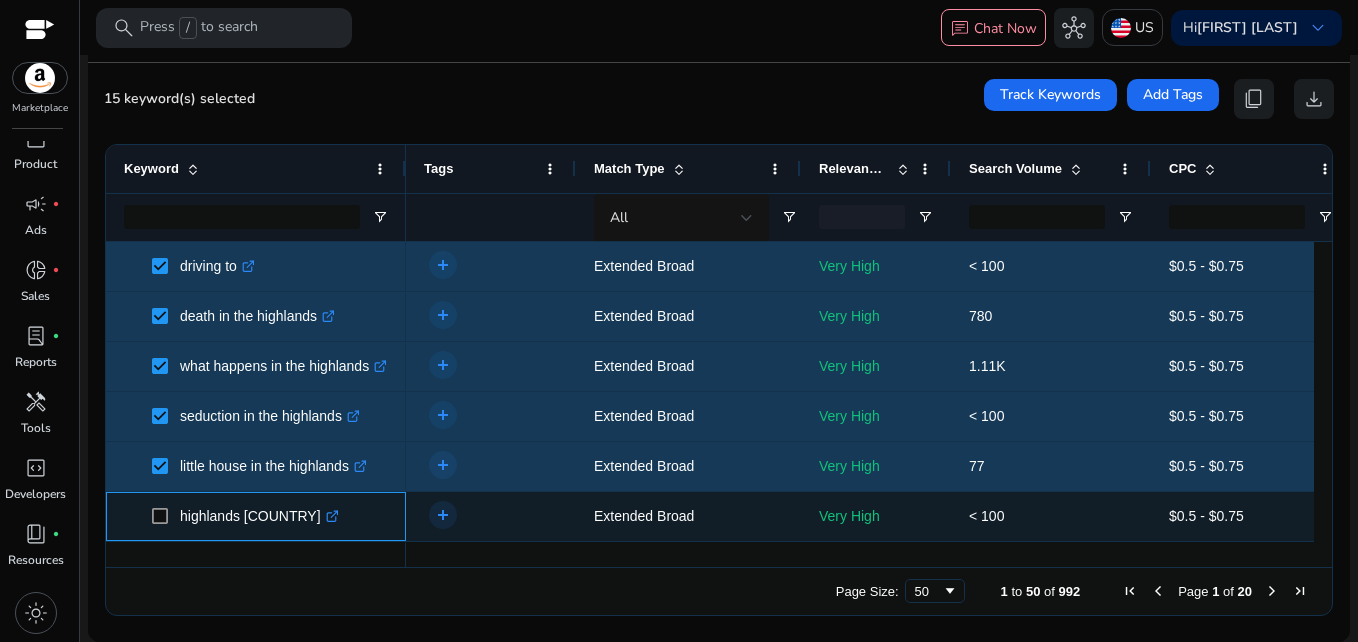 click at bounding box center [166, 516] 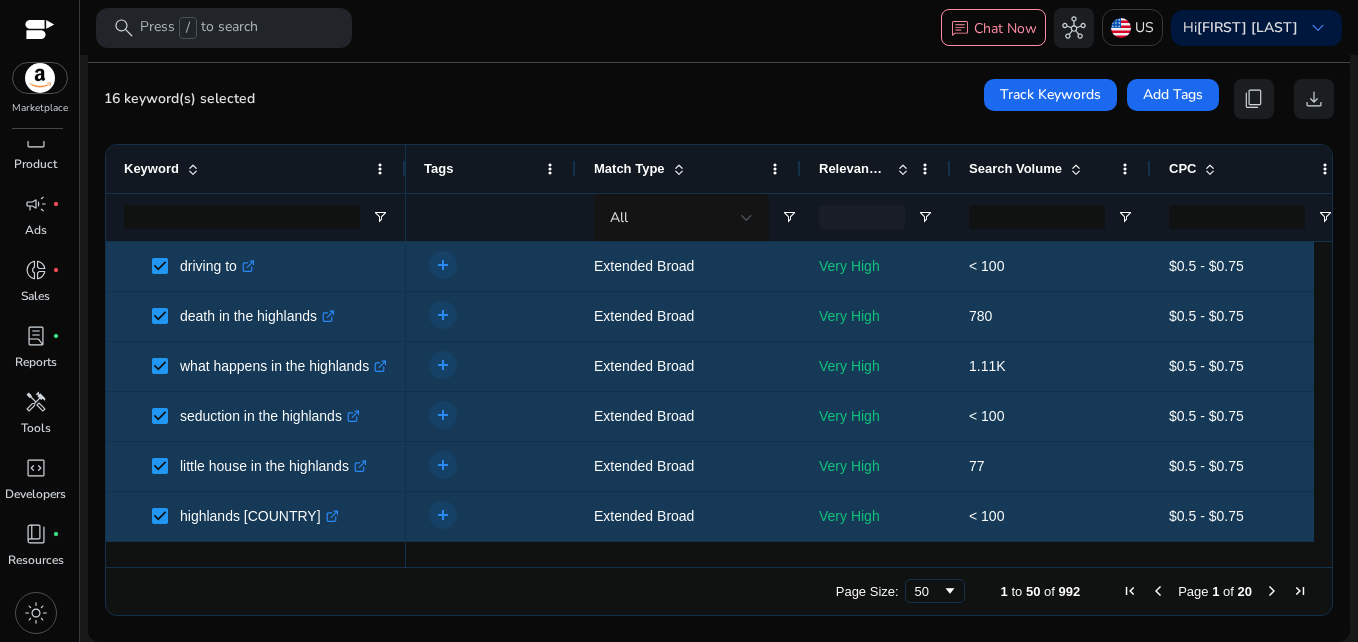 click on "Page
1
of
20" at bounding box center [1215, 591] 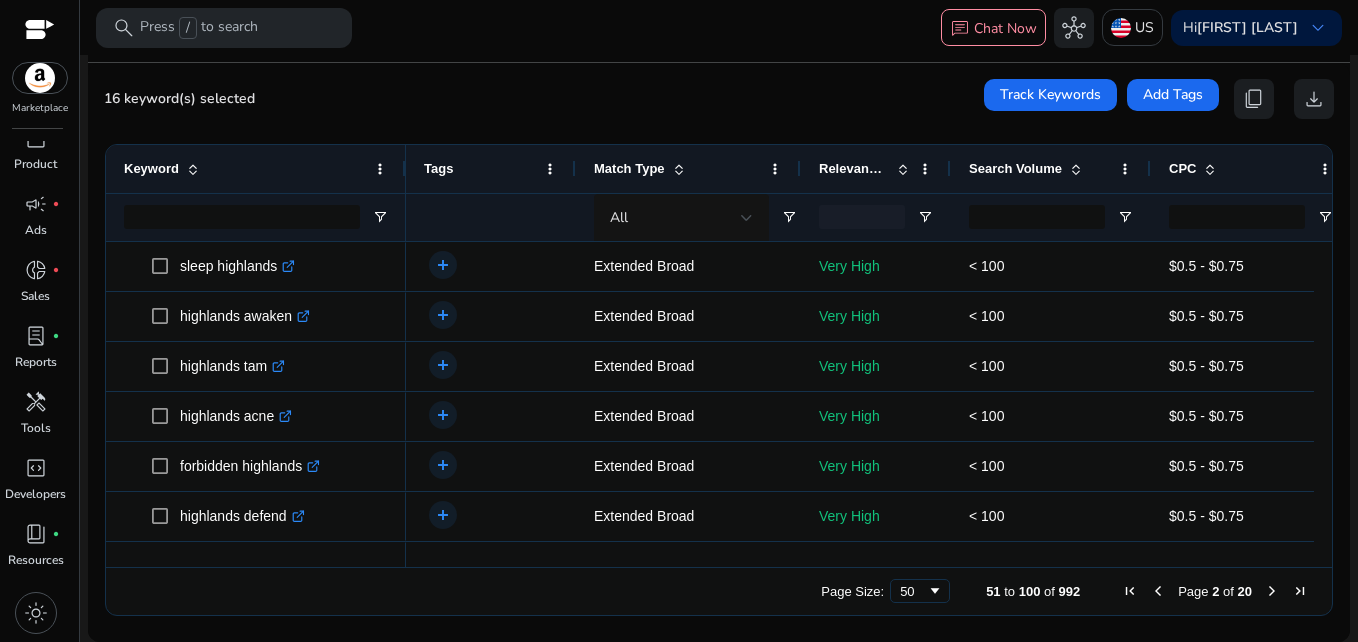scroll 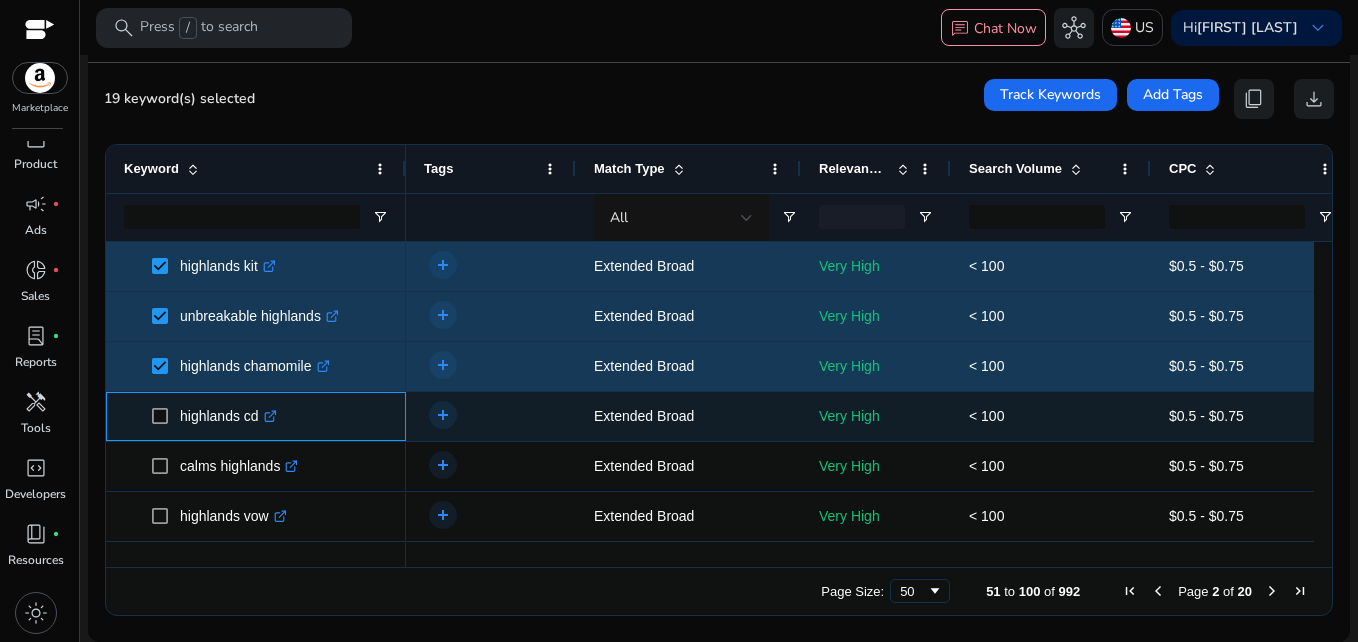 click at bounding box center [166, 416] 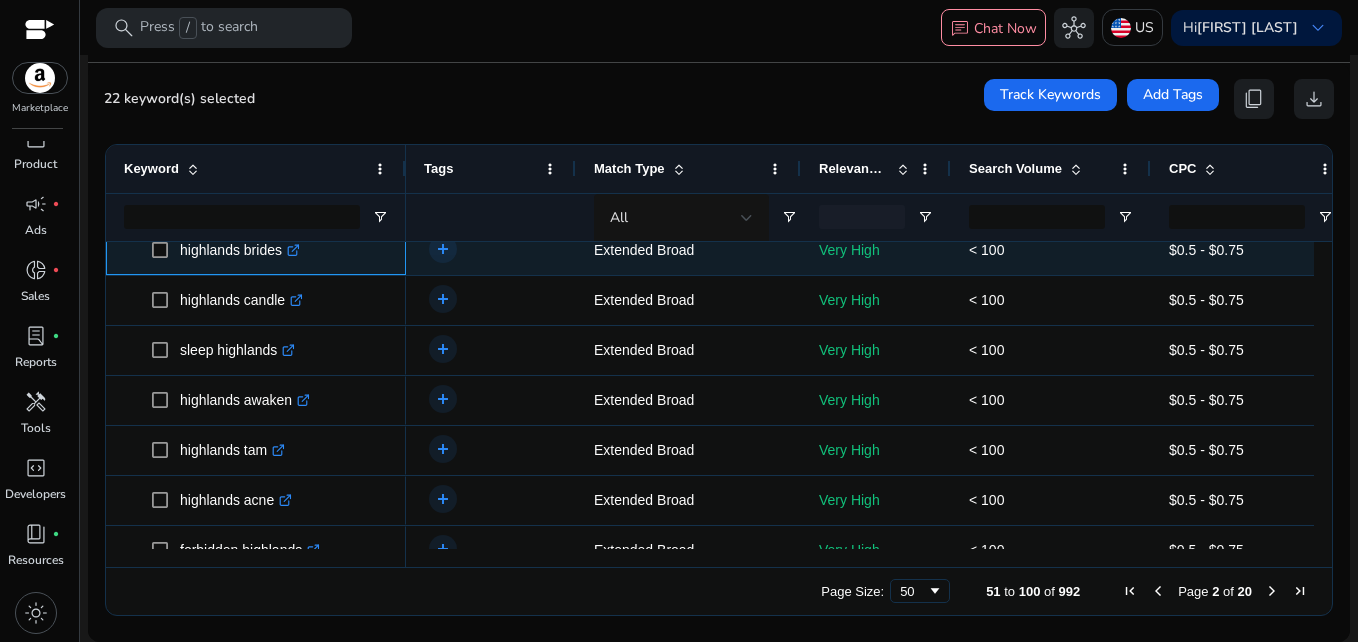 click at bounding box center [166, 250] 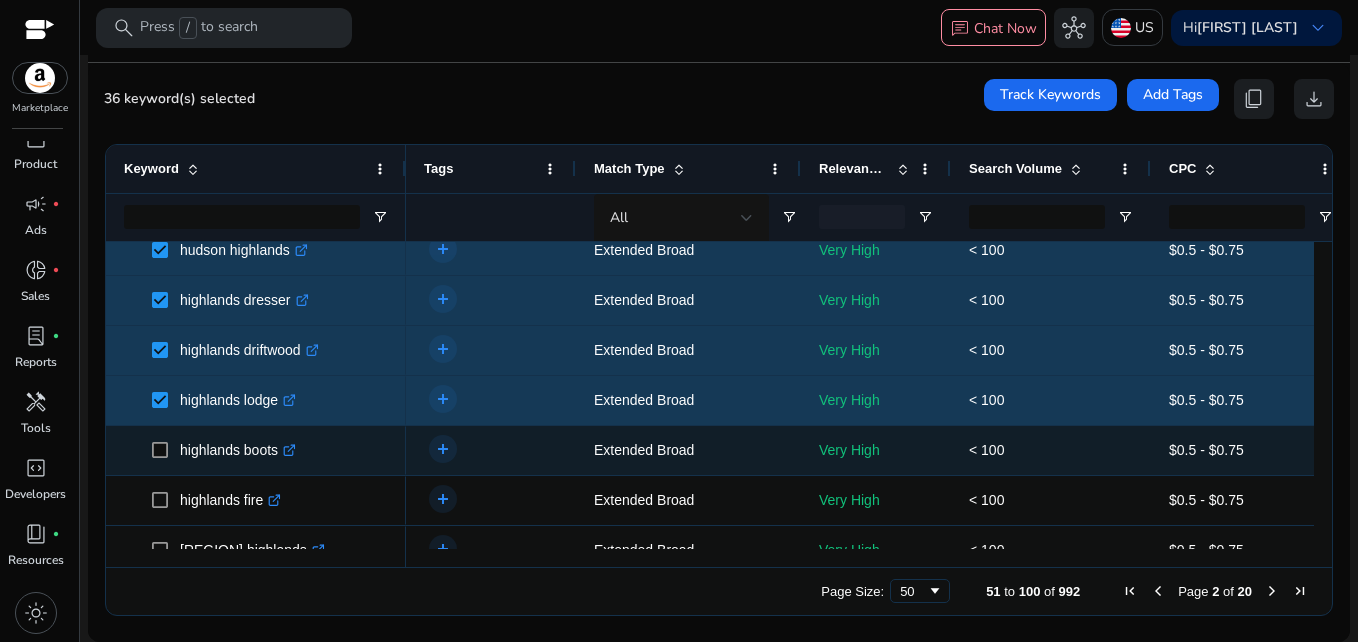 click on "highlands boots  .st0{fill:#2c8af8}" at bounding box center (256, 450) 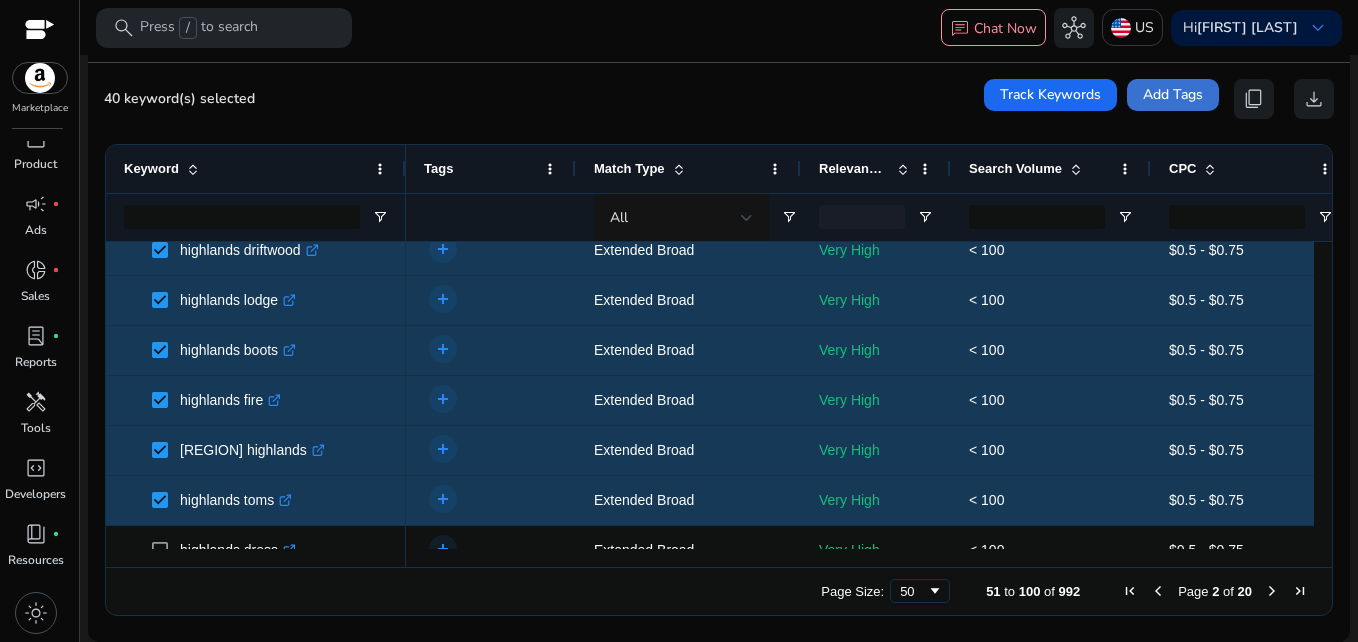 click on "Add Tags" at bounding box center (1173, 94) 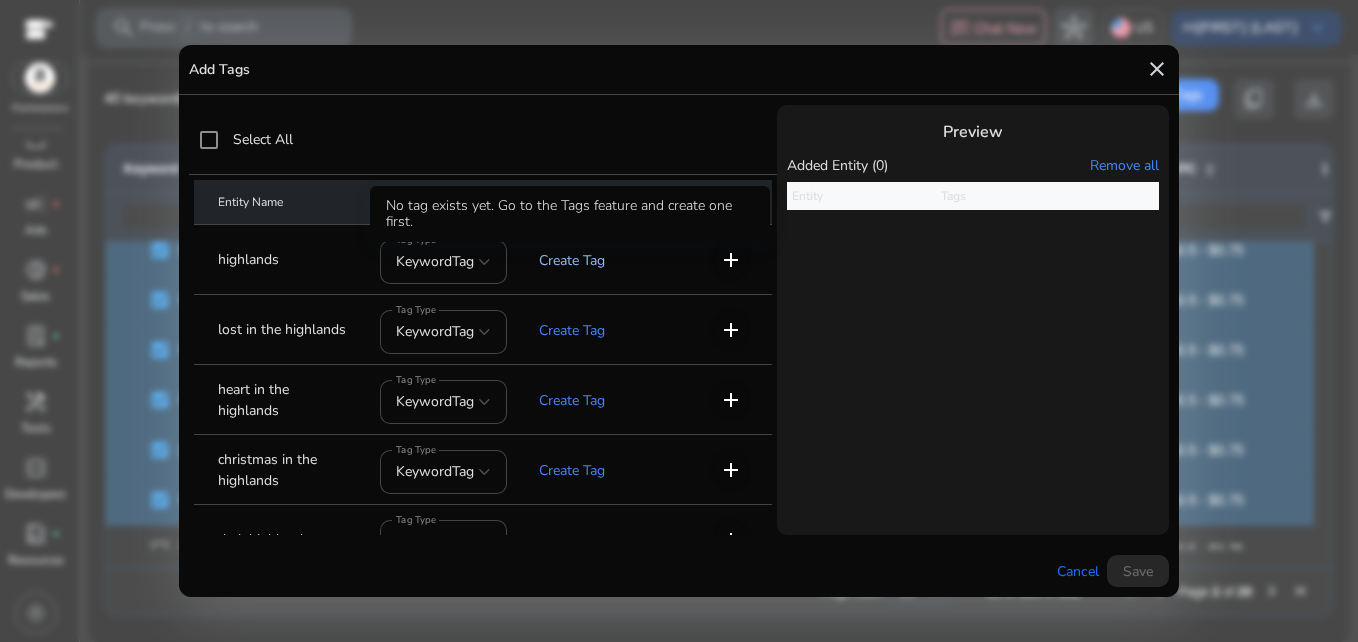 click on "Create Tag" at bounding box center [572, 330] 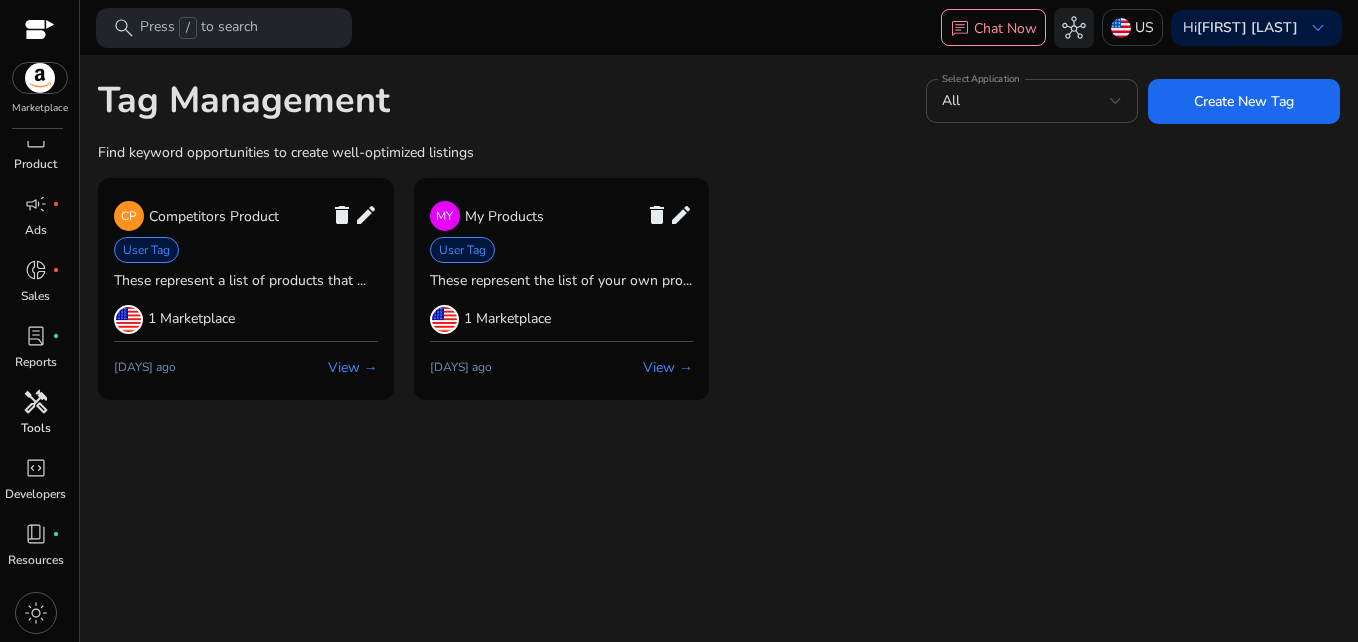click on "Tools" at bounding box center (36, 428) 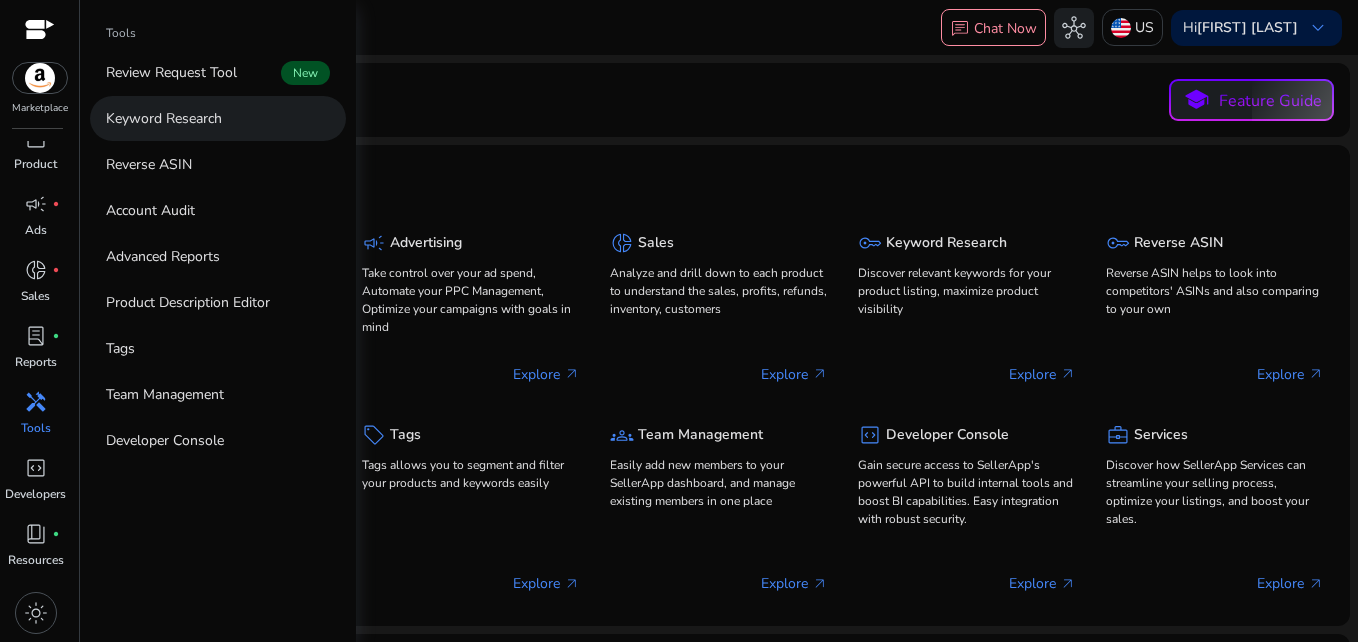 click on "Keyword Research" at bounding box center [164, 118] 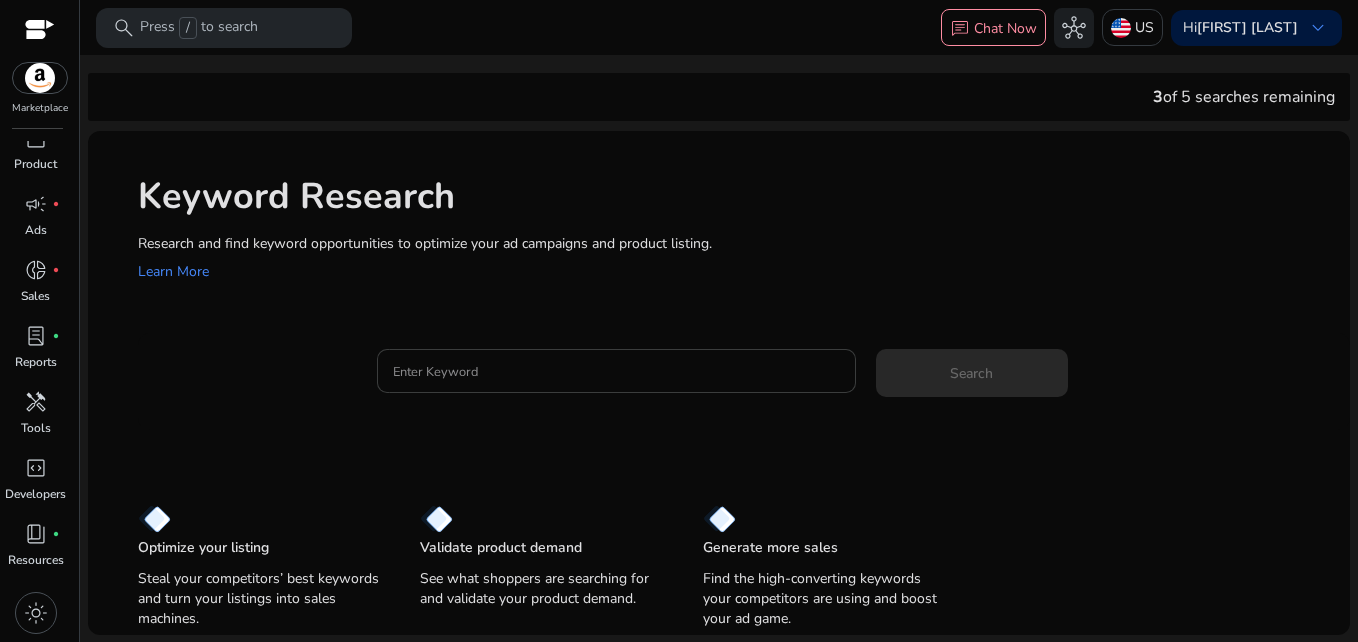 click on "Enter Keyword" at bounding box center [616, 371] 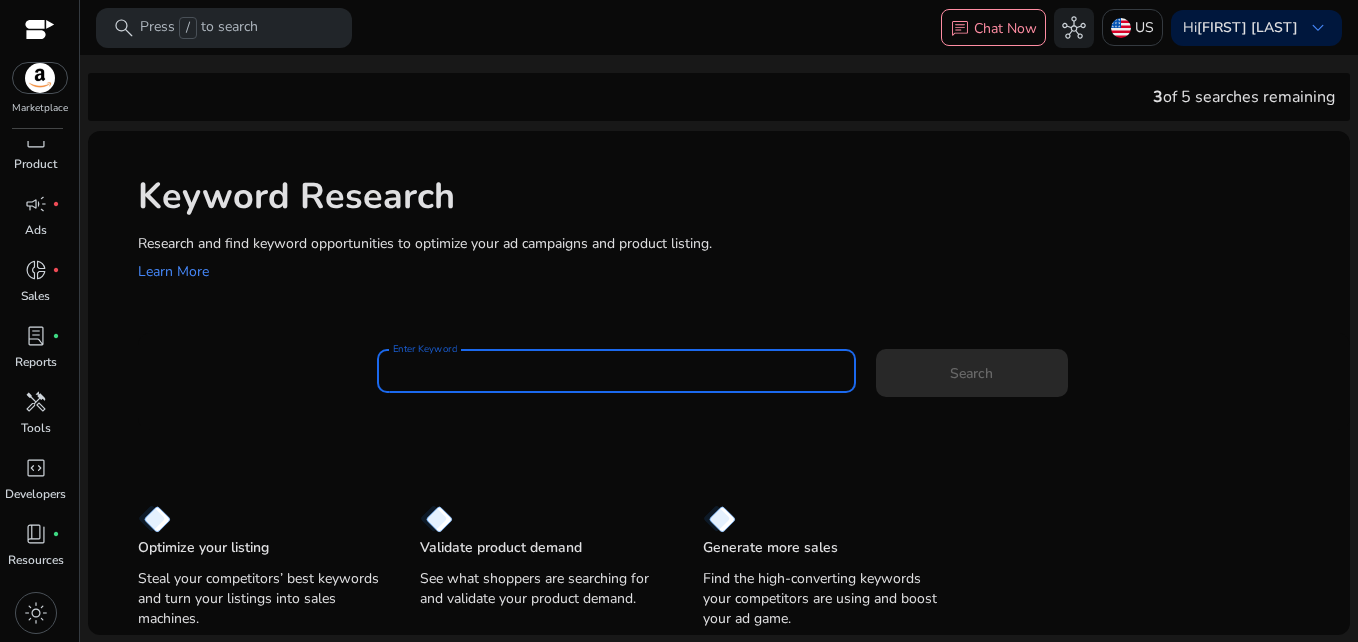 paste on "**********" 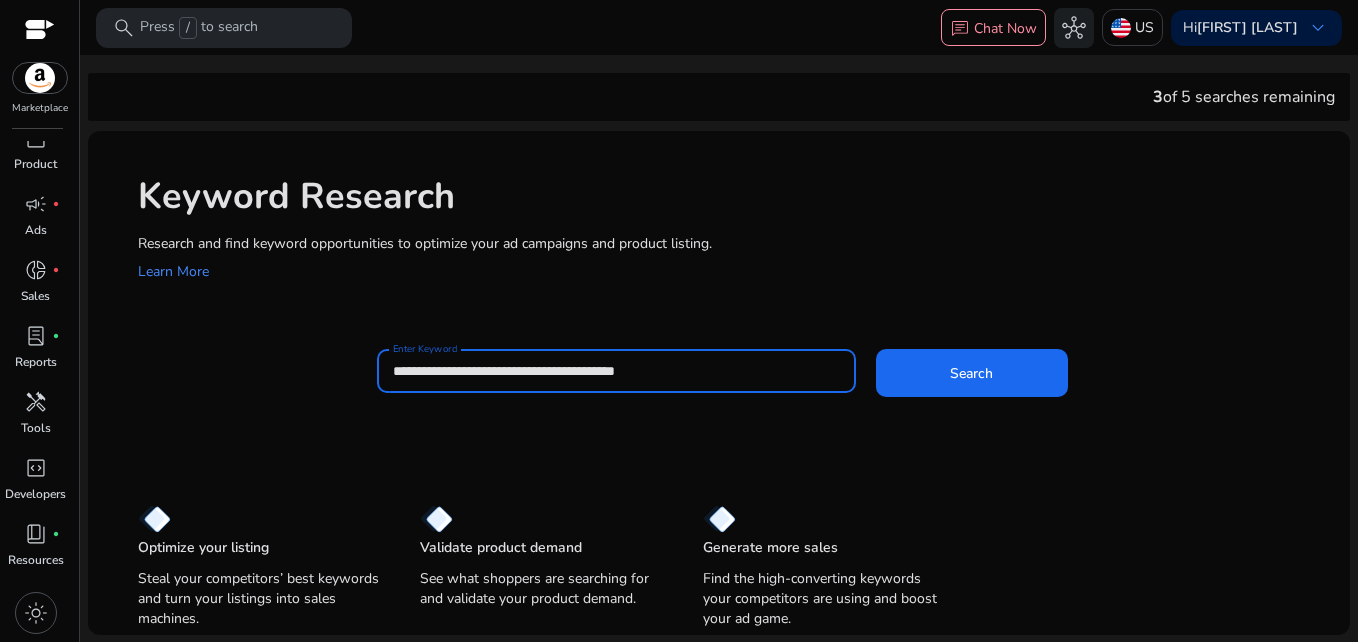 drag, startPoint x: 410, startPoint y: 376, endPoint x: 388, endPoint y: 376, distance: 22 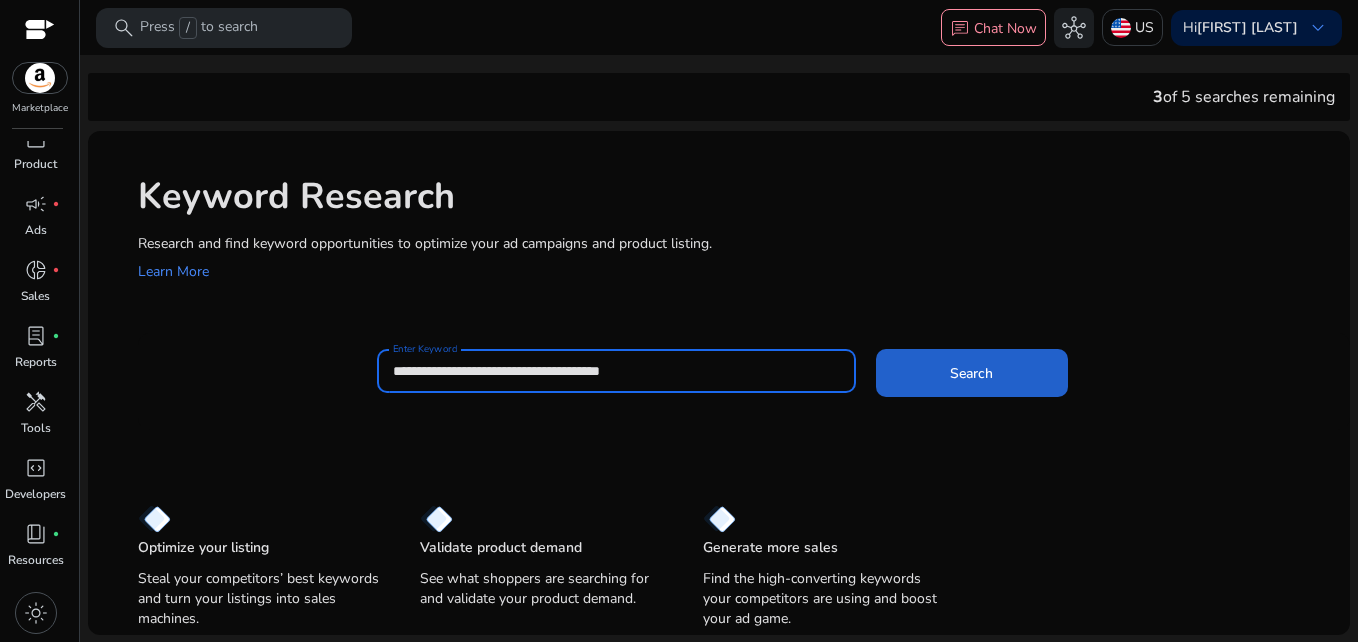 type on "**********" 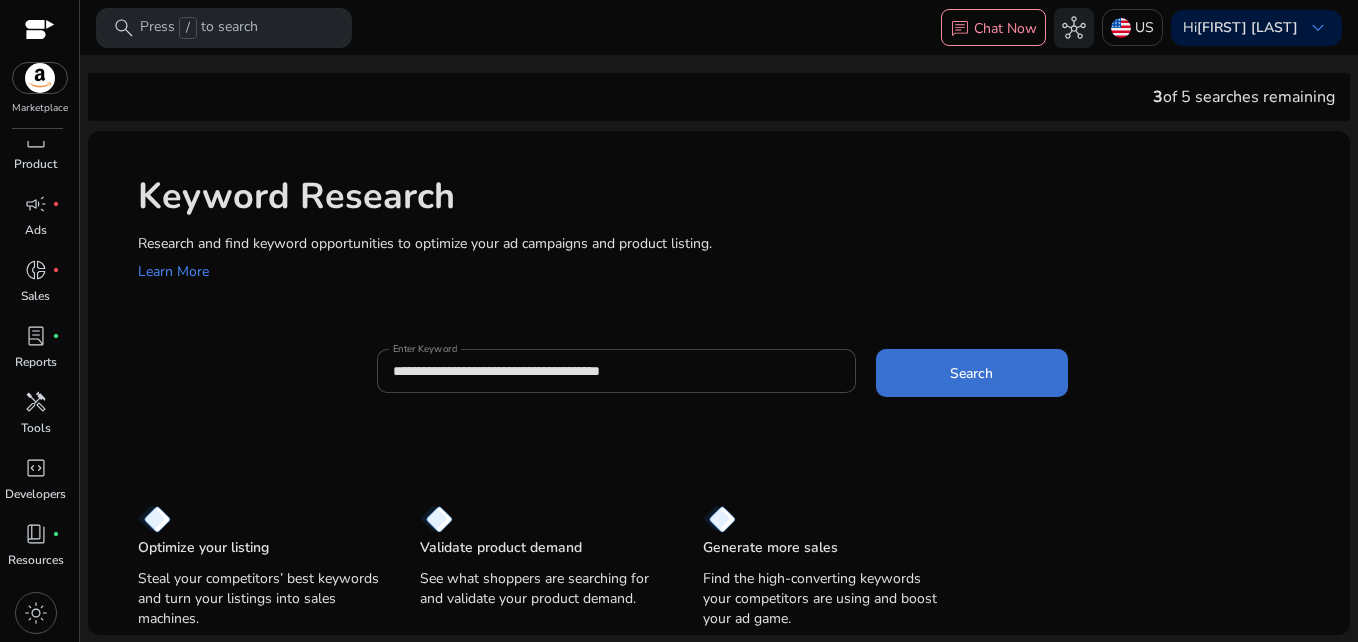 click 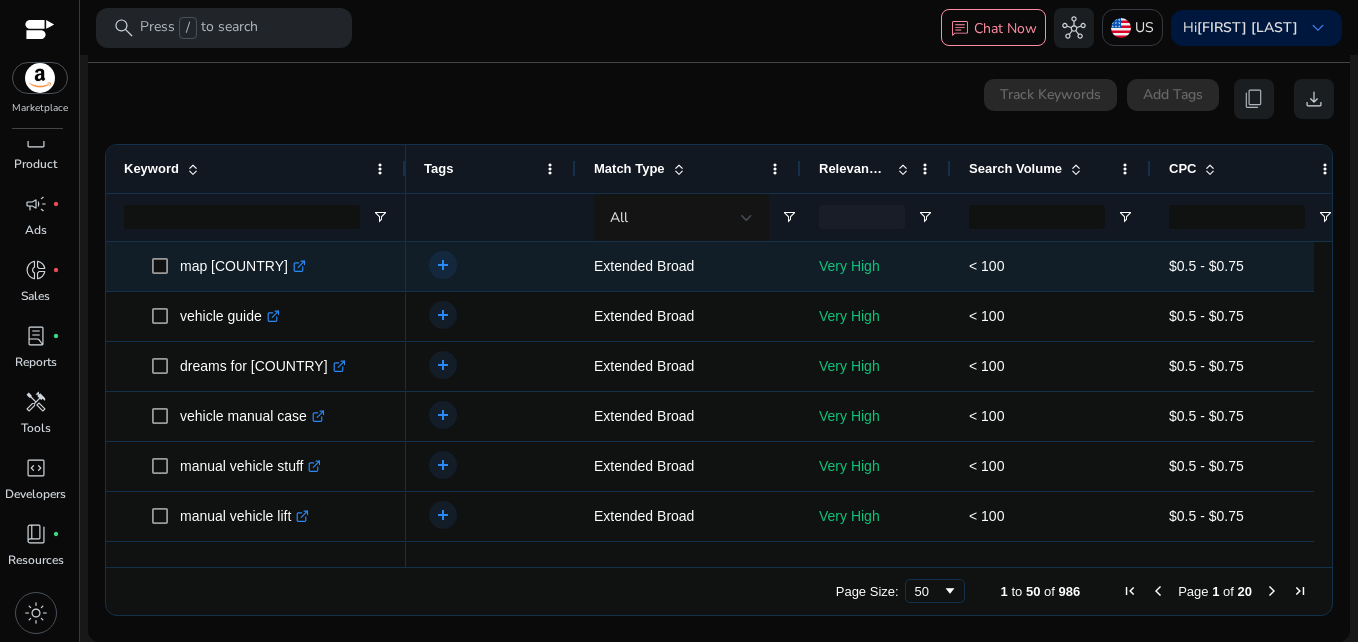scroll, scrollTop: 238, scrollLeft: 0, axis: vertical 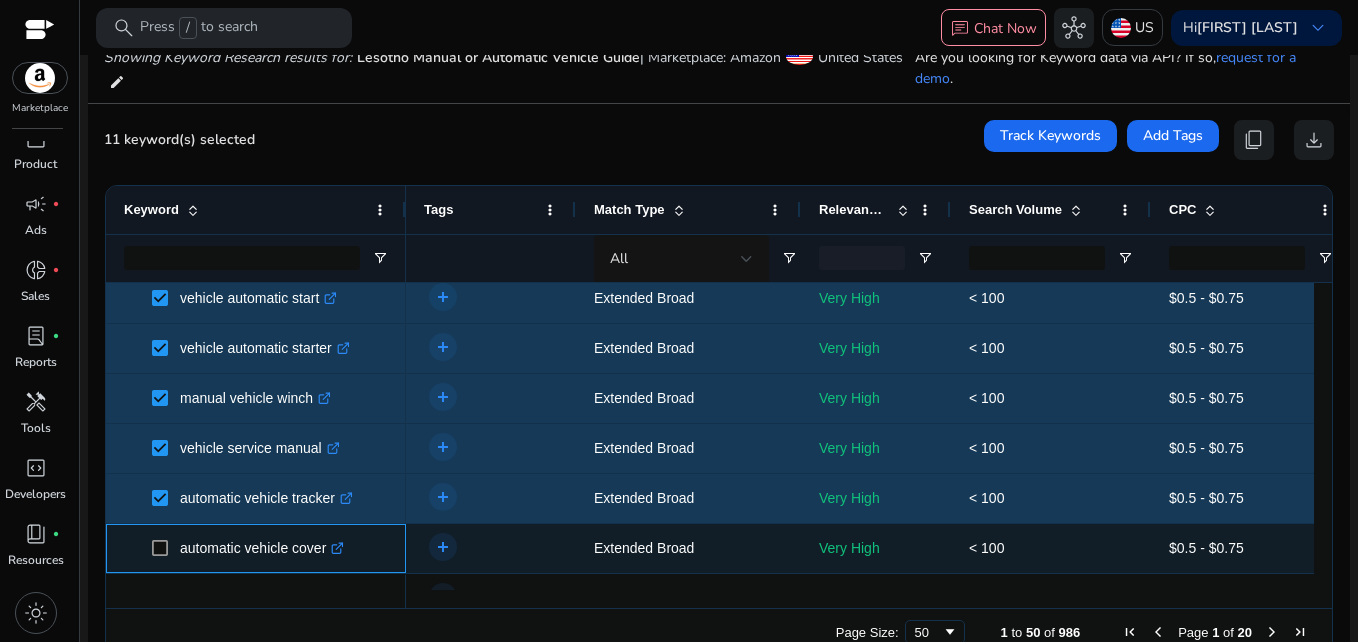 click at bounding box center (166, 548) 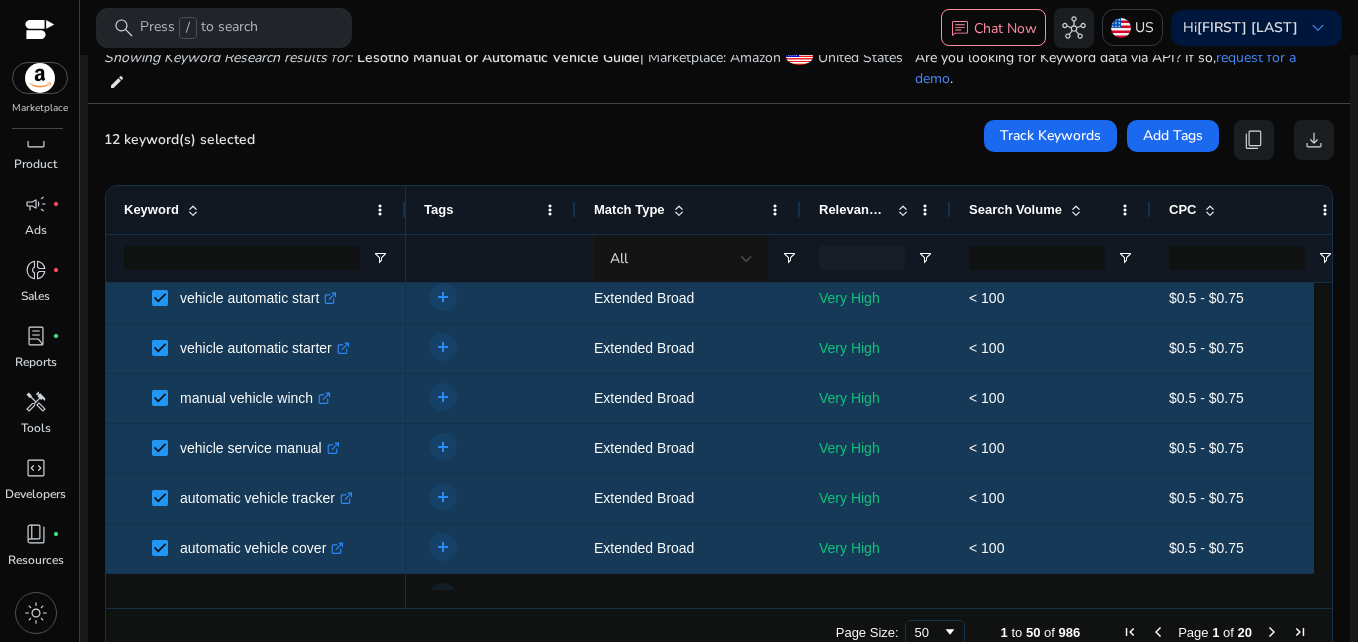 drag, startPoint x: 1315, startPoint y: 347, endPoint x: 1310, endPoint y: 393, distance: 46.270943 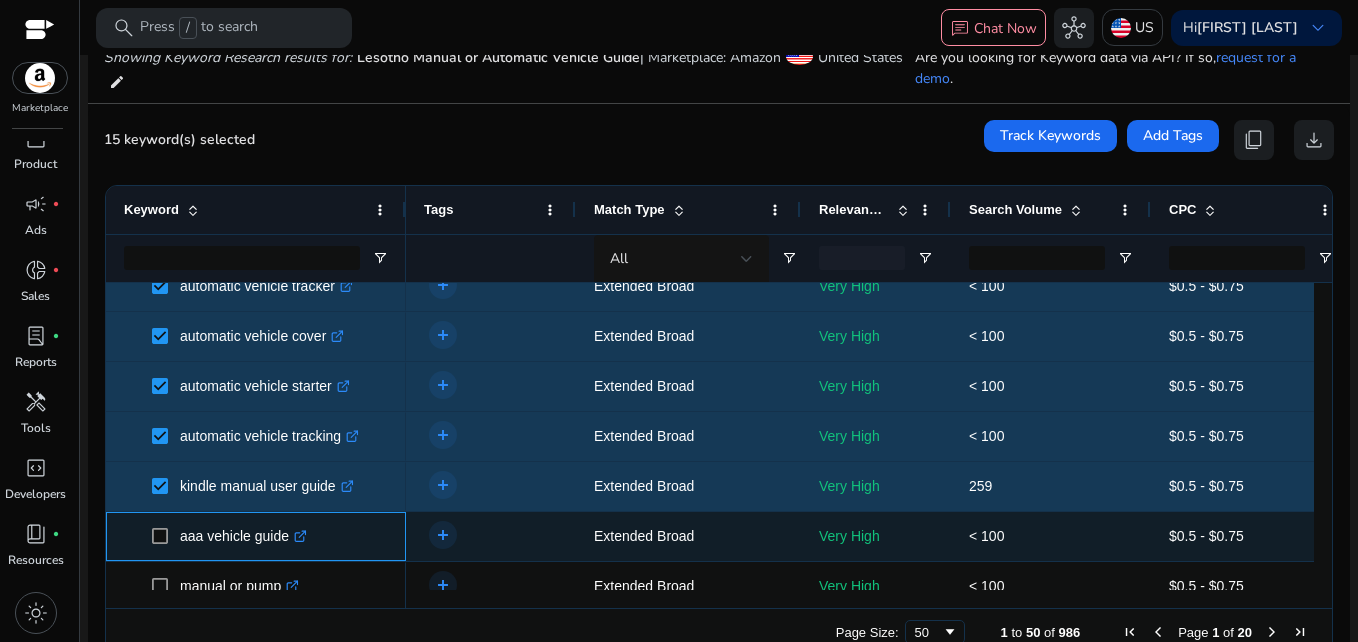 click at bounding box center (166, 536) 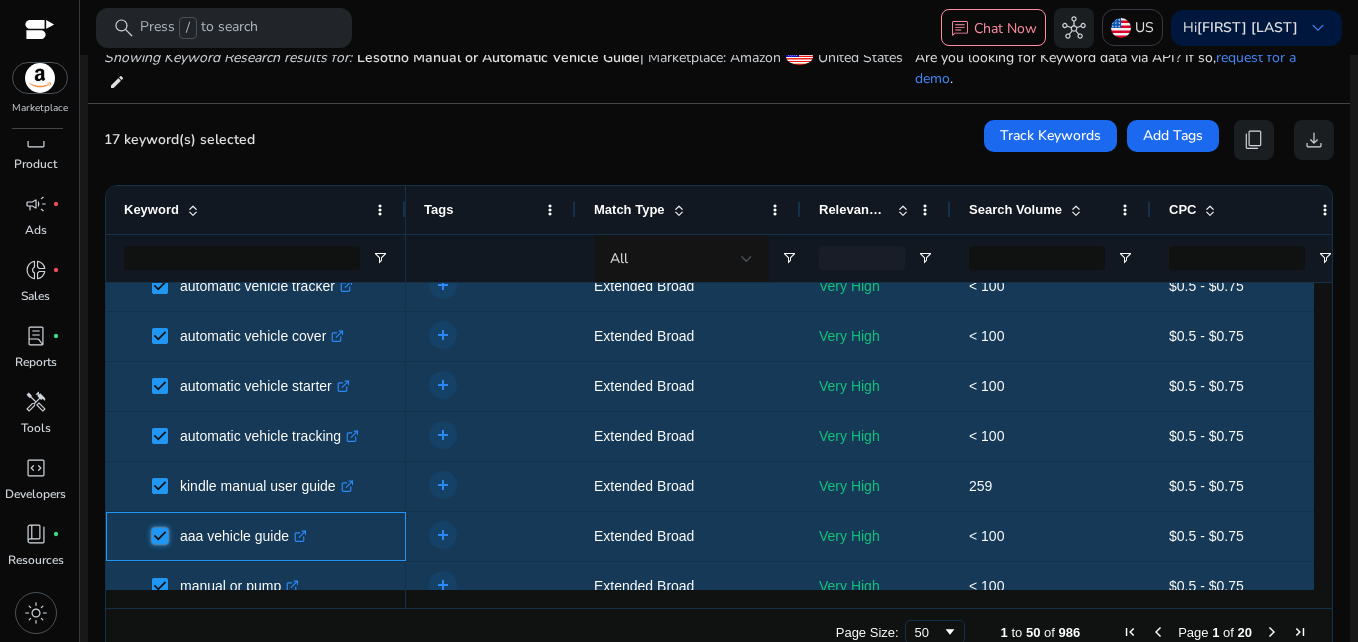 scroll, scrollTop: 660, scrollLeft: 0, axis: vertical 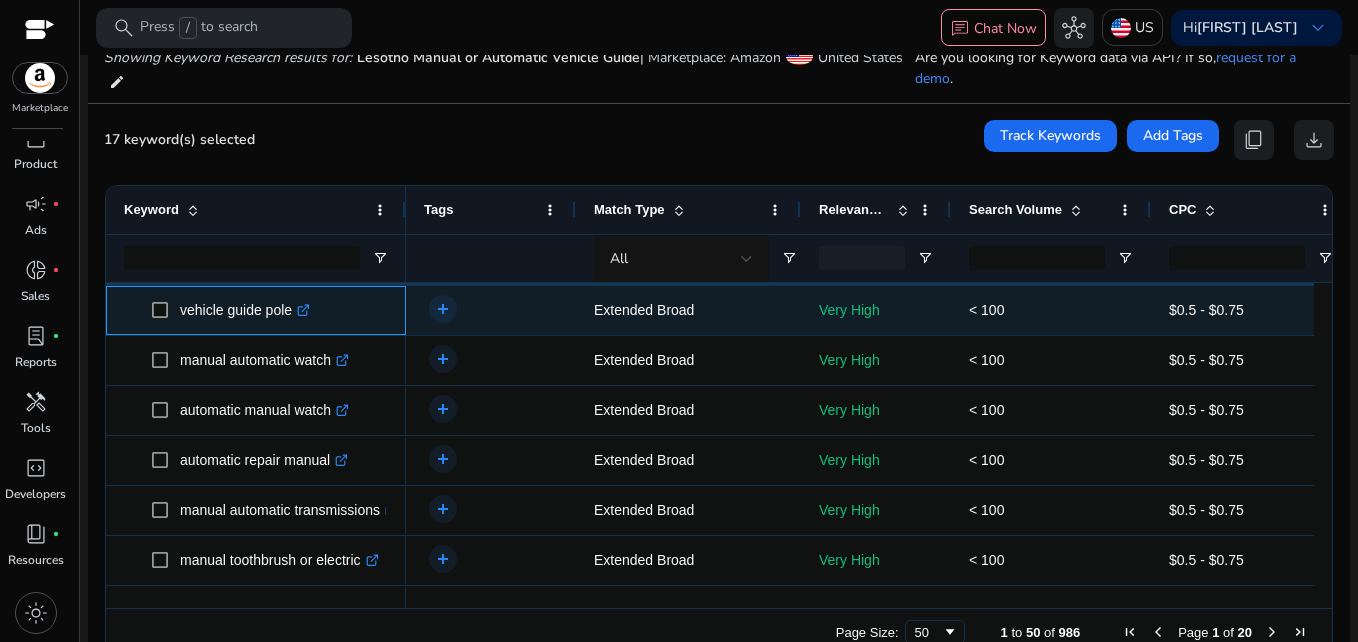 click at bounding box center [166, 310] 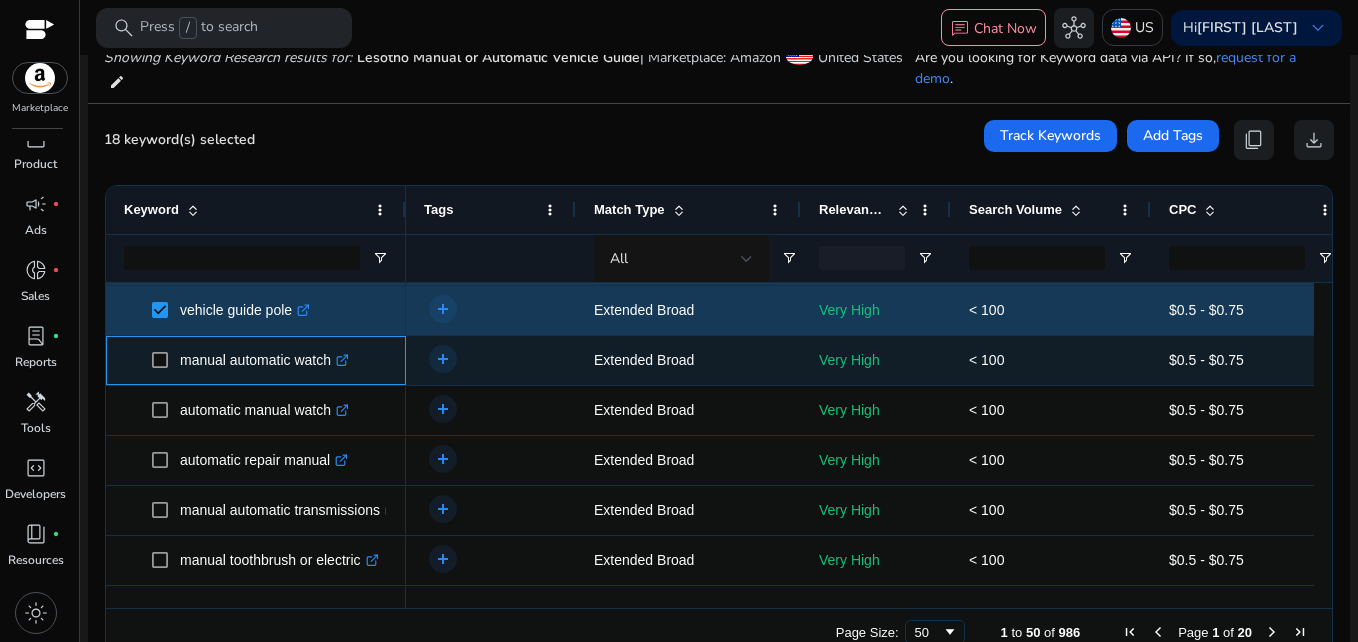 click on "manual automatic watch  .st0{fill:#2c8af8}" at bounding box center (256, 360) 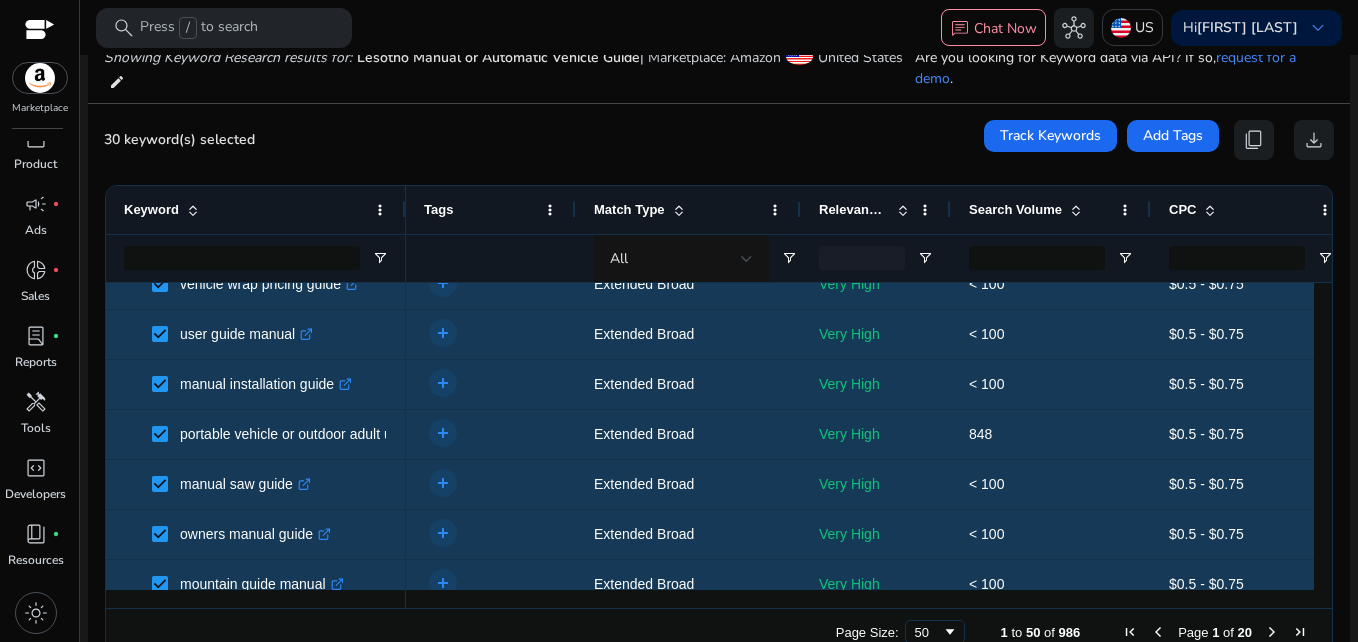 drag, startPoint x: 1325, startPoint y: 441, endPoint x: 1325, endPoint y: 467, distance: 26 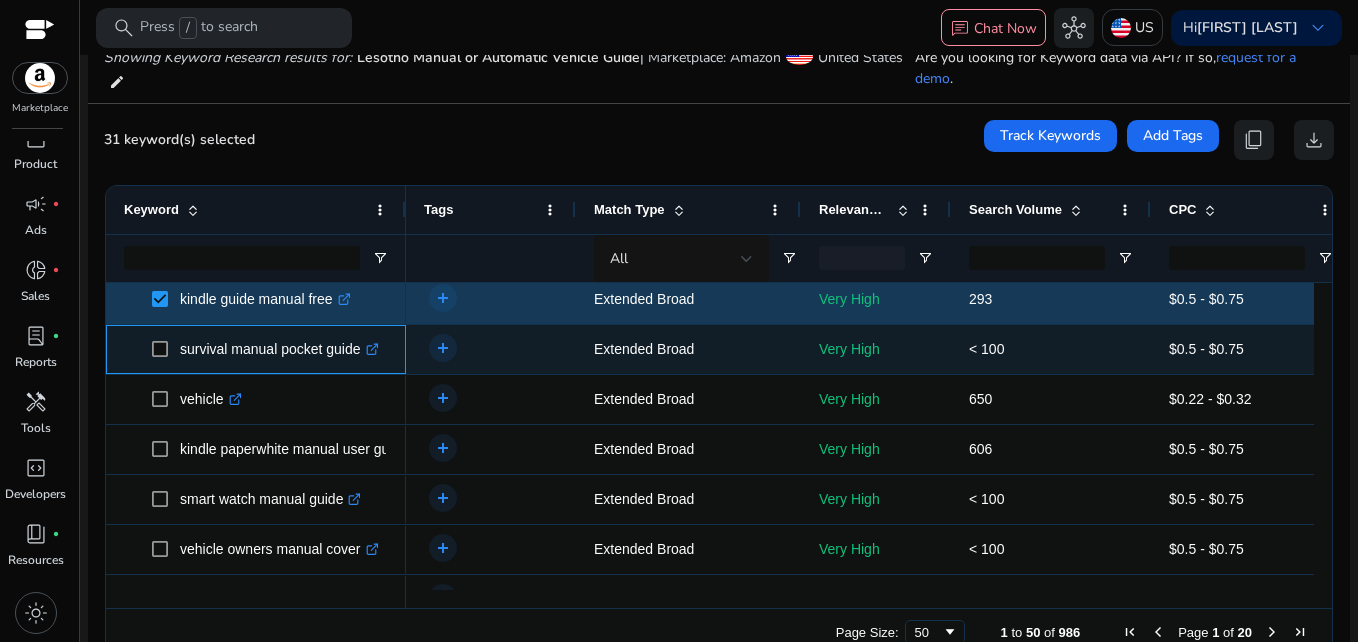 click on "survival manual pocket guide  .st0{fill:#2c8af8}" at bounding box center [256, 349] 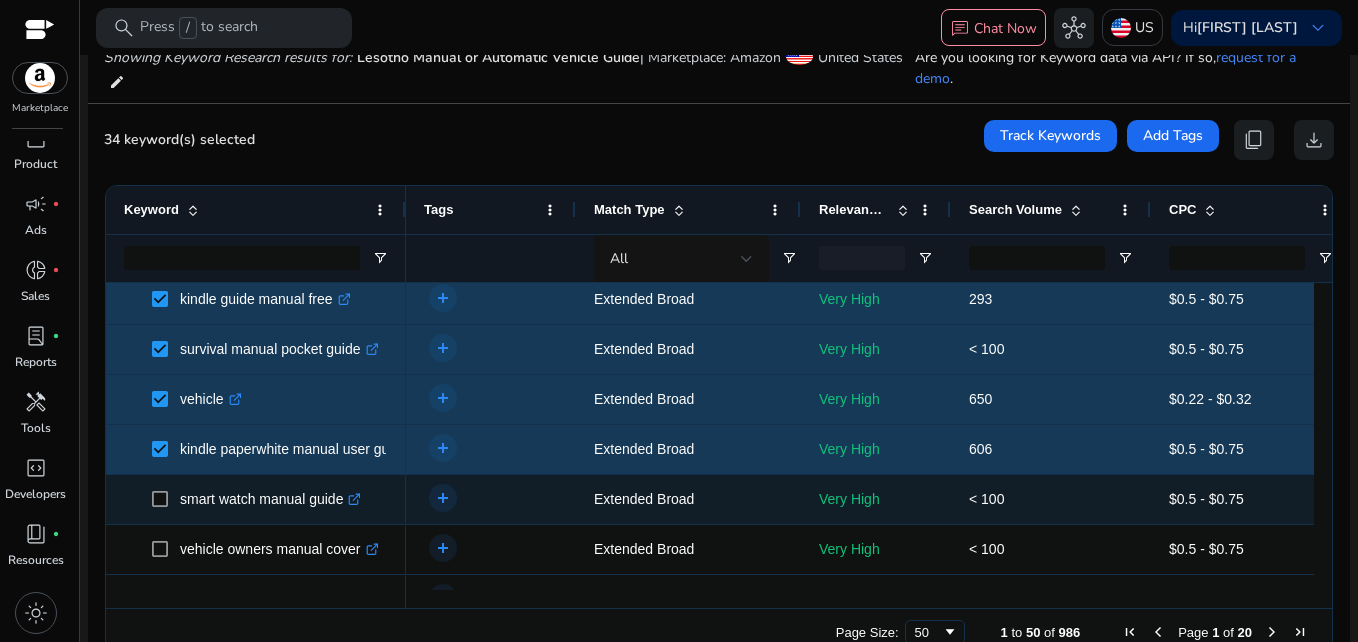 click at bounding box center [166, 499] 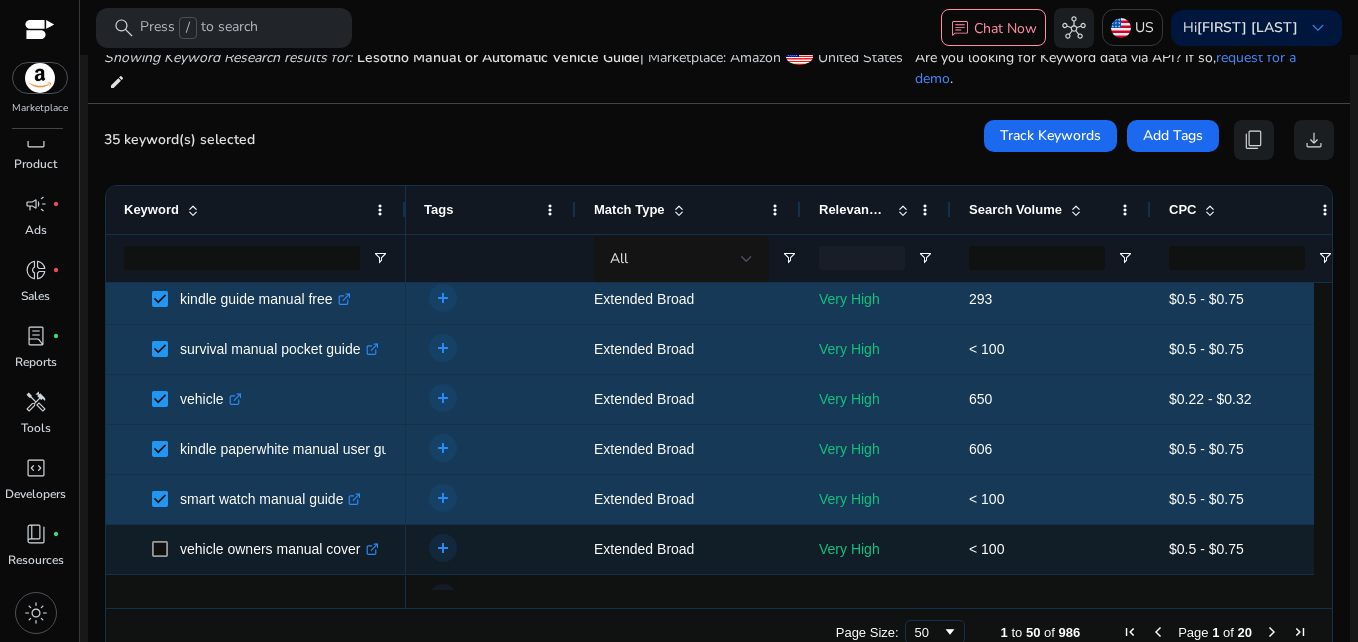 click at bounding box center [166, 549] 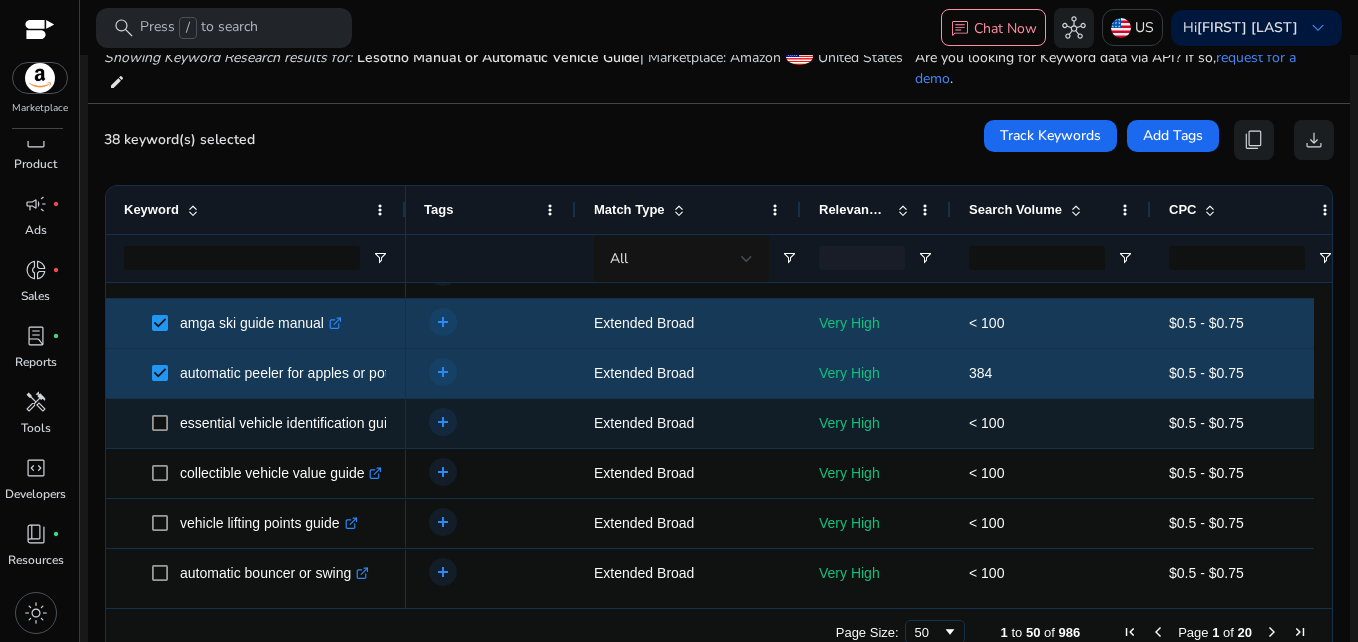 click at bounding box center (166, 423) 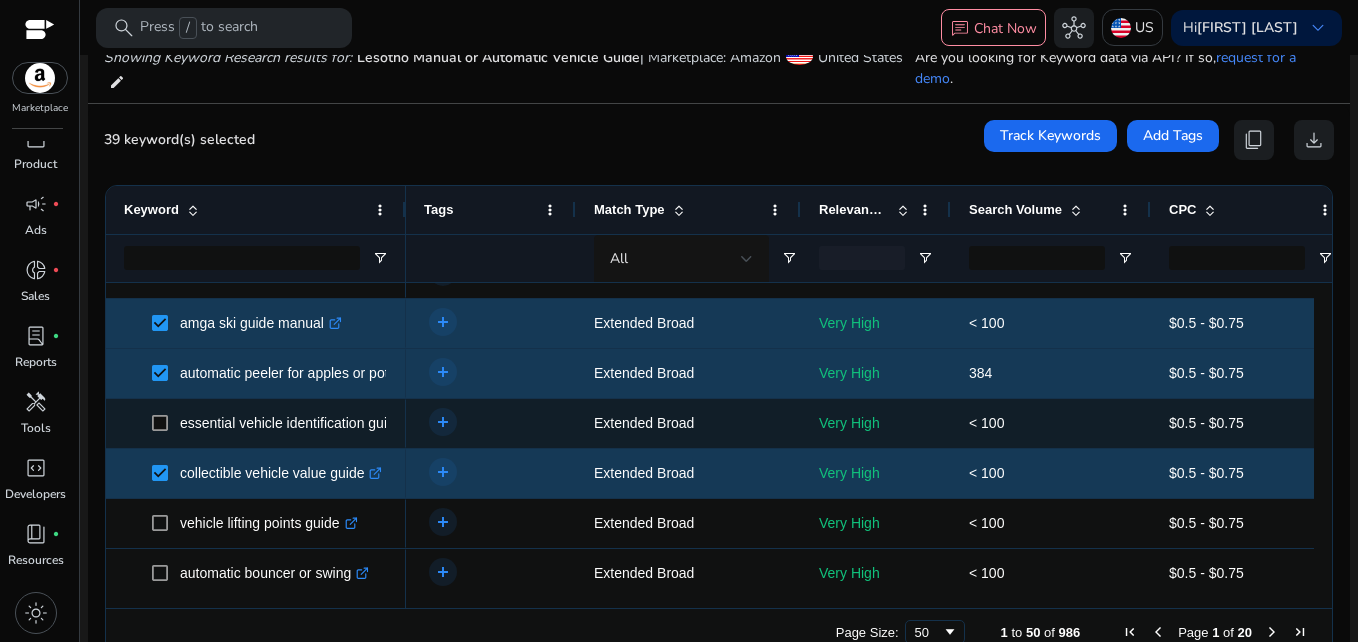 click at bounding box center (166, 423) 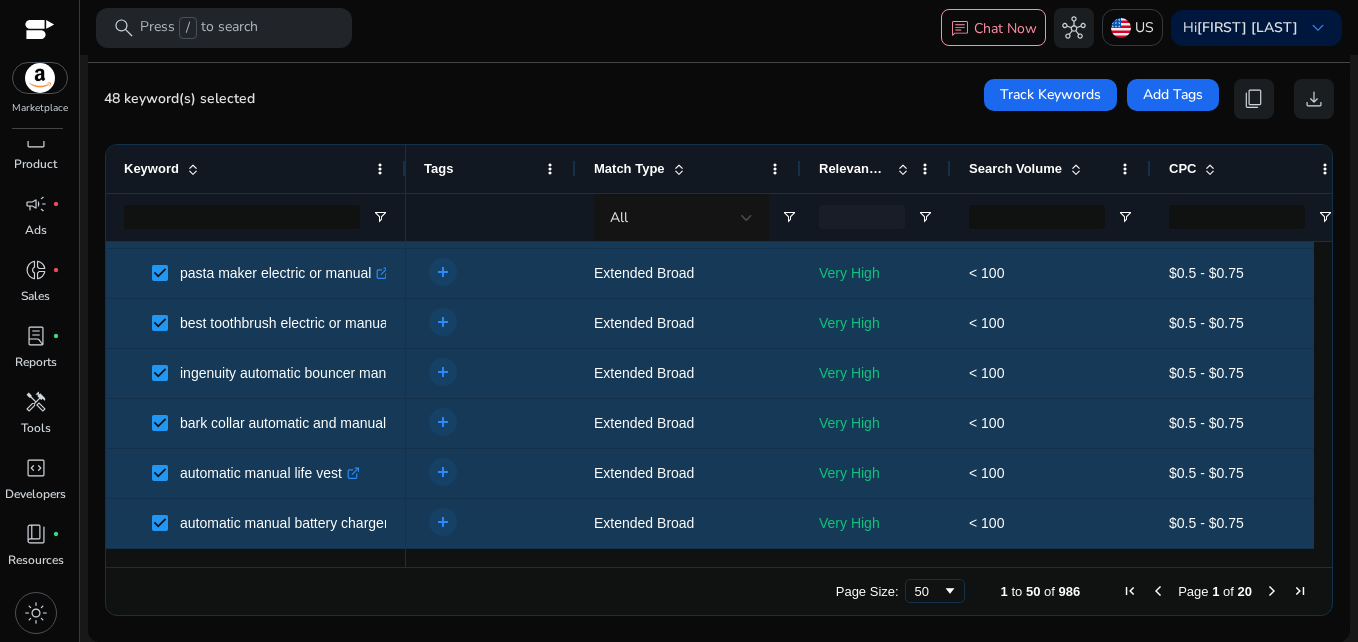 click at bounding box center [1272, 591] 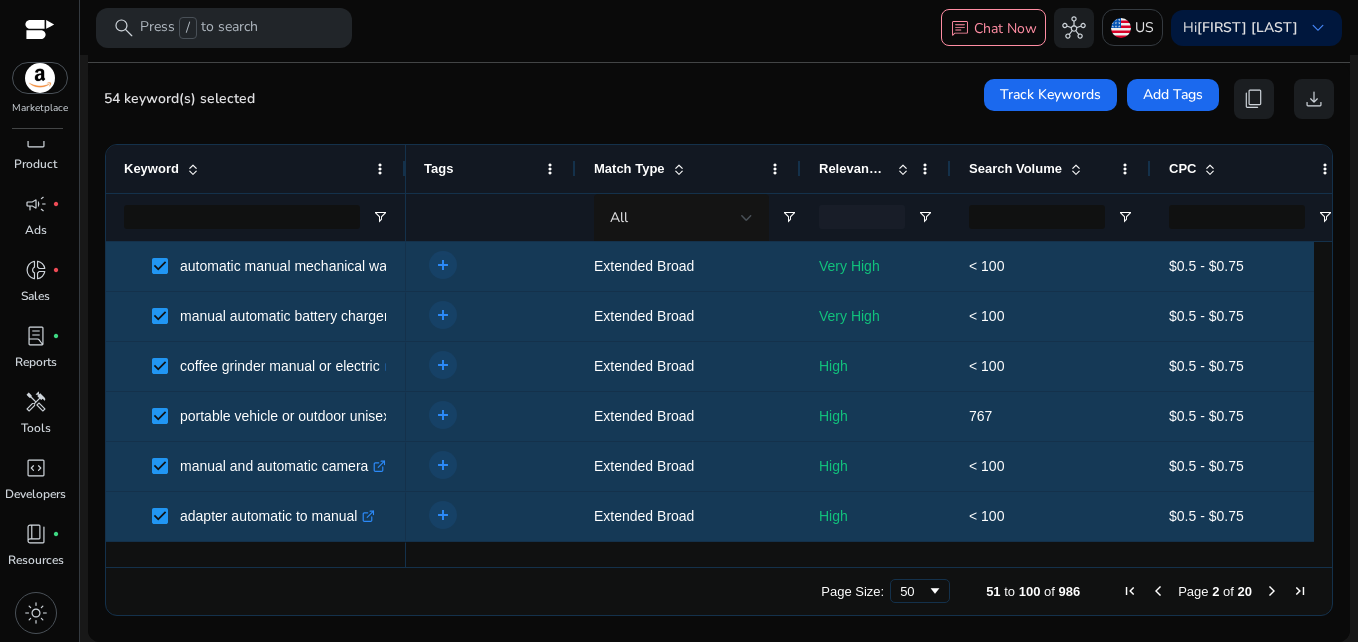 drag, startPoint x: 1315, startPoint y: 257, endPoint x: 1316, endPoint y: 314, distance: 57.00877 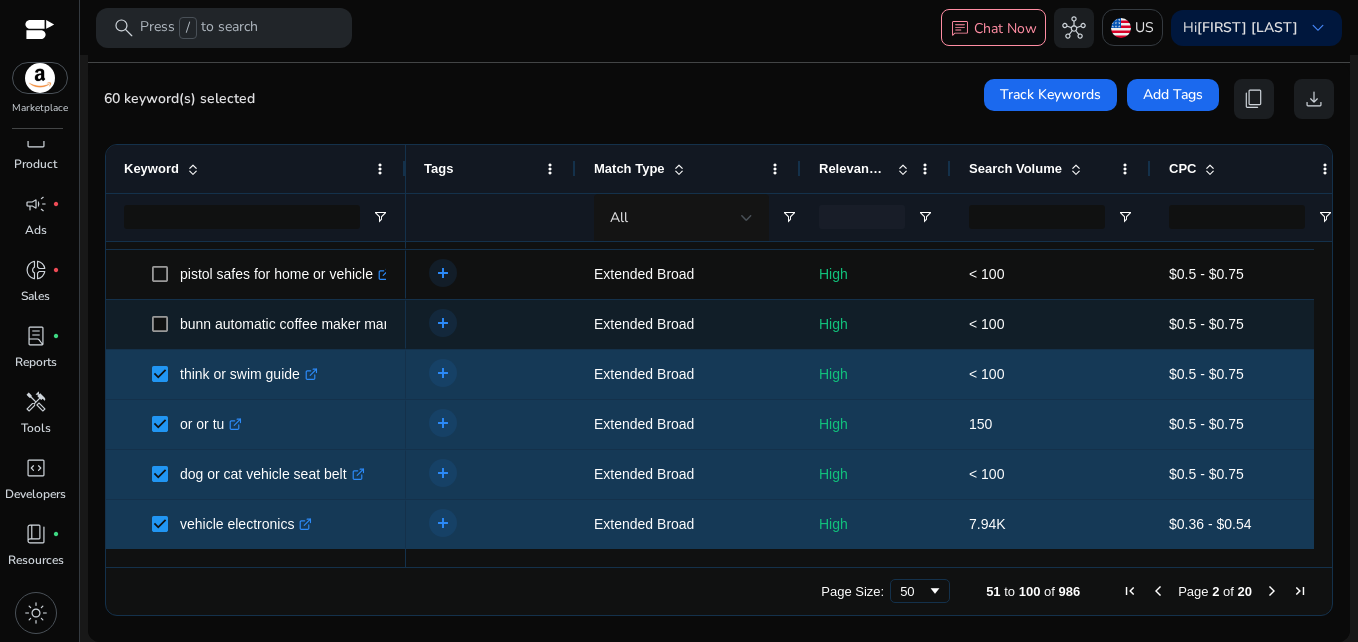 click at bounding box center (166, 324) 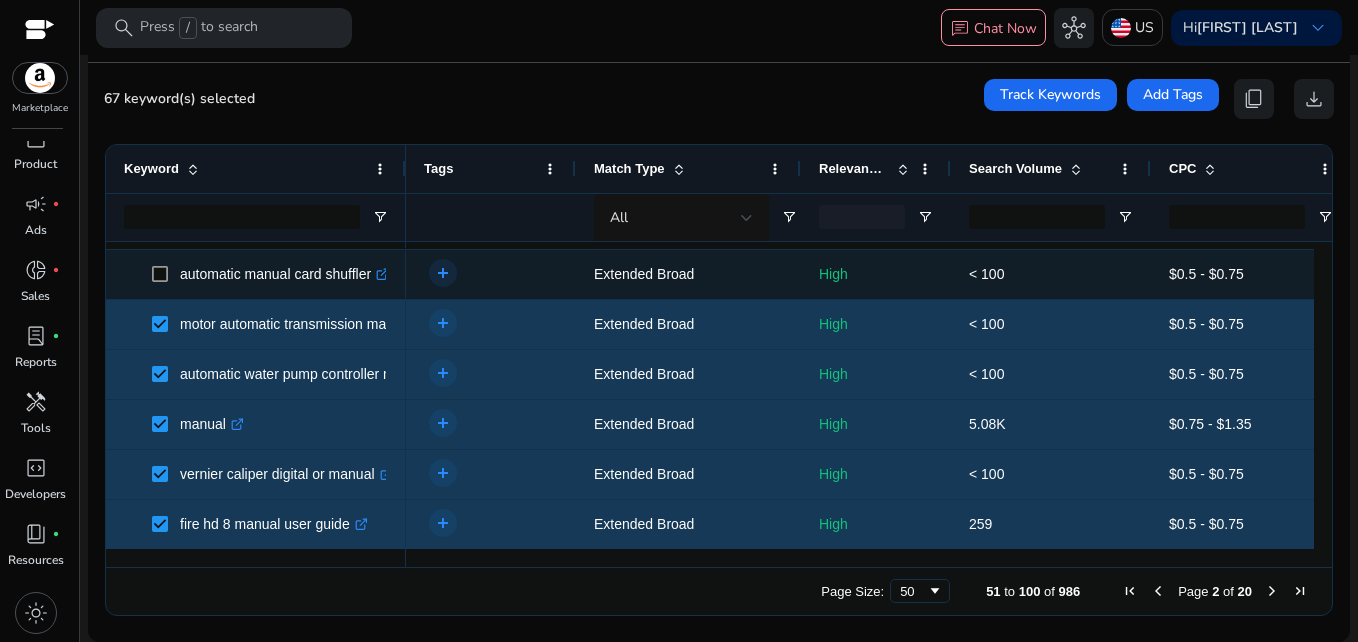 click on "automatic manual card shuffler  .st0{fill:#2c8af8}" at bounding box center [256, 274] 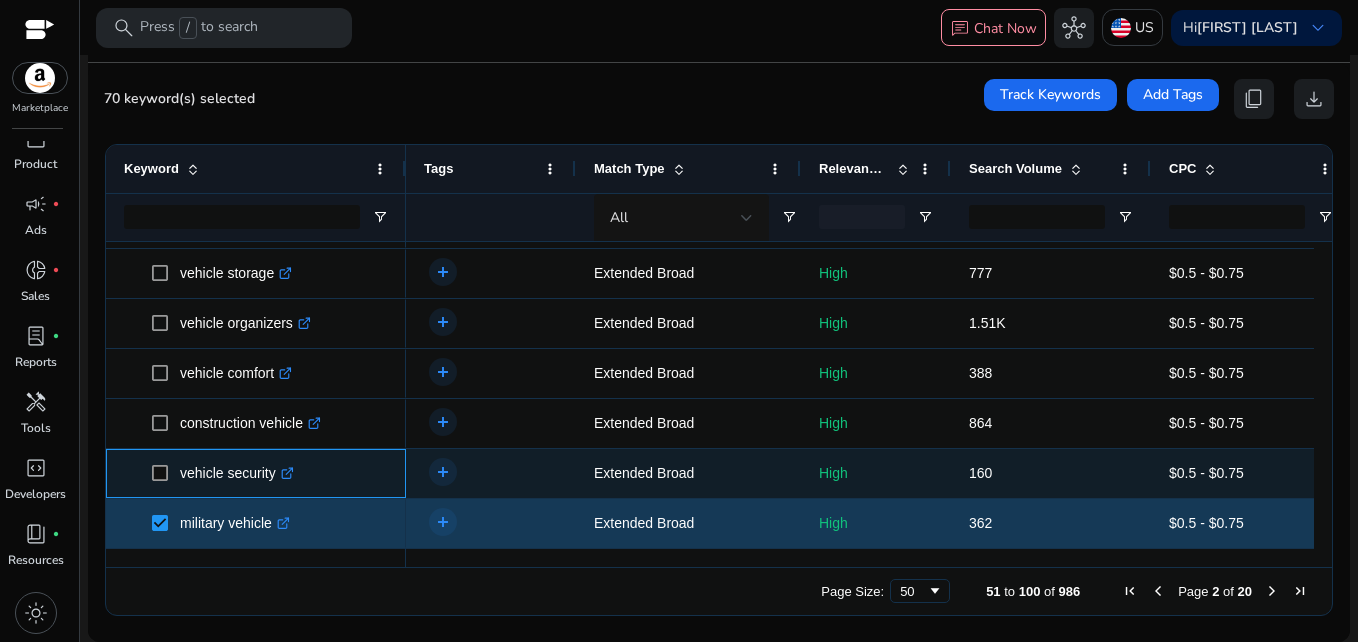 click at bounding box center [166, 473] 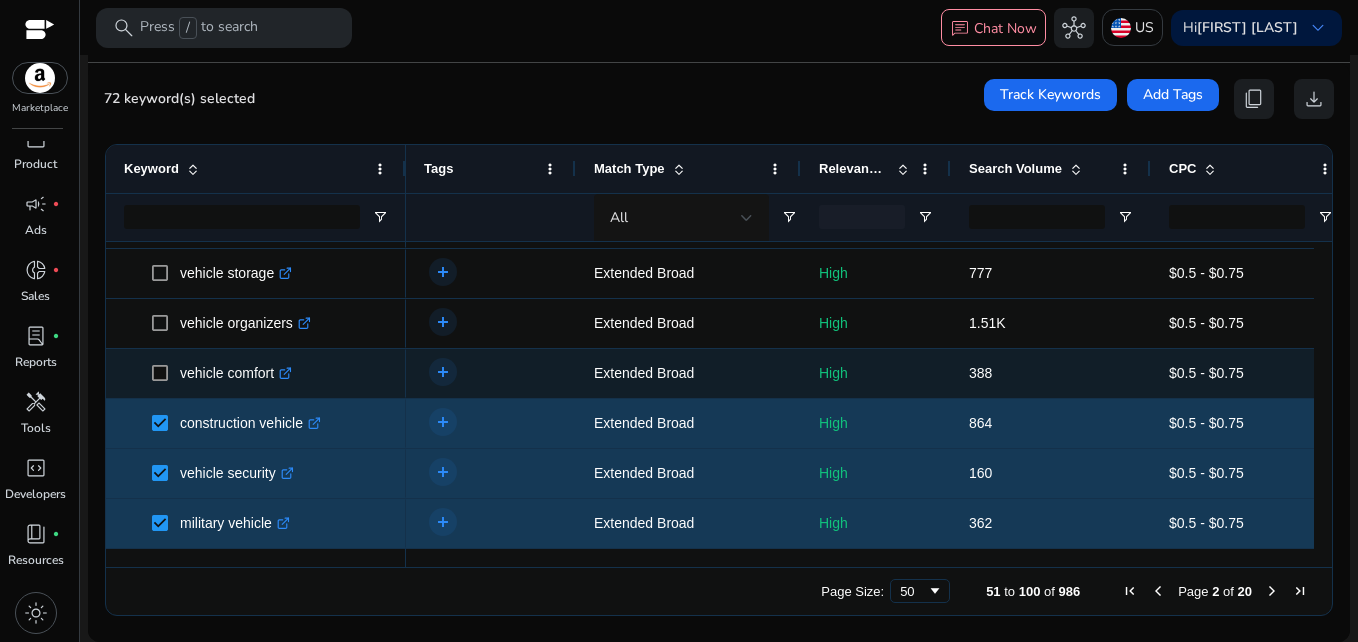 click on "vehicle comfort  .st0{fill:#2c8af8}" at bounding box center (256, 373) 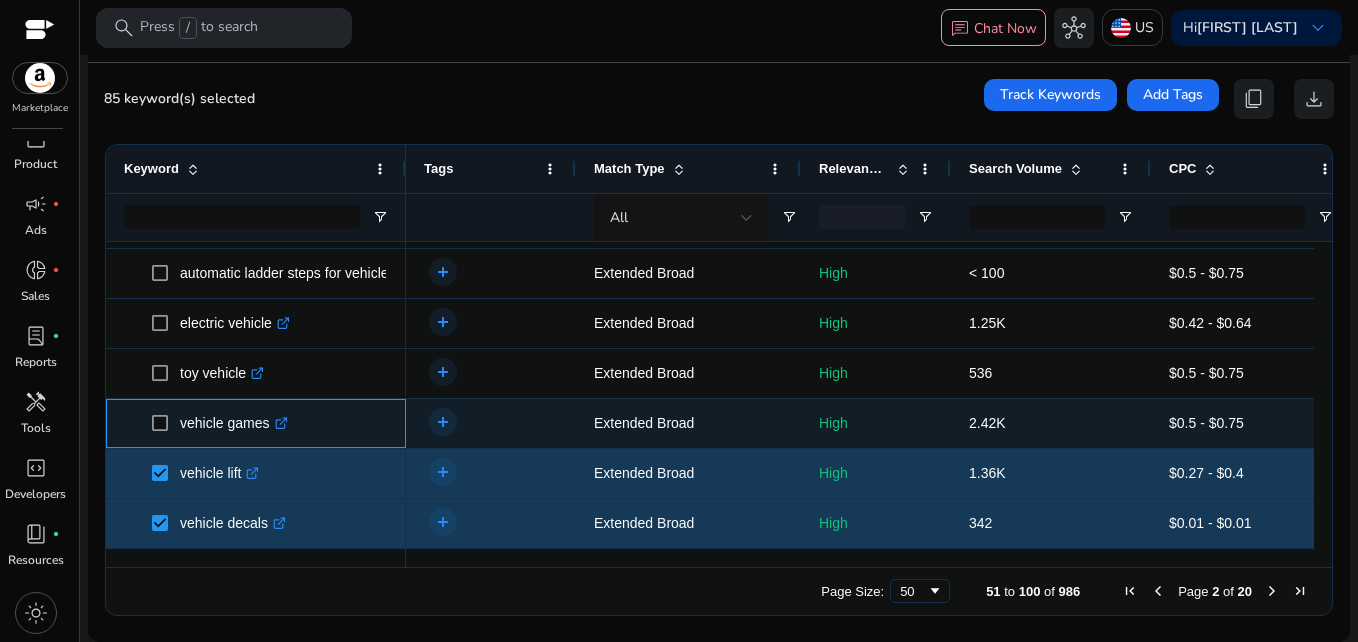 click at bounding box center [166, 423] 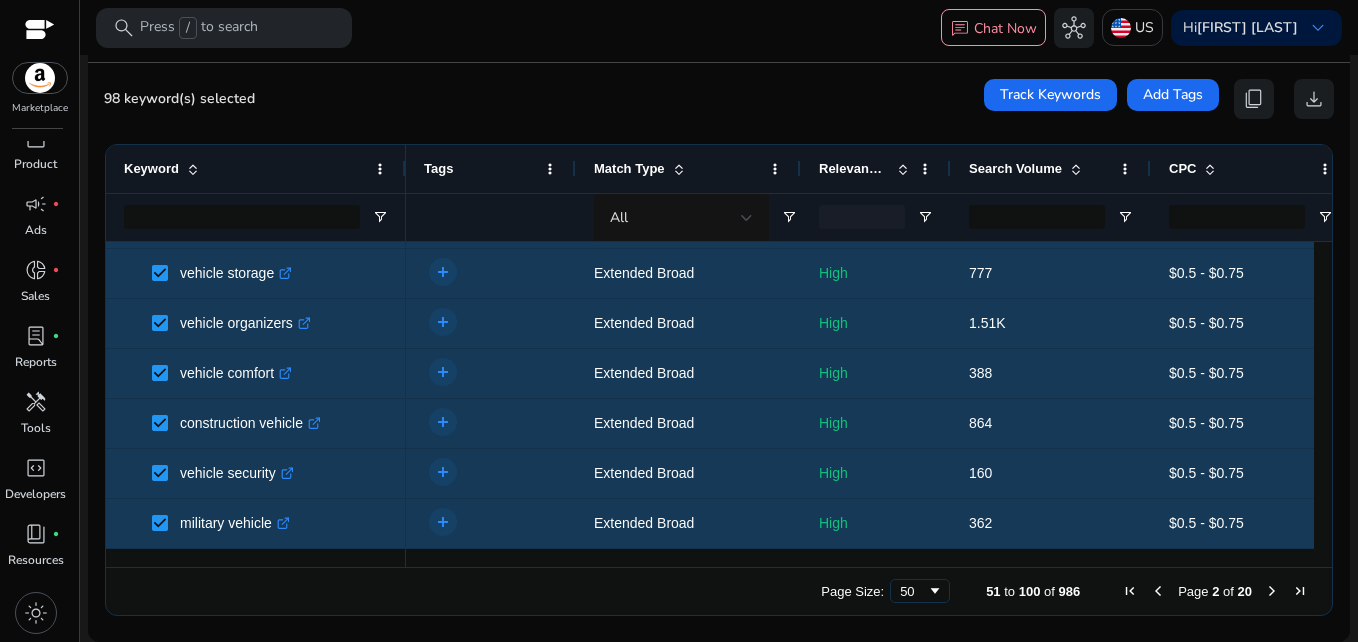 click at bounding box center [1272, 591] 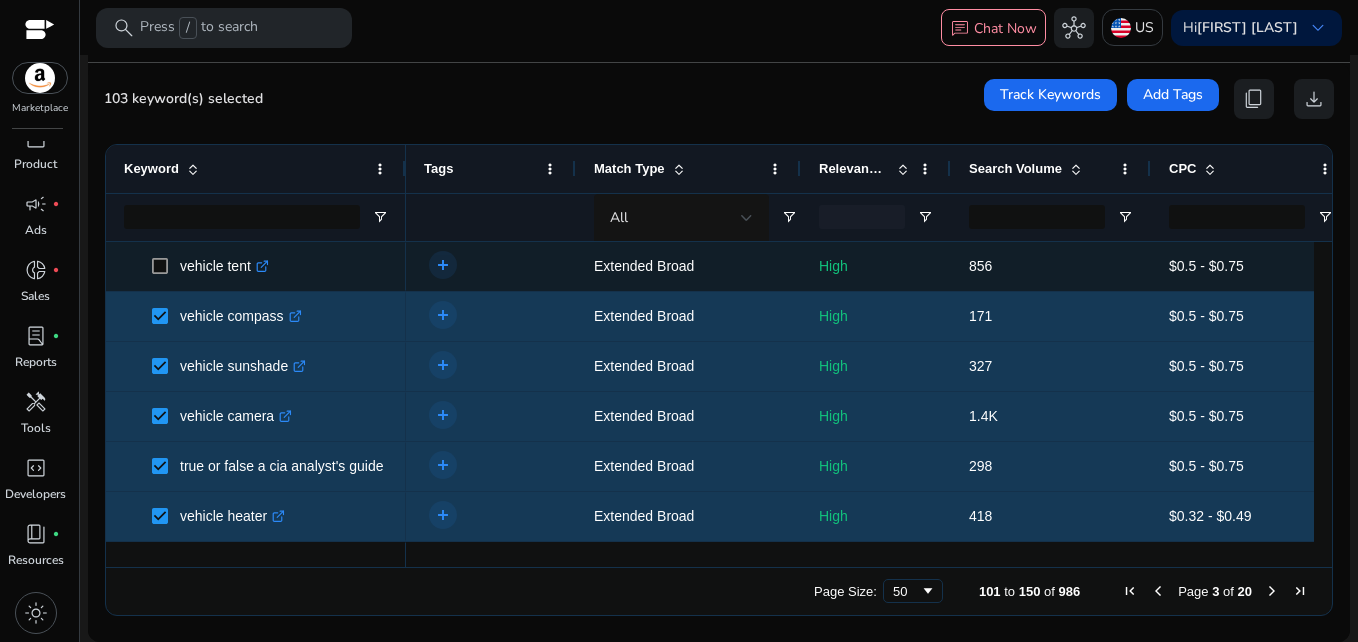 click at bounding box center [166, 266] 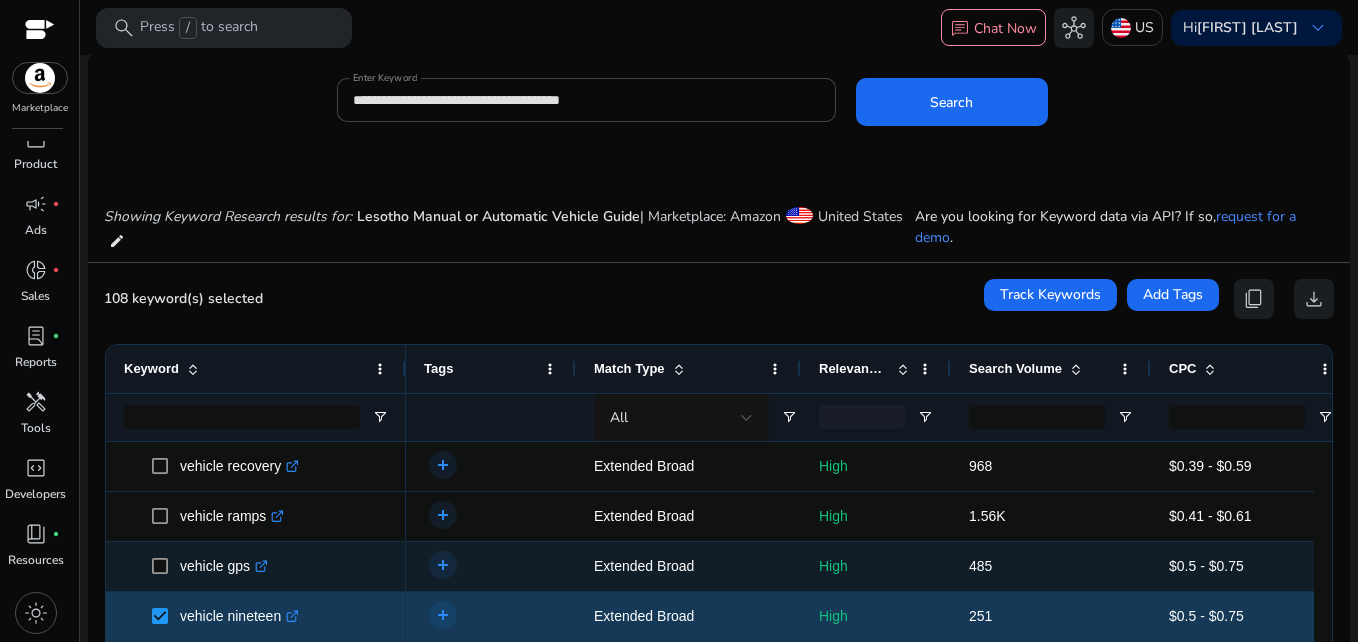 click at bounding box center (166, 566) 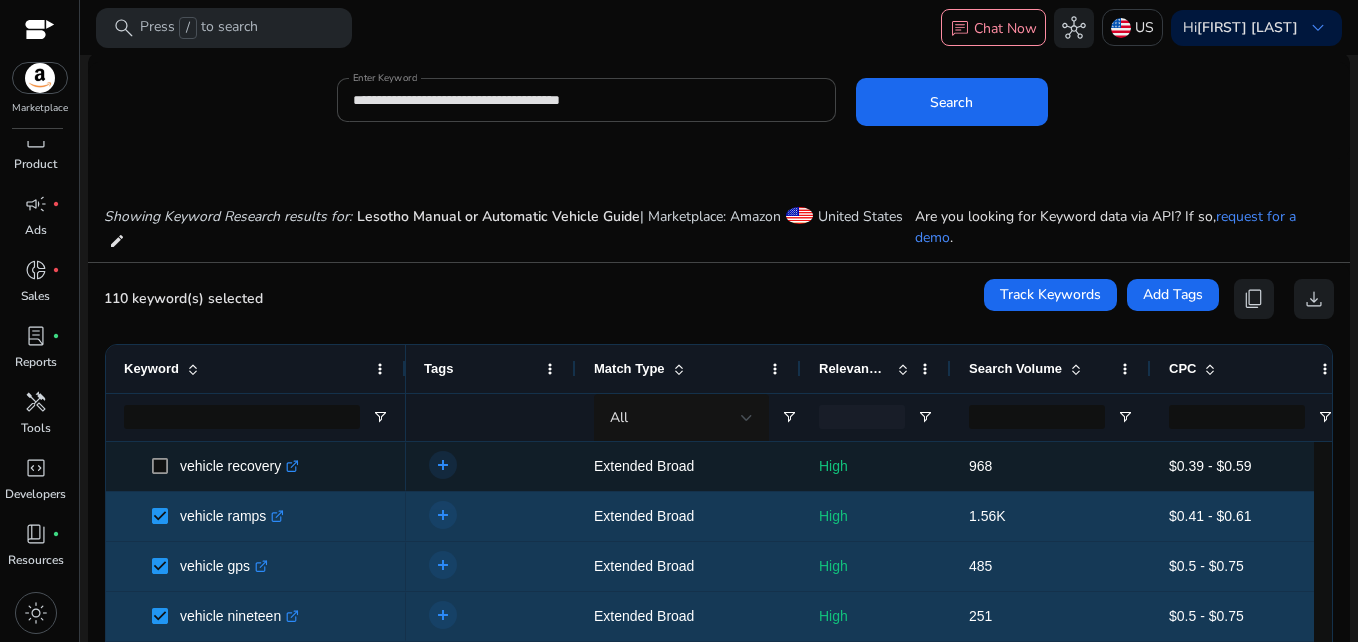 click on "vehicle recovery  .st0{fill:#2c8af8}" at bounding box center (256, 466) 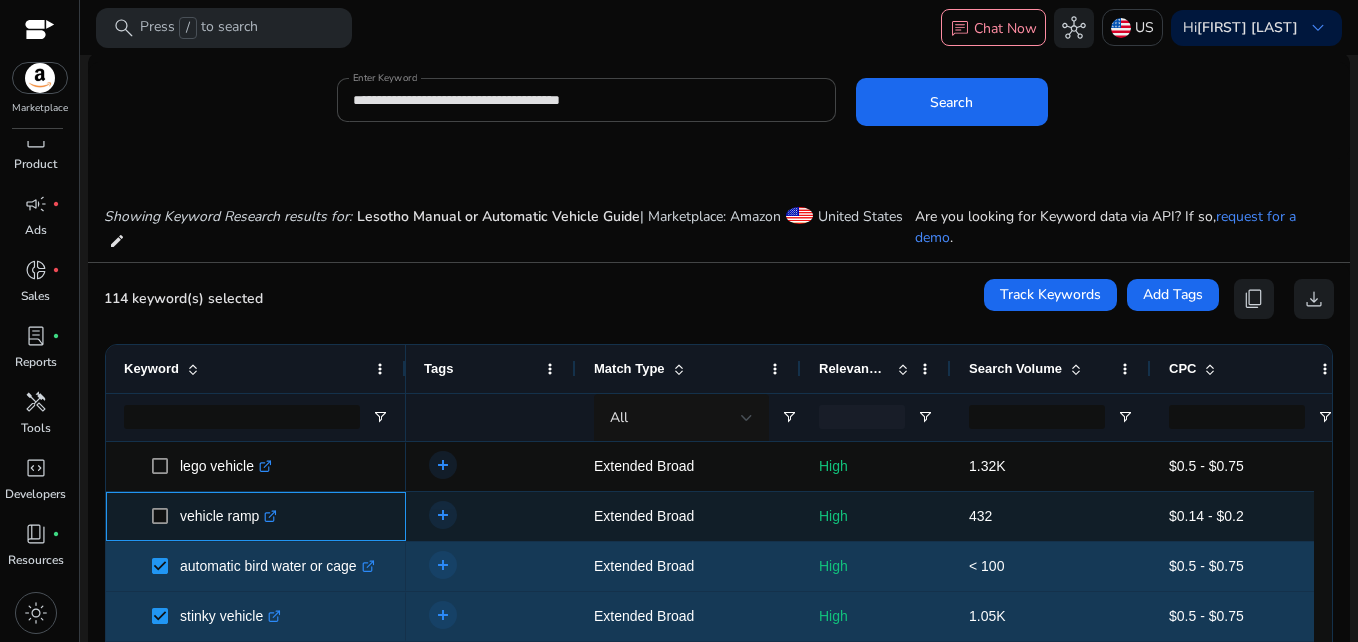 click at bounding box center (166, 516) 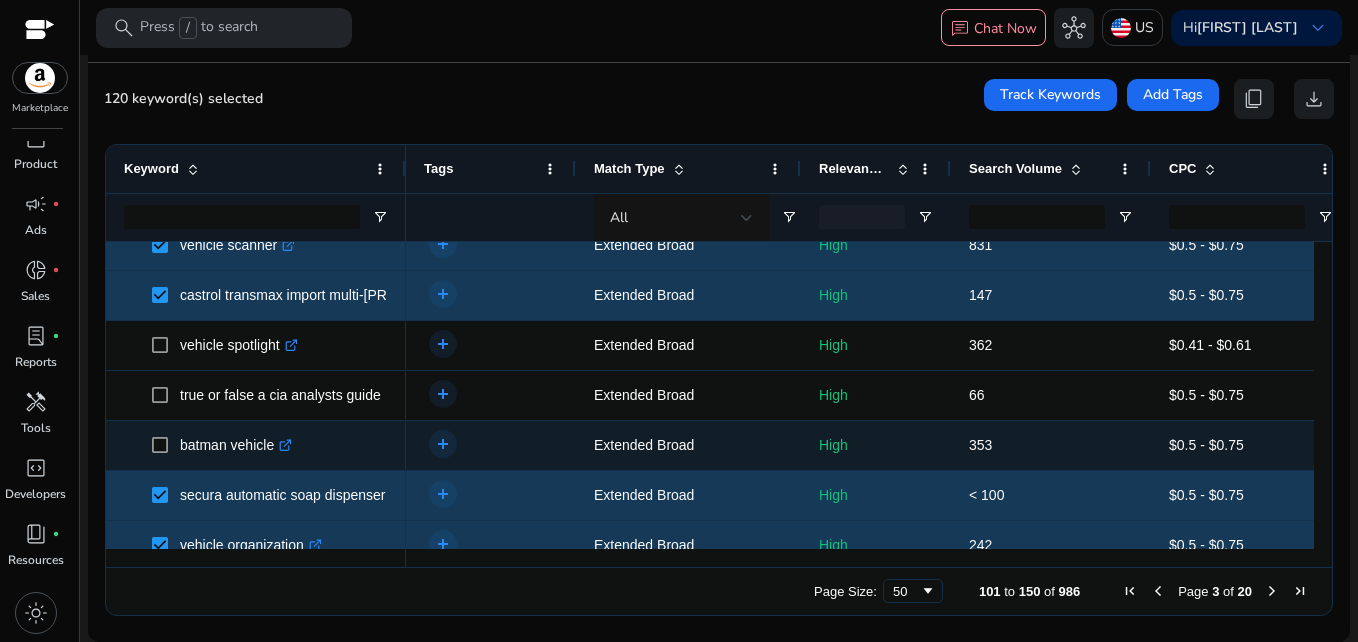 click at bounding box center [166, 445] 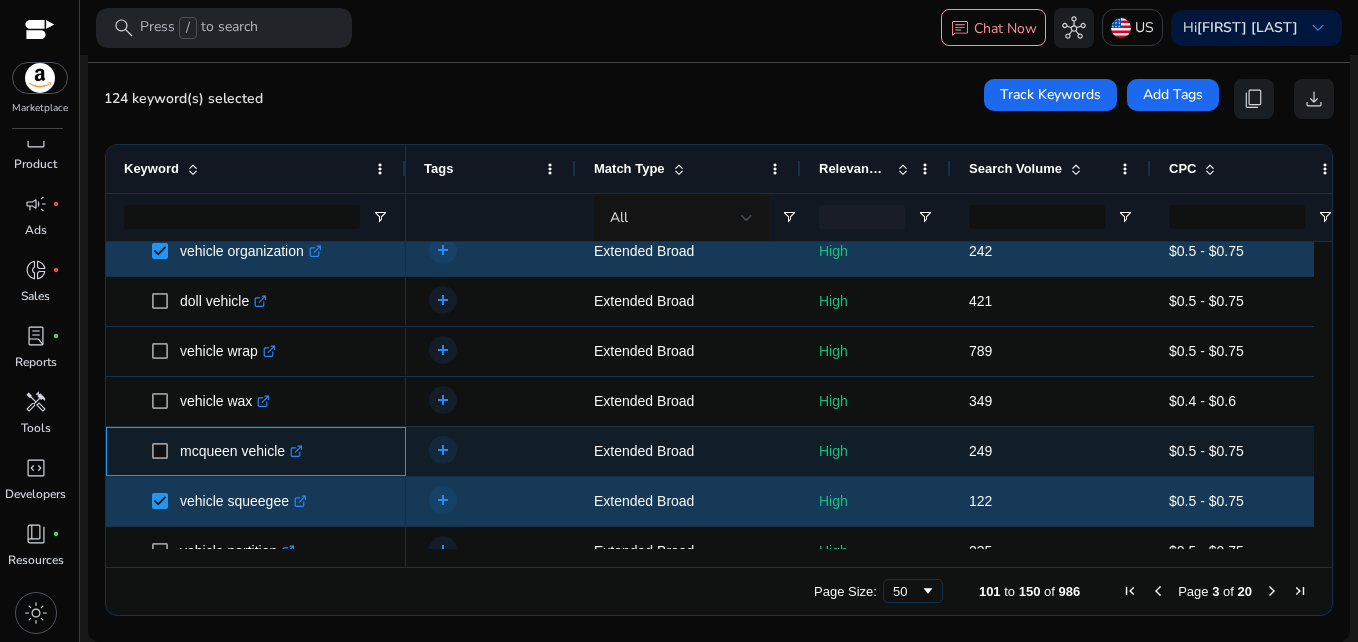 click at bounding box center [166, 451] 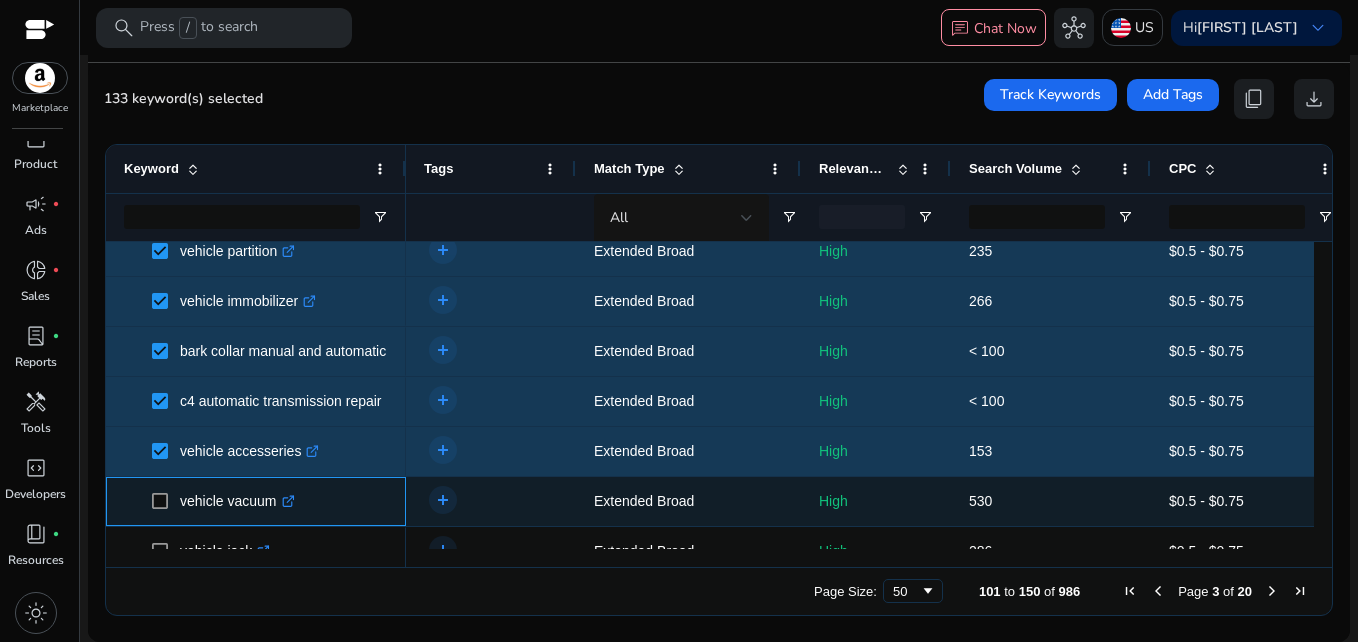 click at bounding box center (166, 501) 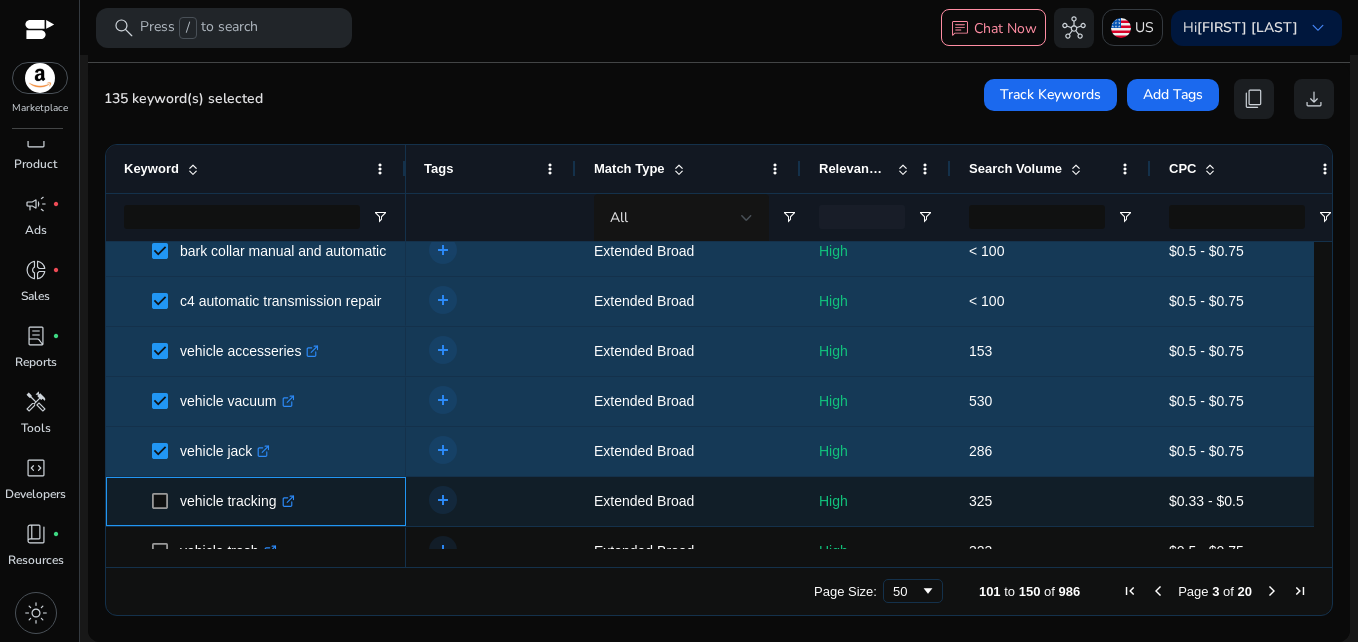 click at bounding box center (166, 501) 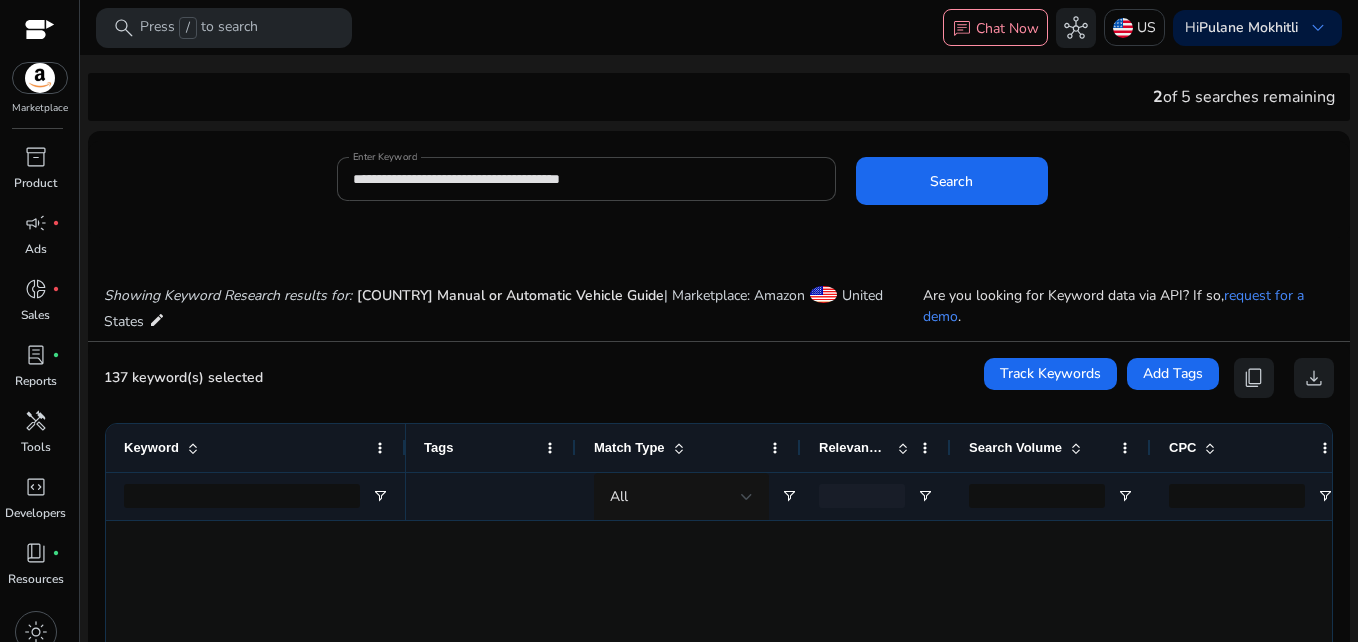 scroll, scrollTop: 0, scrollLeft: 0, axis: both 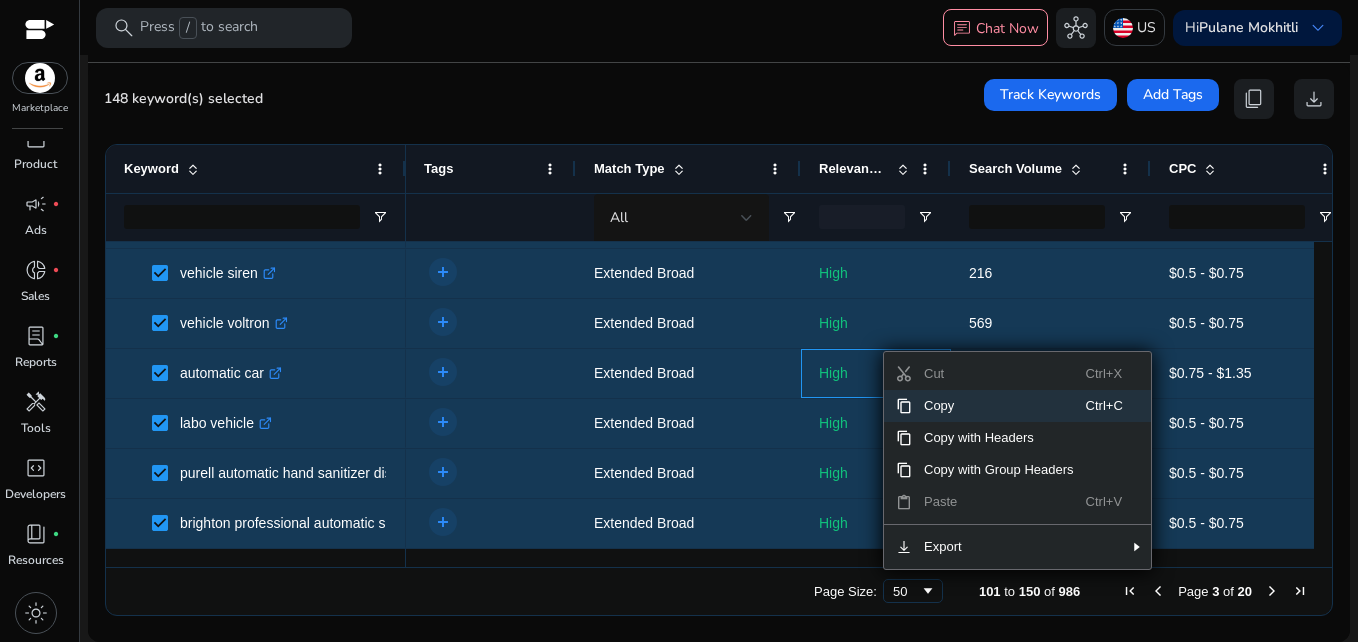 click on "Copy" at bounding box center (999, 406) 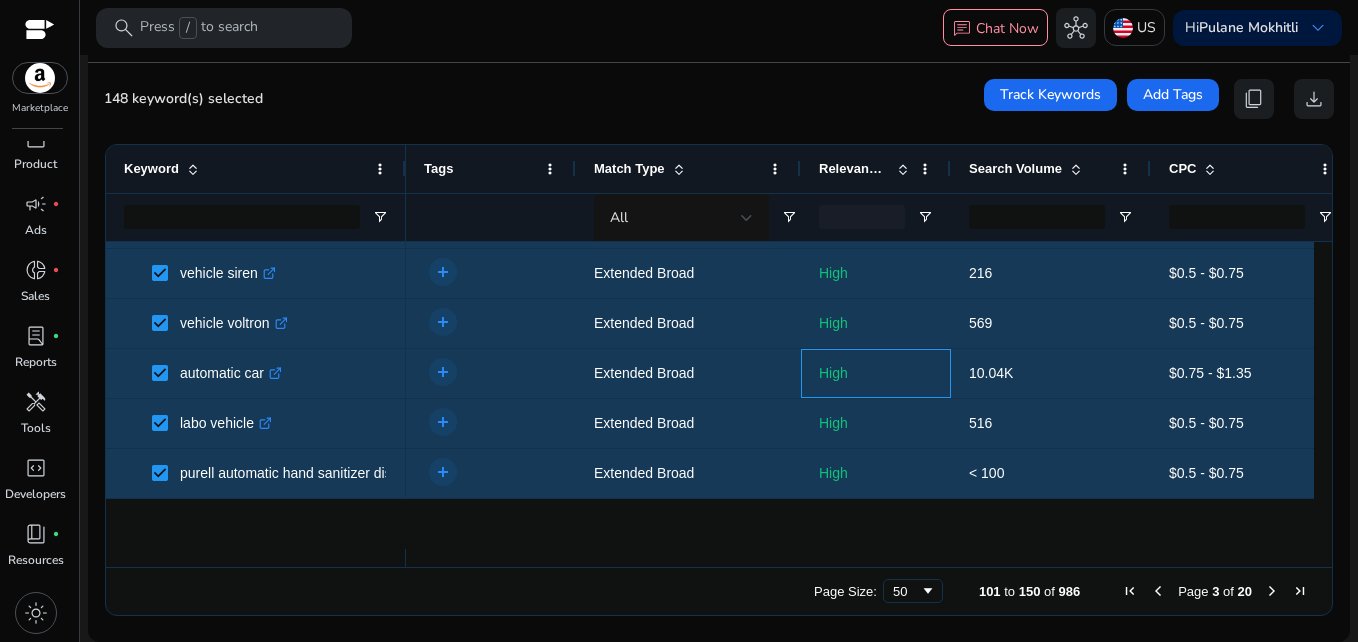 scroll, scrollTop: 1593, scrollLeft: 0, axis: vertical 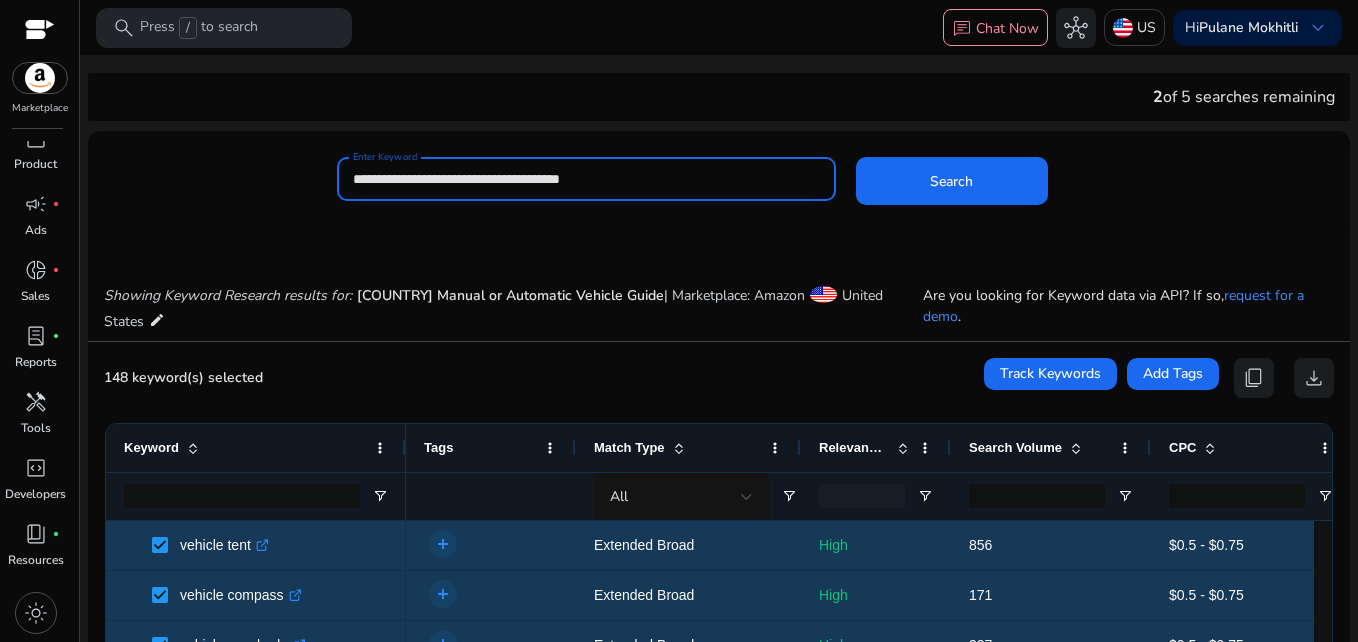 drag, startPoint x: 646, startPoint y: 180, endPoint x: 322, endPoint y: 174, distance: 324.05554 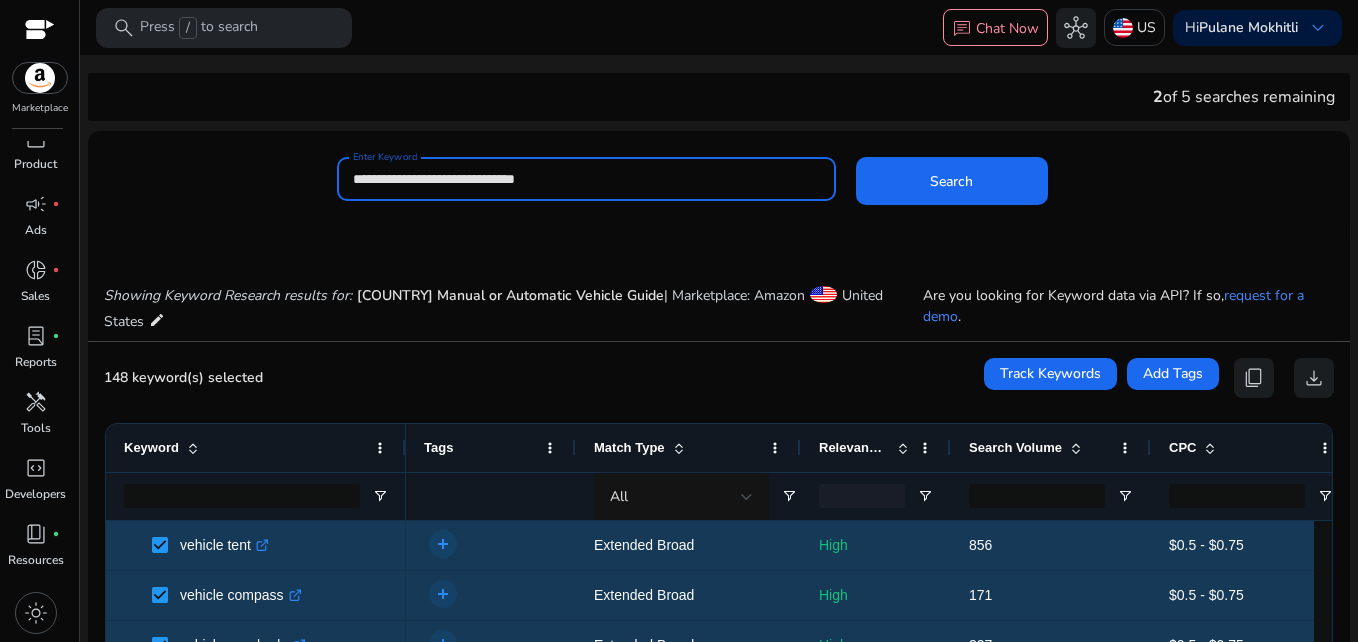 click on "Search" 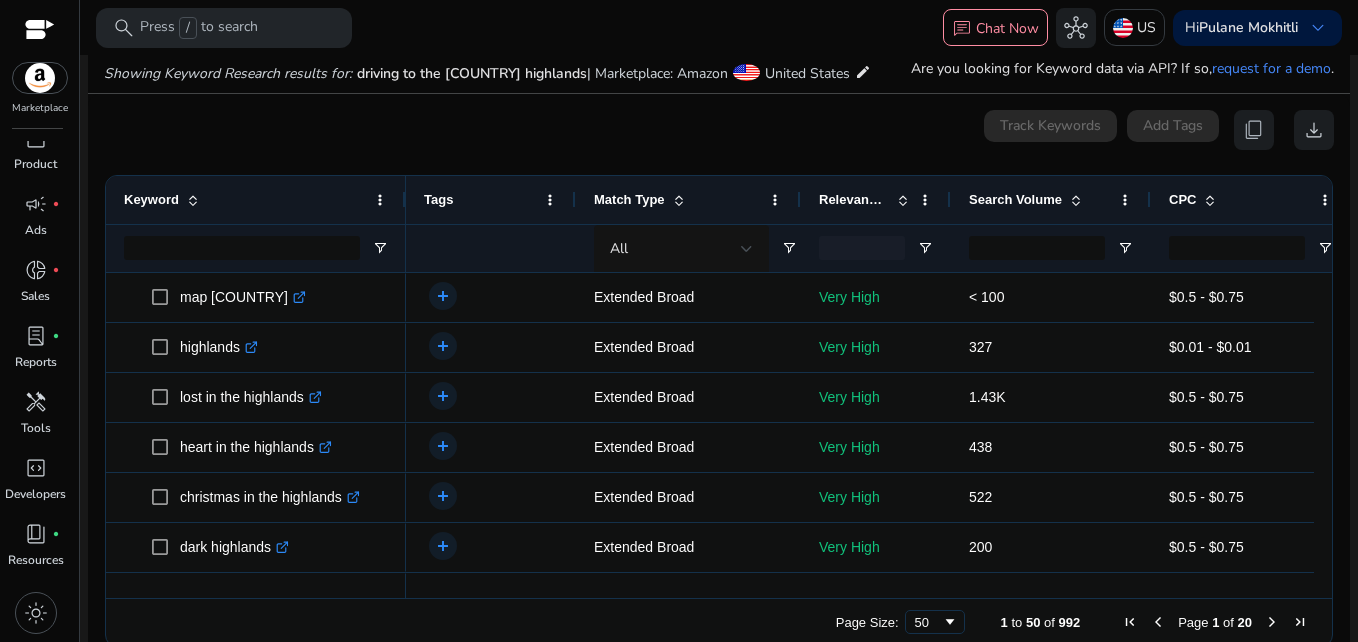 scroll, scrollTop: 238, scrollLeft: 0, axis: vertical 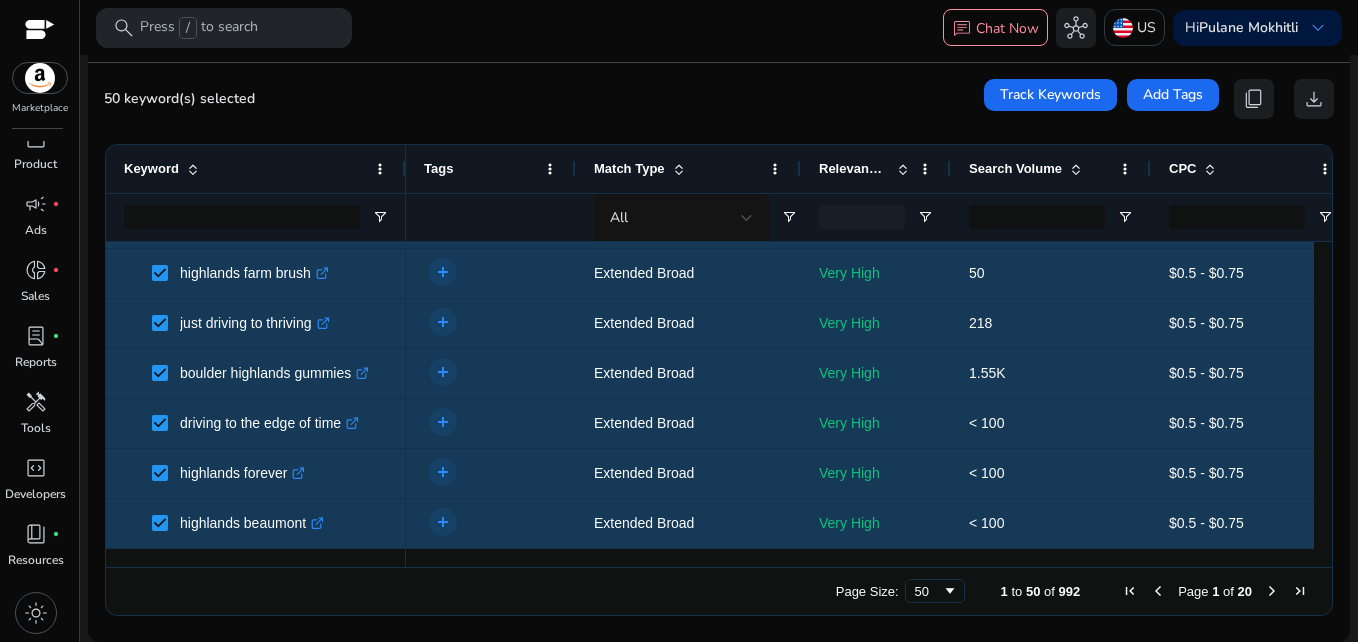 click at bounding box center [1272, 591] 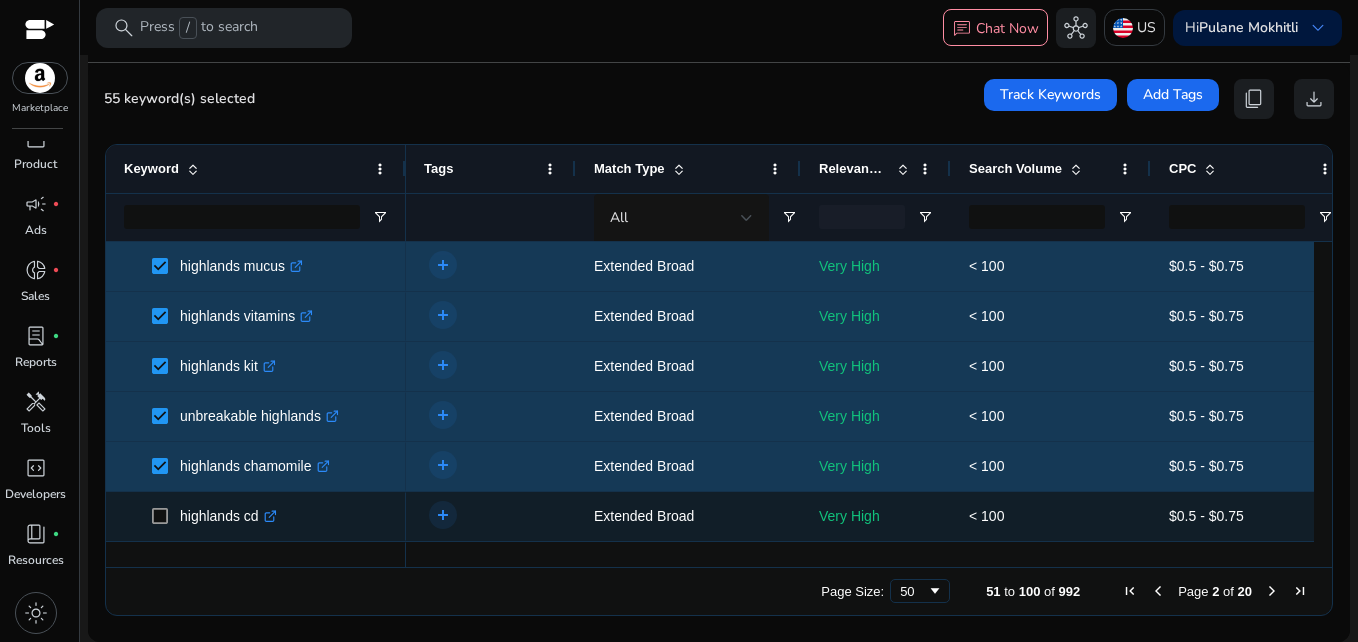 click at bounding box center (166, 516) 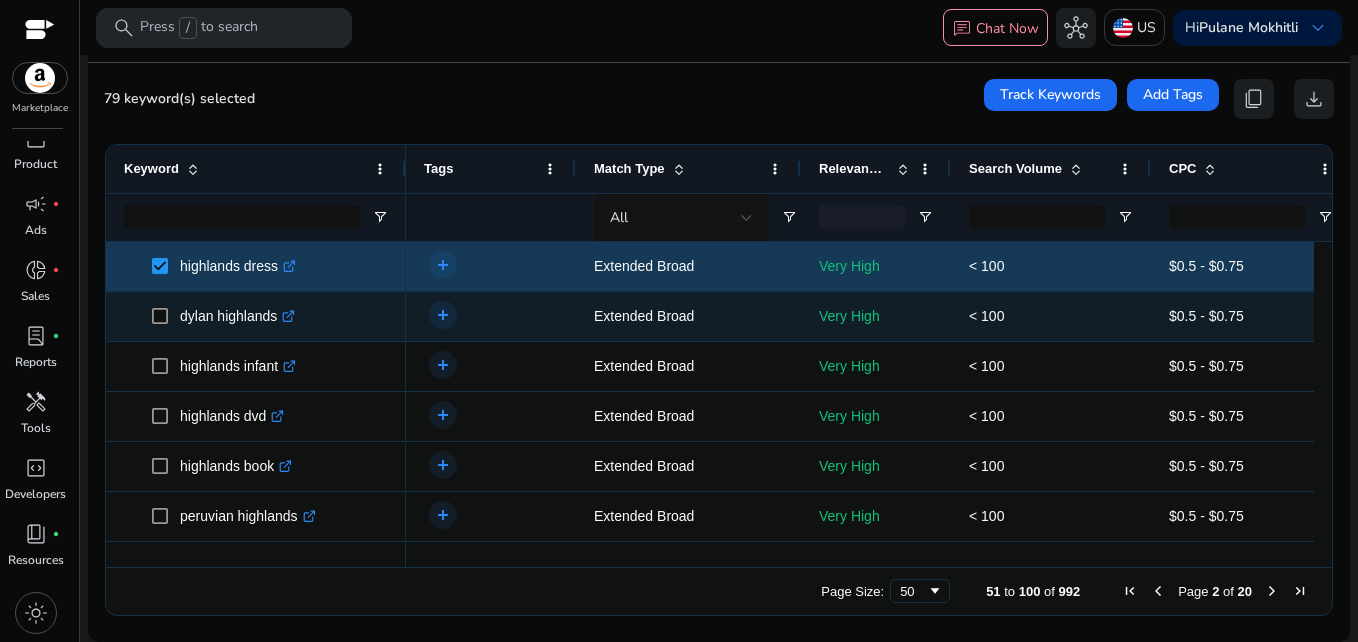click at bounding box center [166, 316] 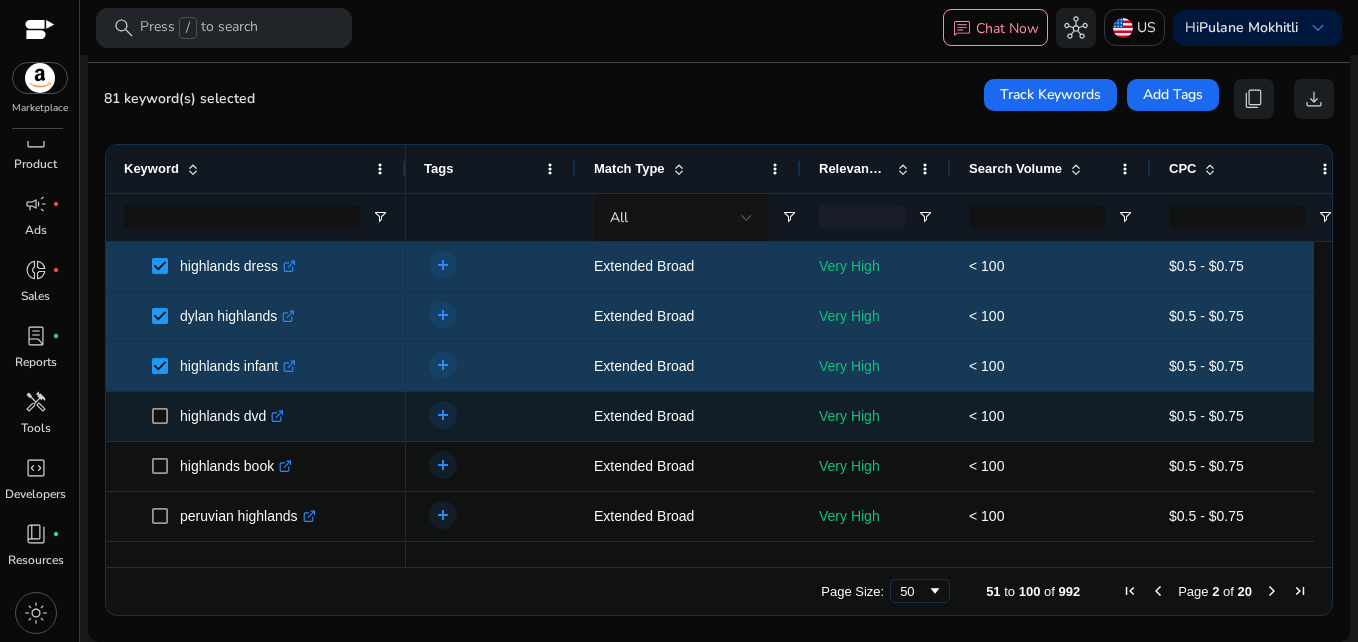 click at bounding box center (166, 416) 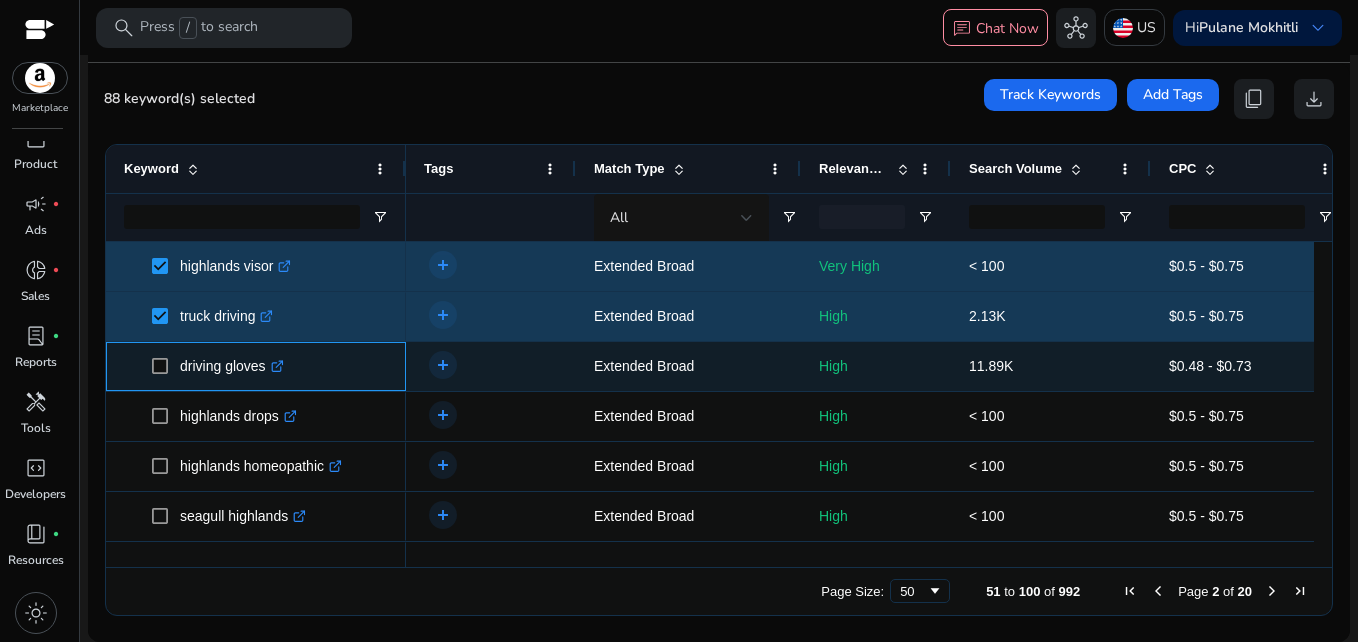 click at bounding box center [166, 366] 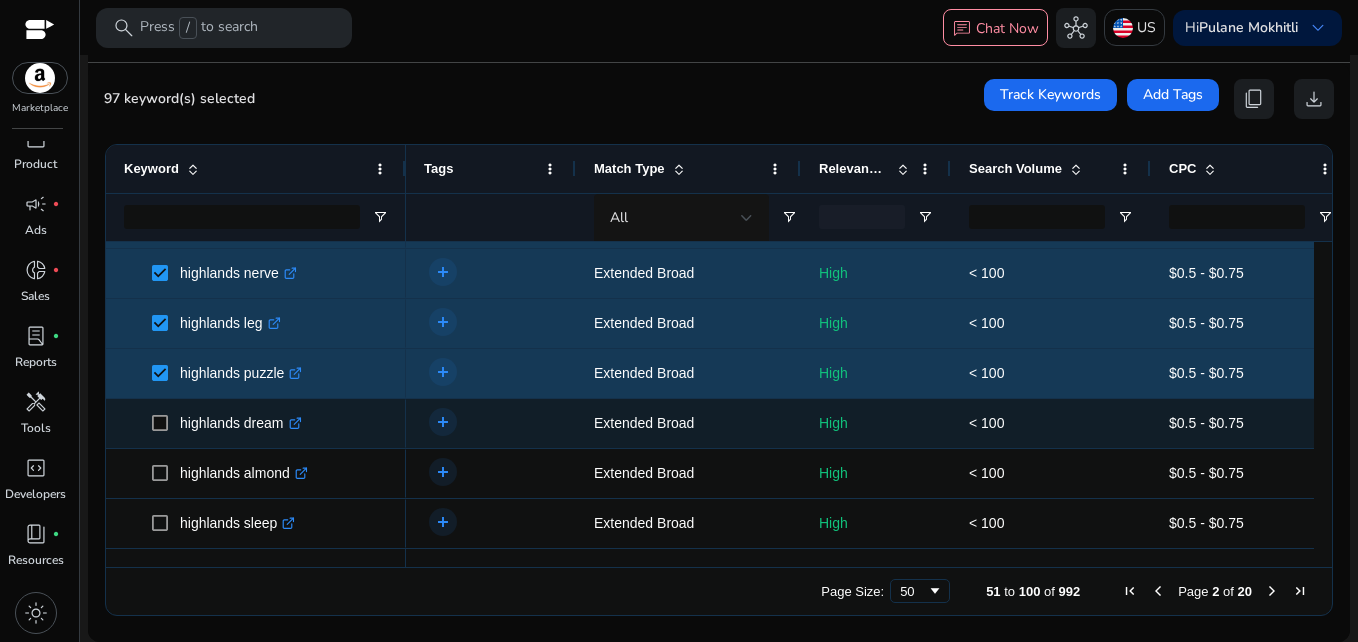 click at bounding box center (166, 423) 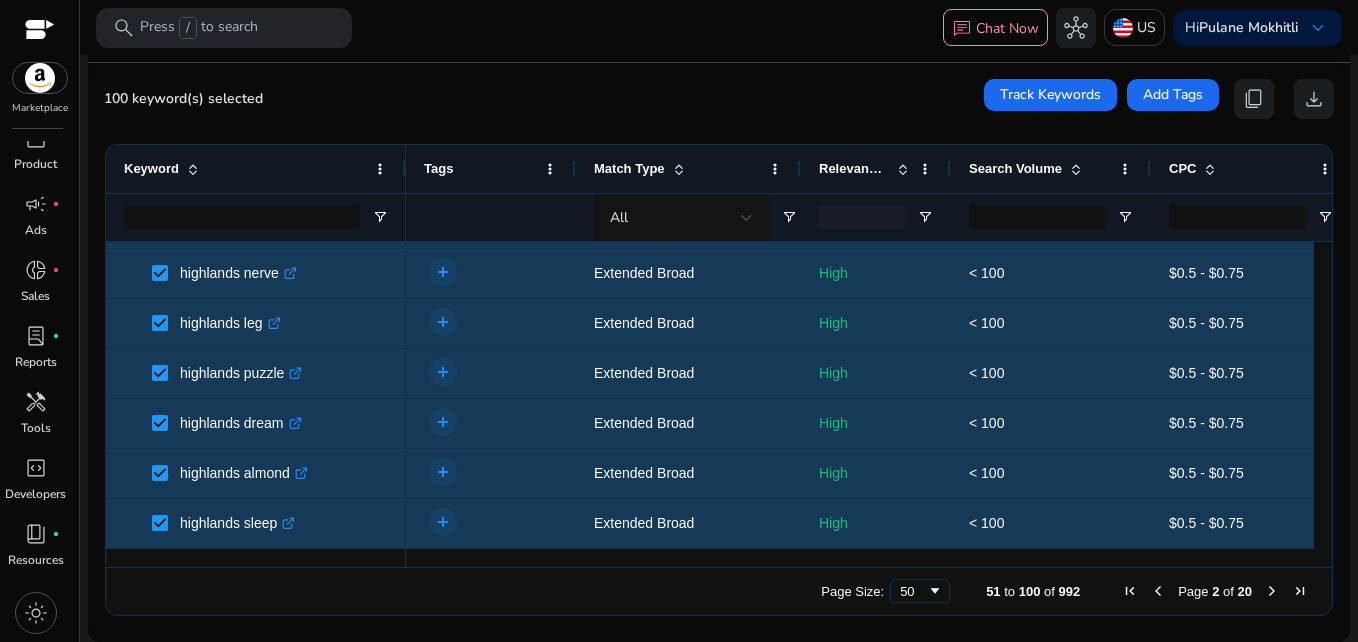 click at bounding box center [1272, 591] 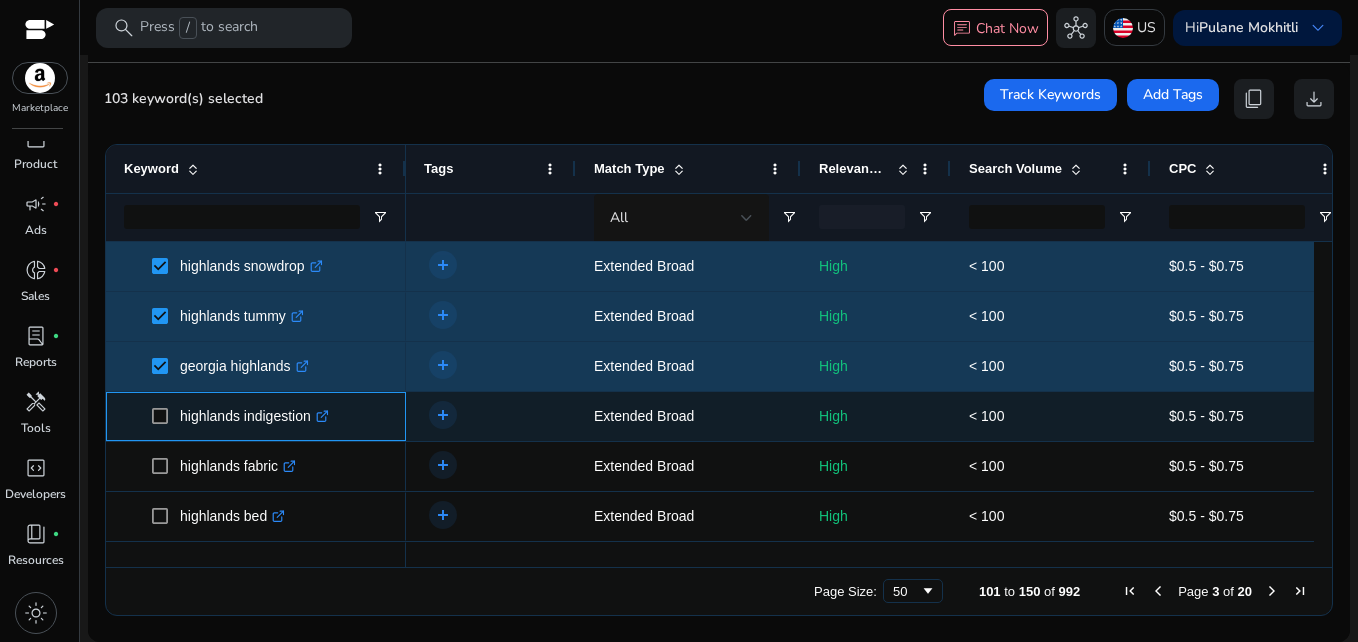 click at bounding box center [166, 416] 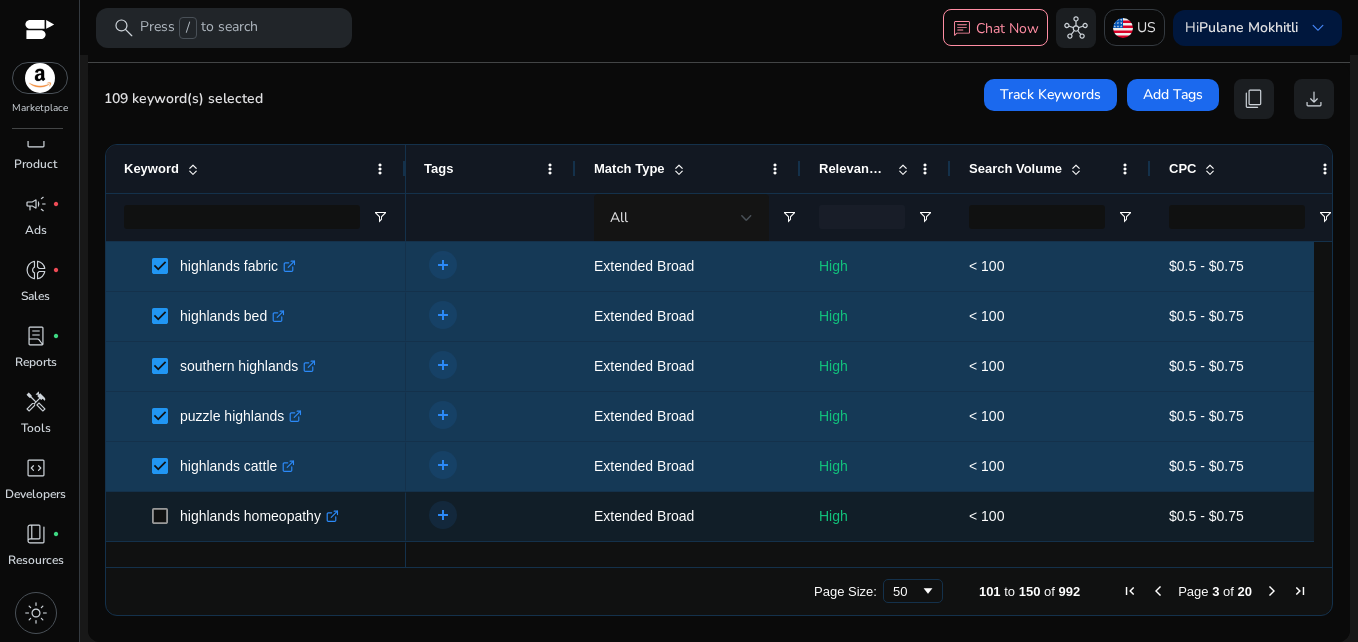click on "highlands homeopathy  .st0{fill:#2c8af8}" at bounding box center (256, 516) 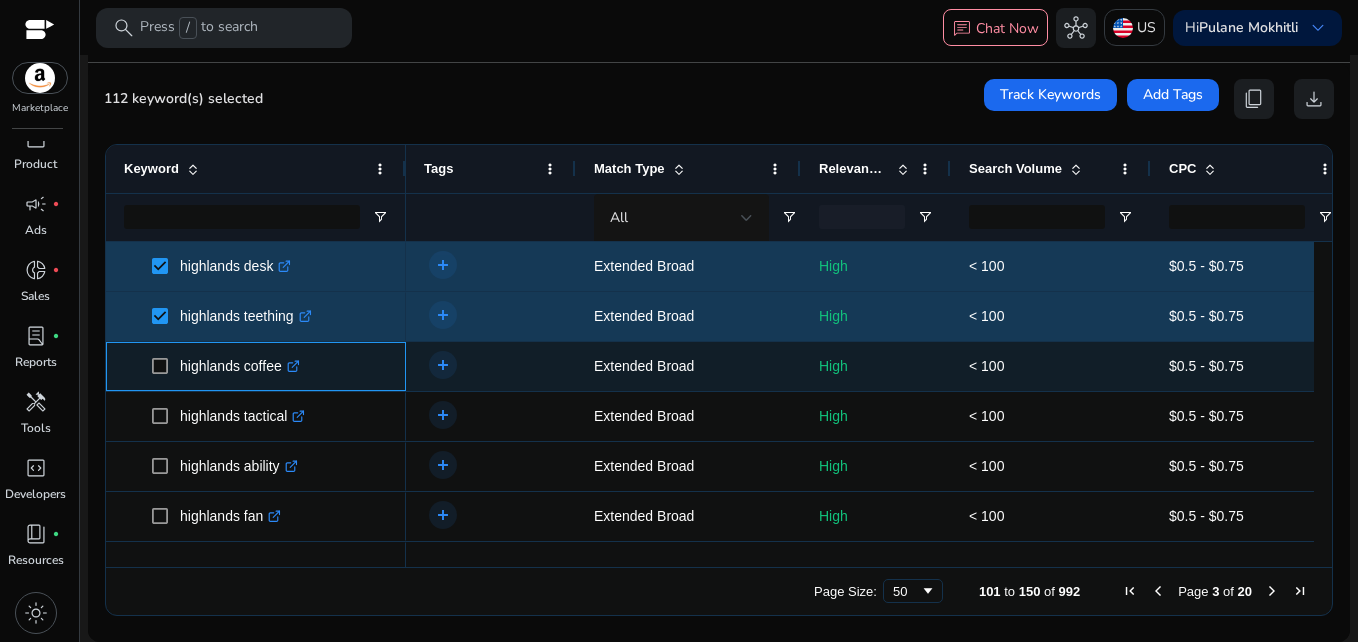 click at bounding box center (166, 366) 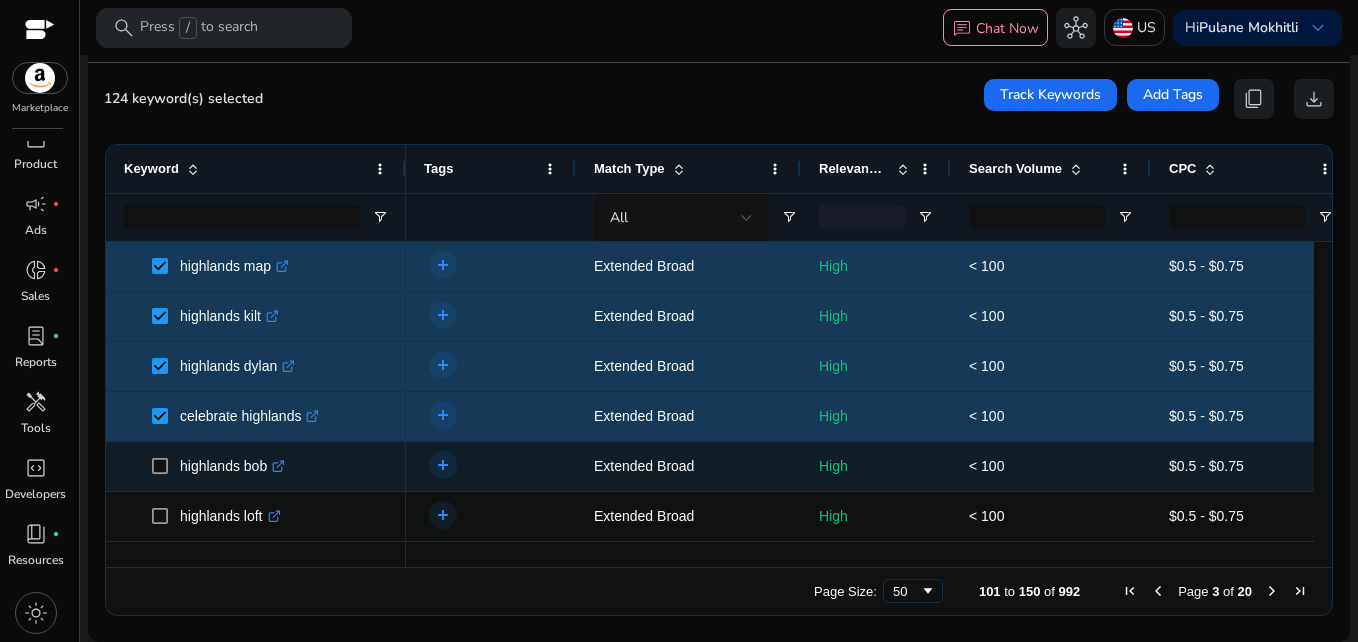 click at bounding box center (166, 466) 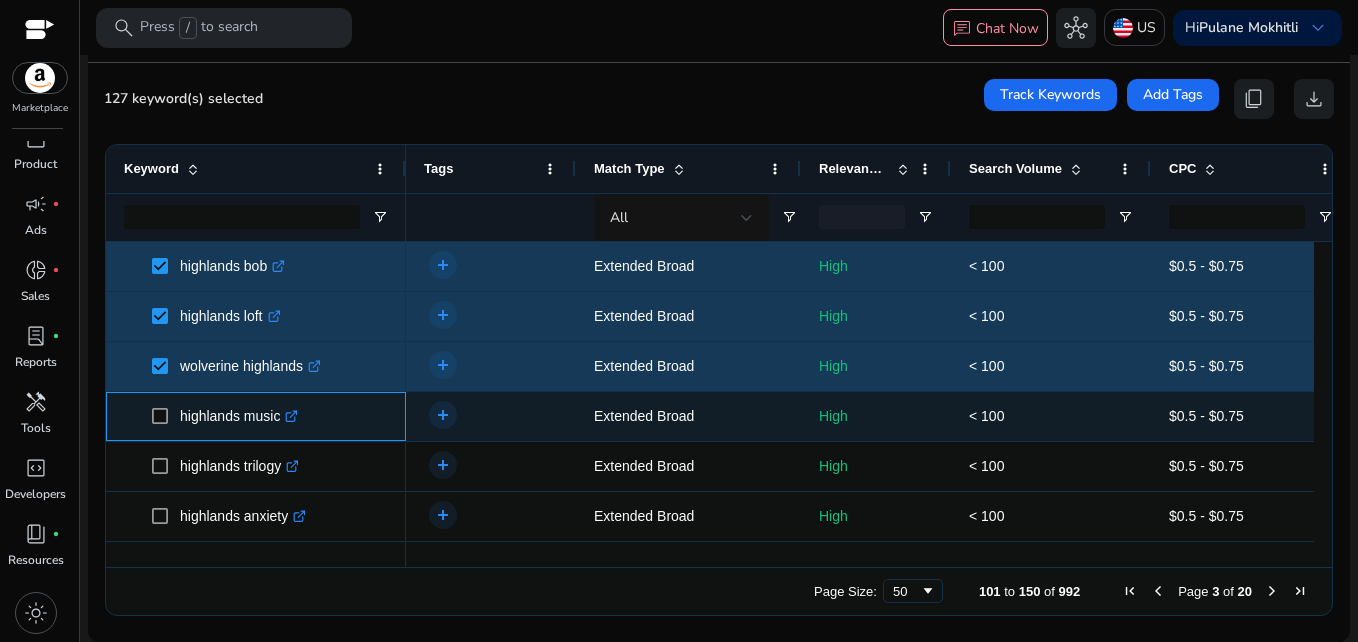 click at bounding box center [166, 416] 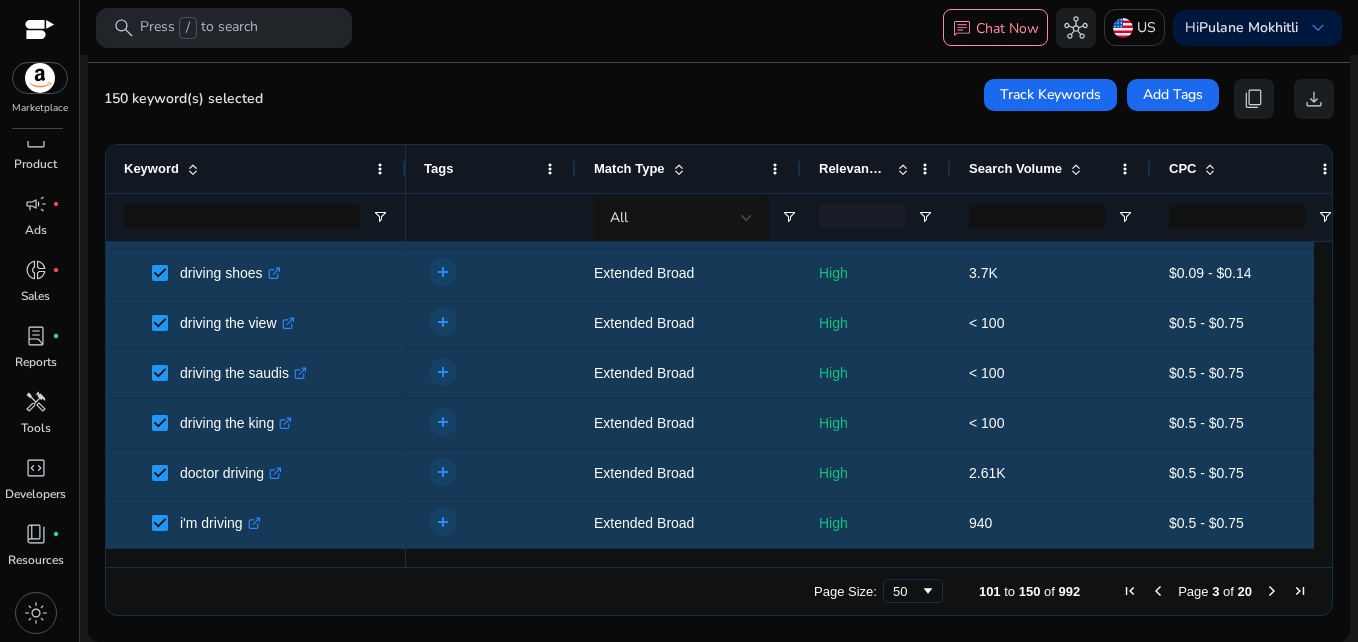 click at bounding box center (1272, 591) 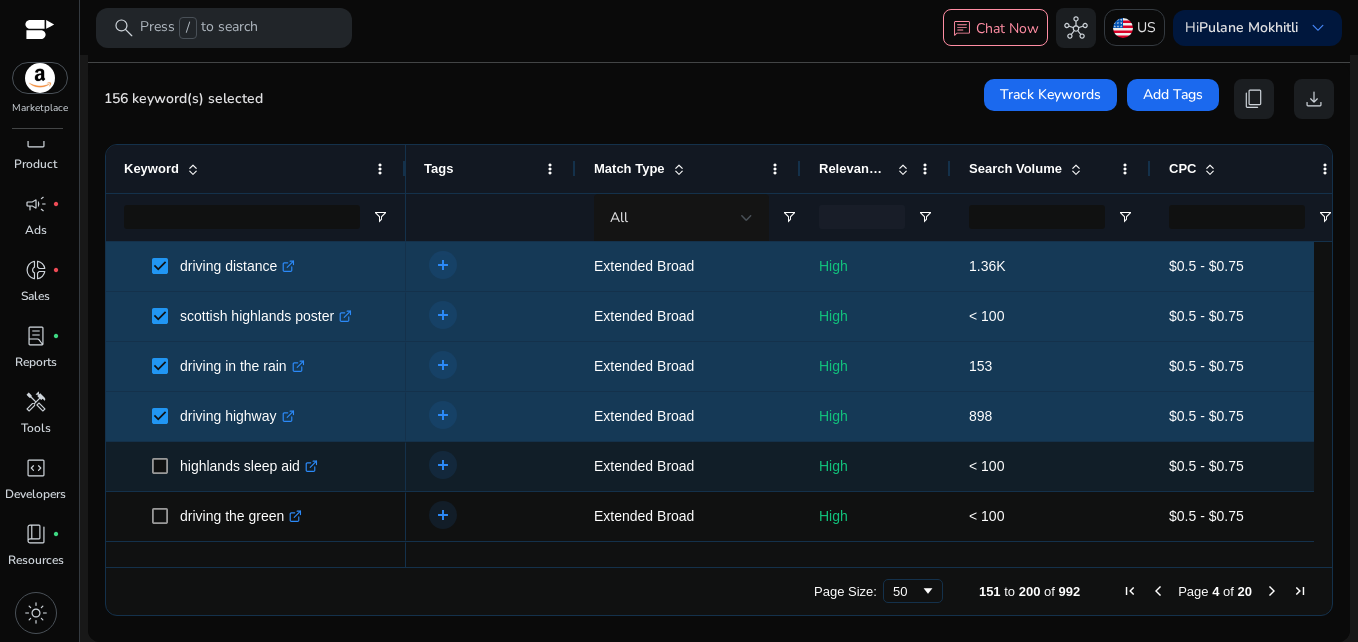 click at bounding box center [166, 466] 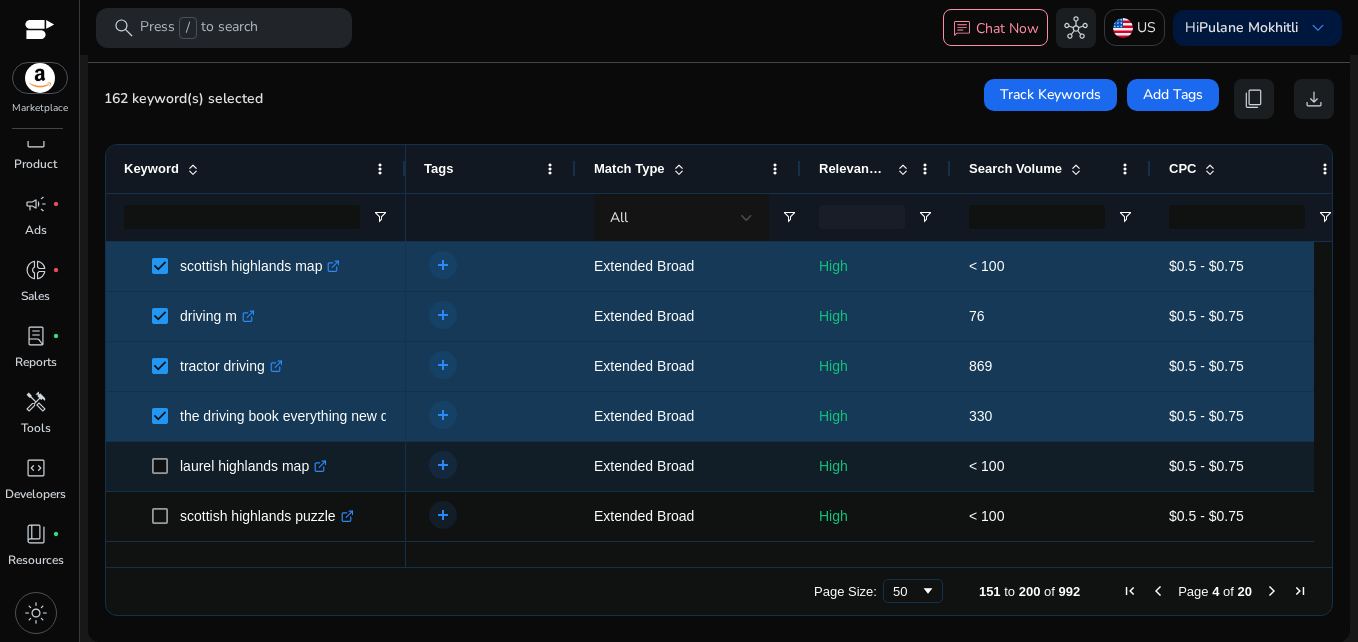 click on "laurel highlands map  .st0{fill:#2c8af8}" at bounding box center (256, 466) 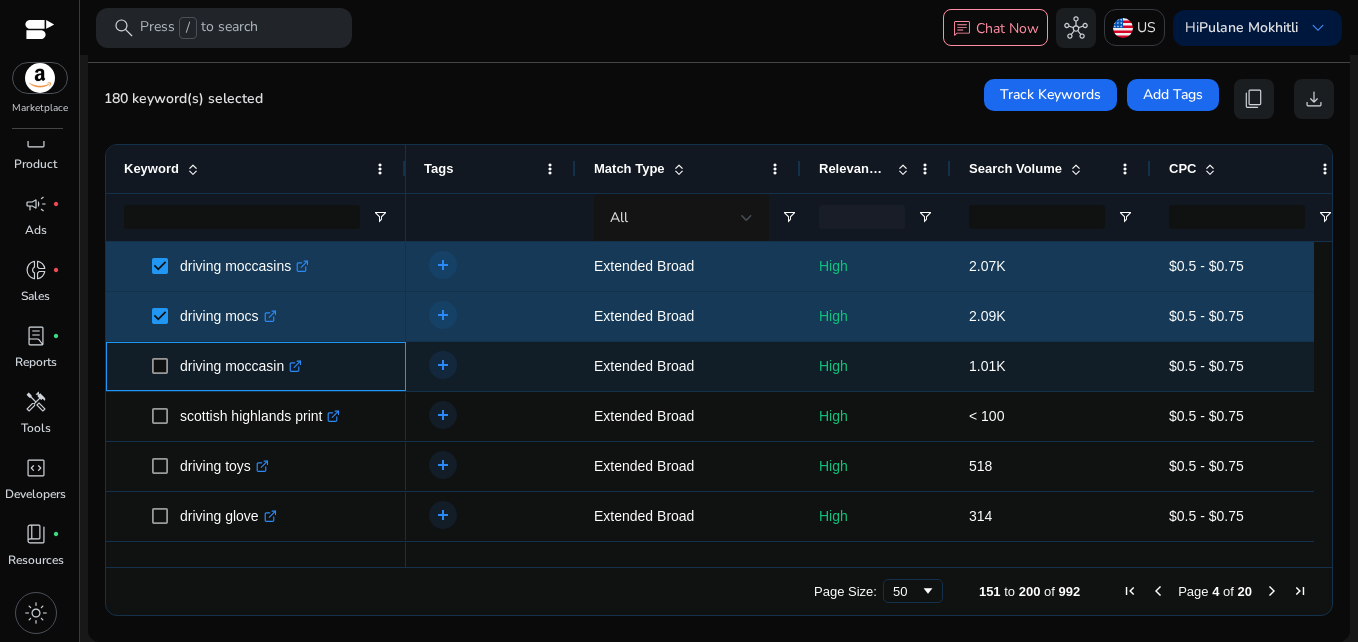 click at bounding box center [166, 366] 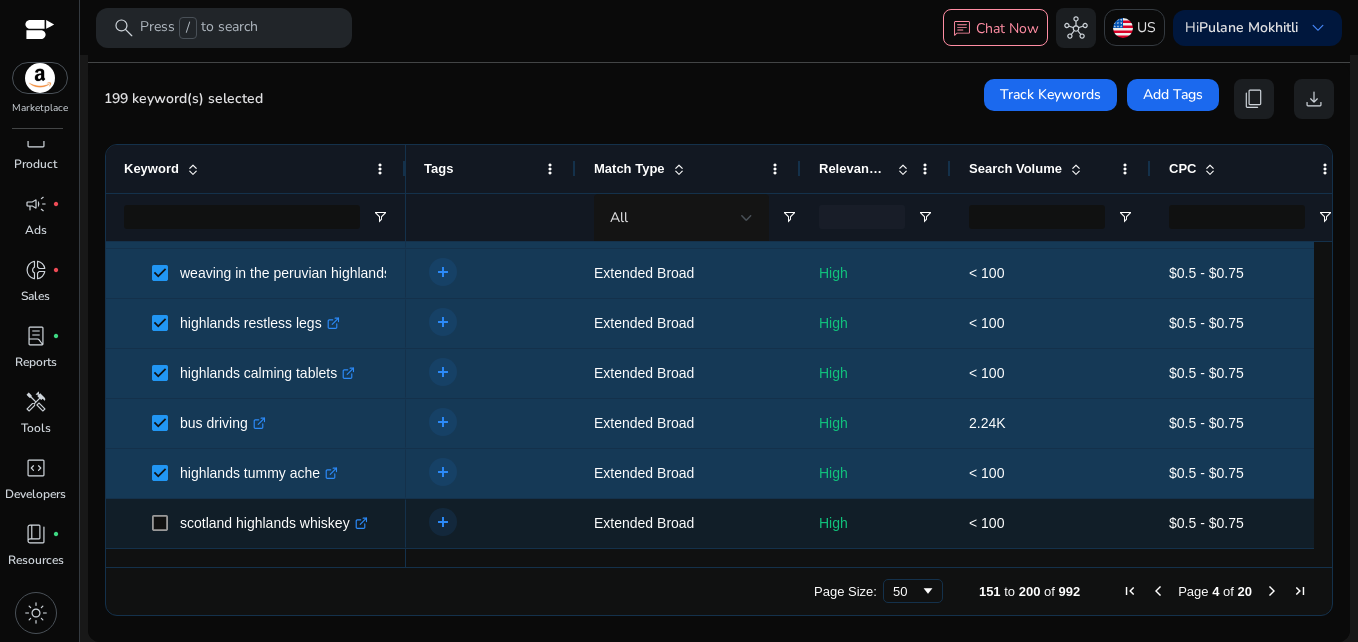 click on "scotland highlands whiskey  .st0{fill:#2c8af8}" at bounding box center [256, 523] 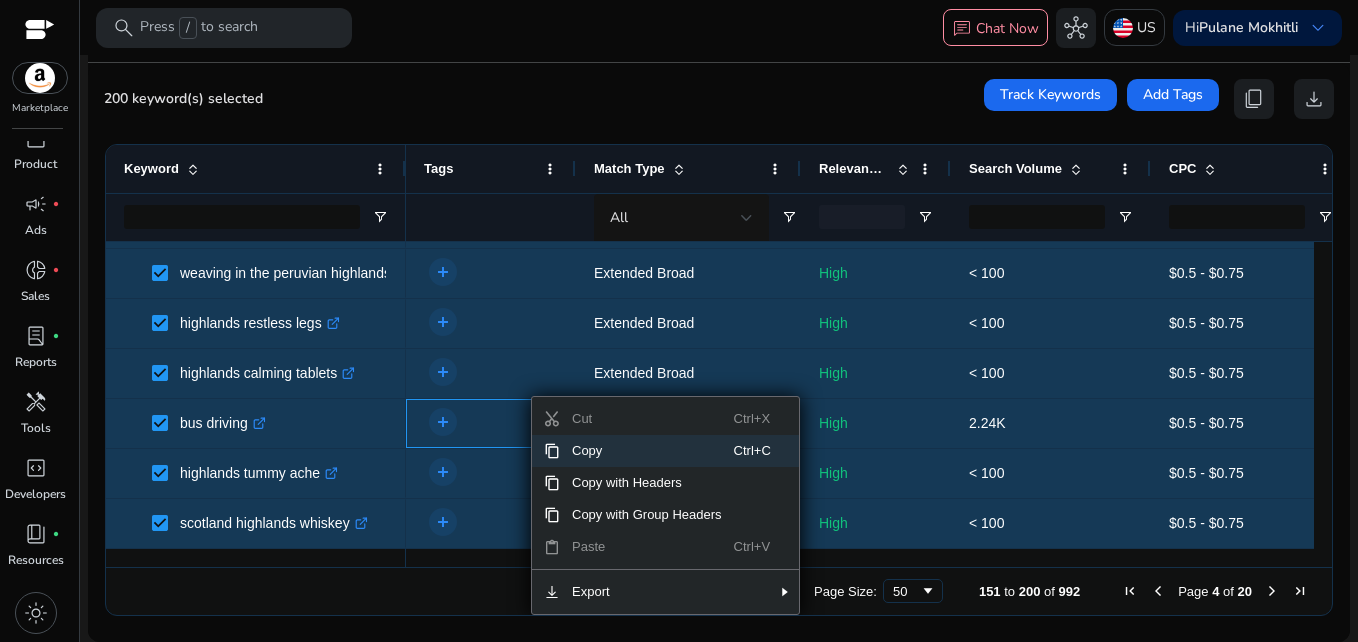 click on "Copy" at bounding box center [647, 451] 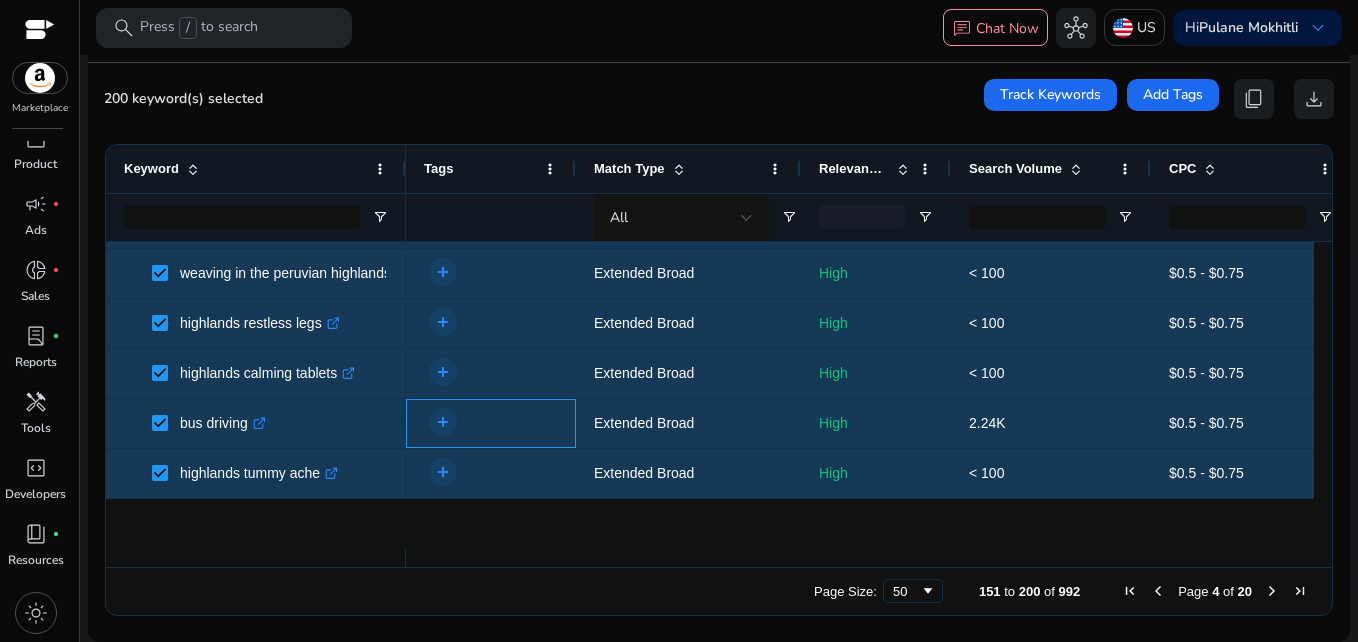 scroll, scrollTop: 1593, scrollLeft: 0, axis: vertical 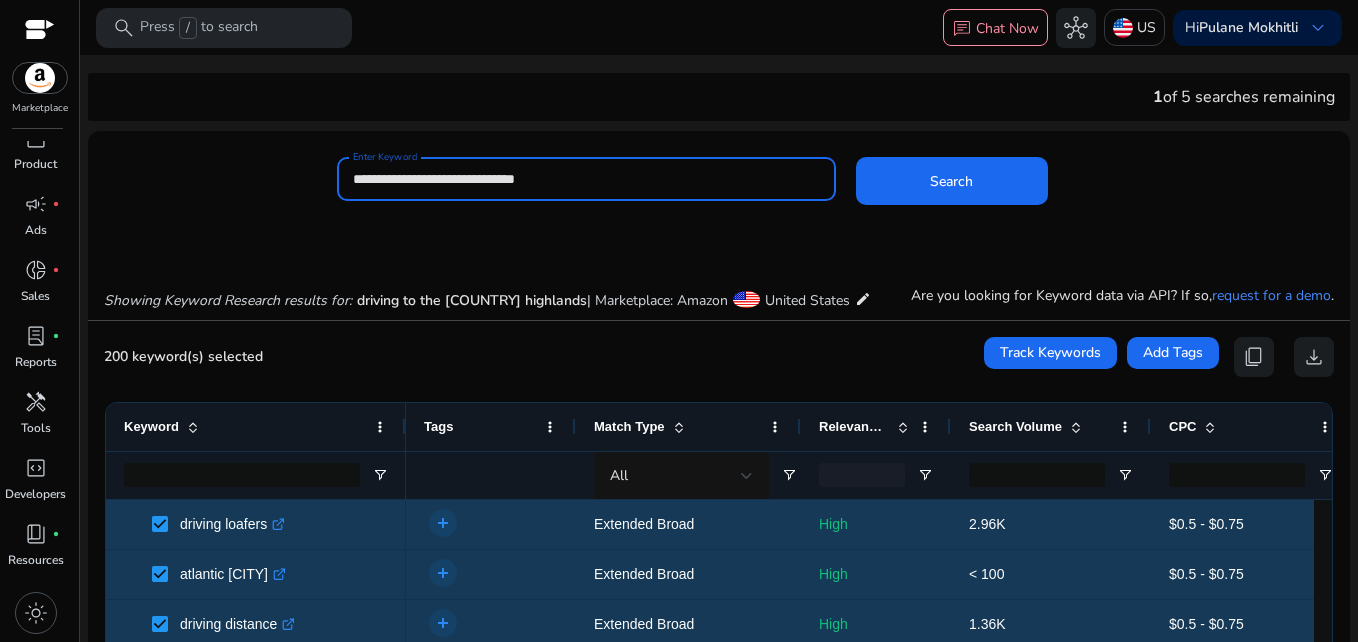 drag, startPoint x: 438, startPoint y: 185, endPoint x: 341, endPoint y: 172, distance: 97.867256 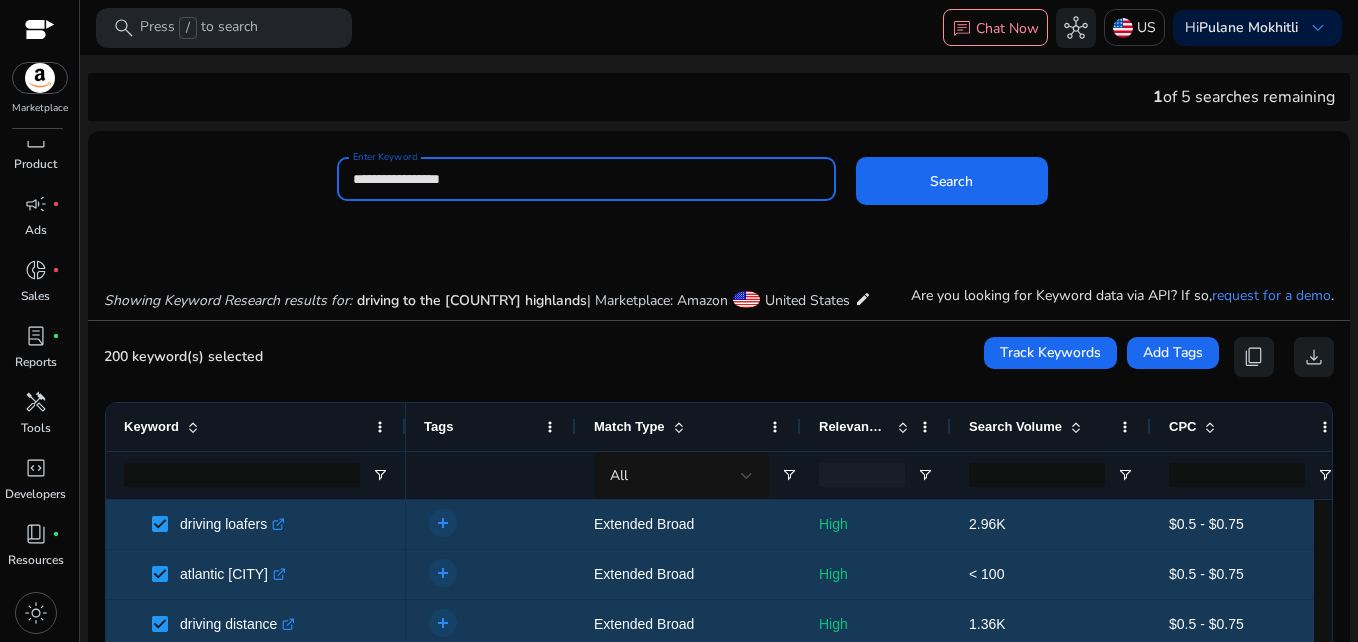 drag, startPoint x: 475, startPoint y: 180, endPoint x: 404, endPoint y: 183, distance: 71.063354 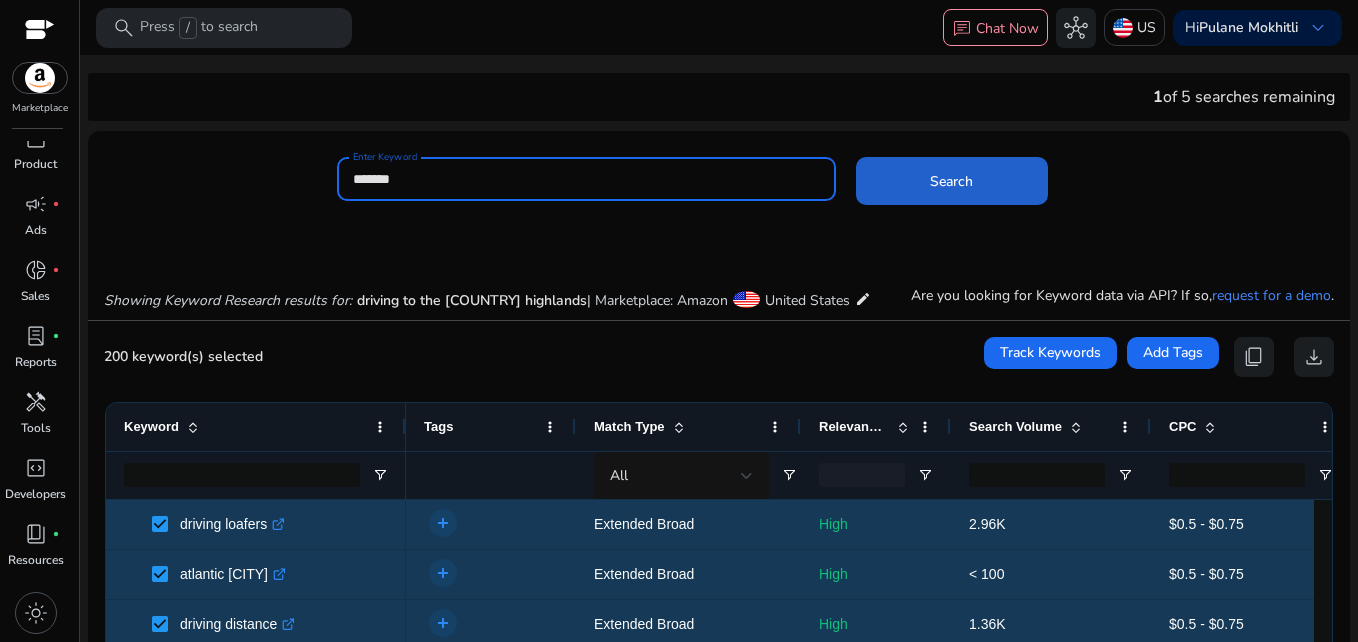 click on "Search" 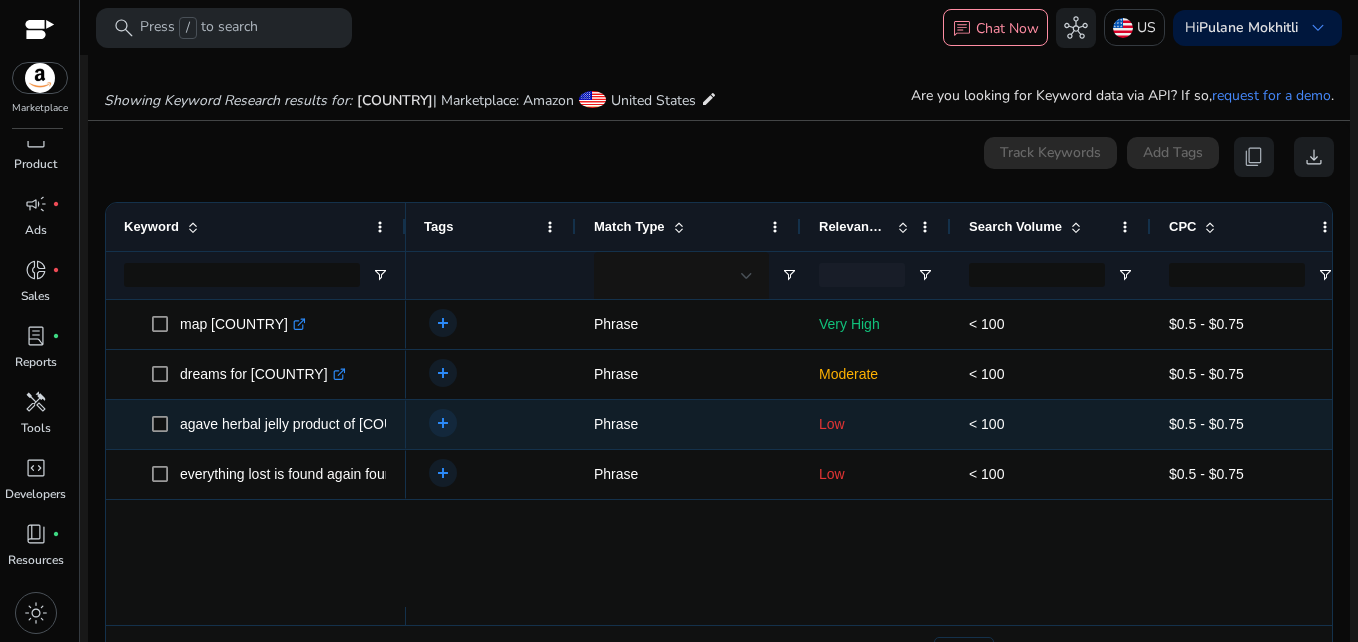 scroll, scrollTop: 238, scrollLeft: 0, axis: vertical 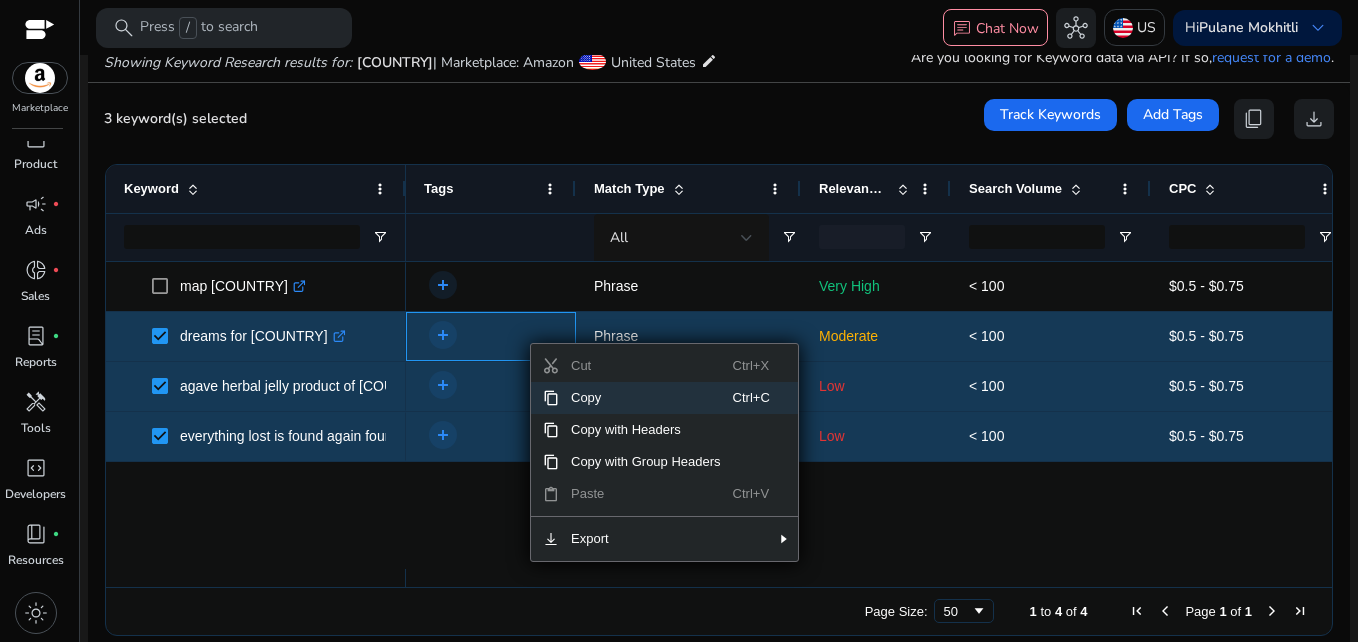 click on "Copy" at bounding box center [646, 398] 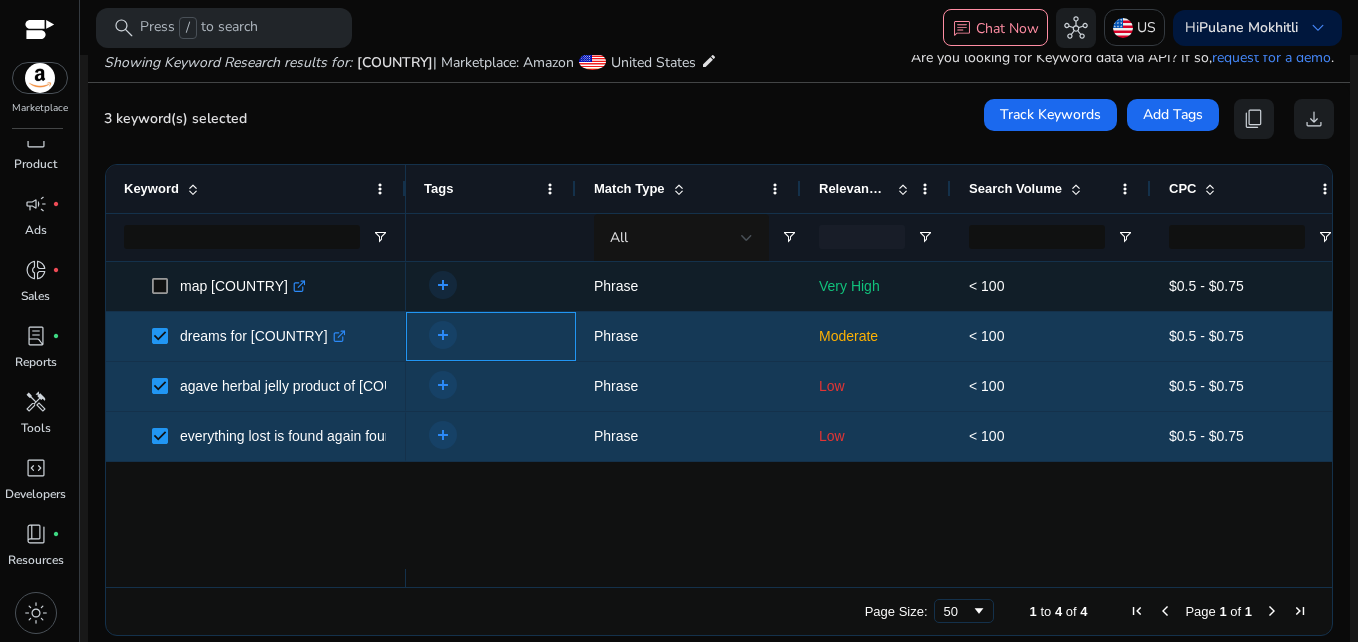 scroll, scrollTop: 0, scrollLeft: 0, axis: both 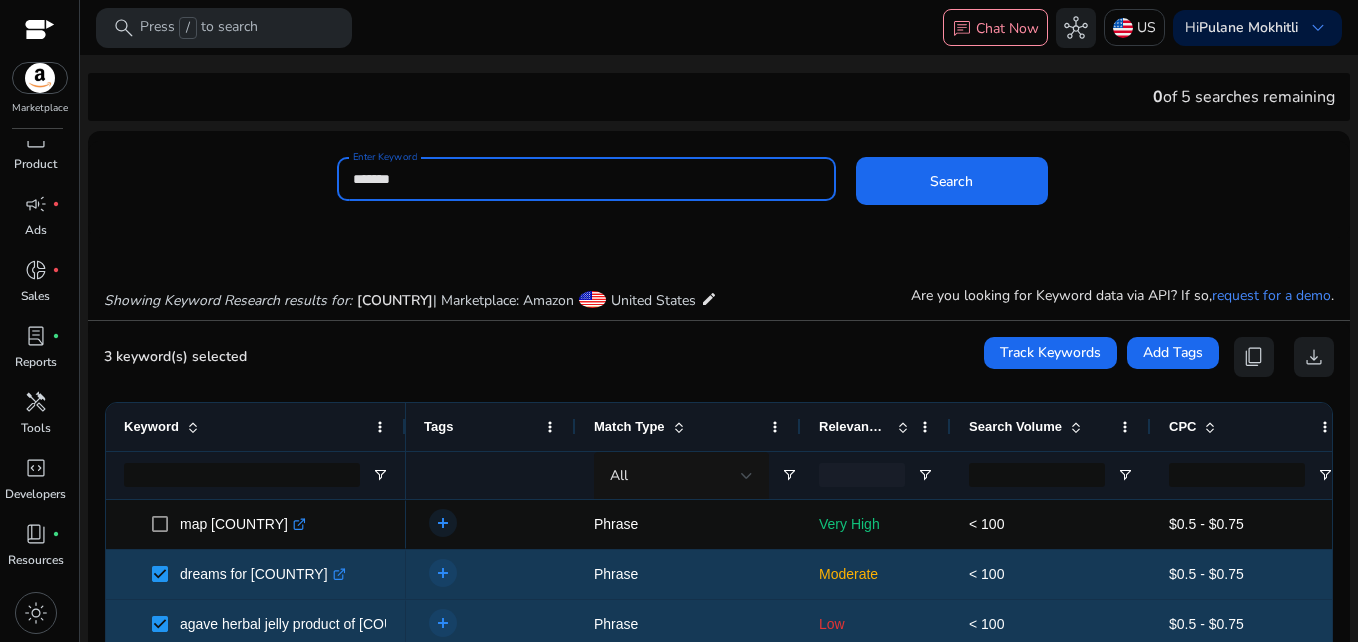 drag, startPoint x: 417, startPoint y: 185, endPoint x: 318, endPoint y: 180, distance: 99.12618 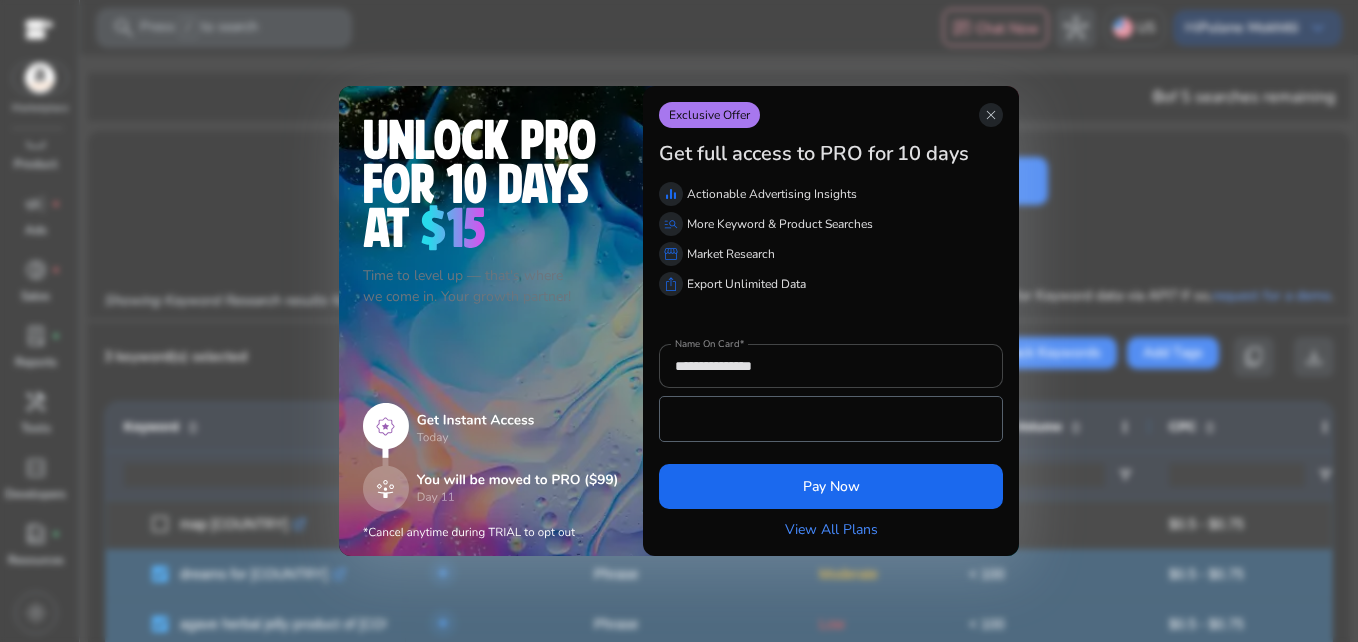 click on "**********" at bounding box center [831, 321] 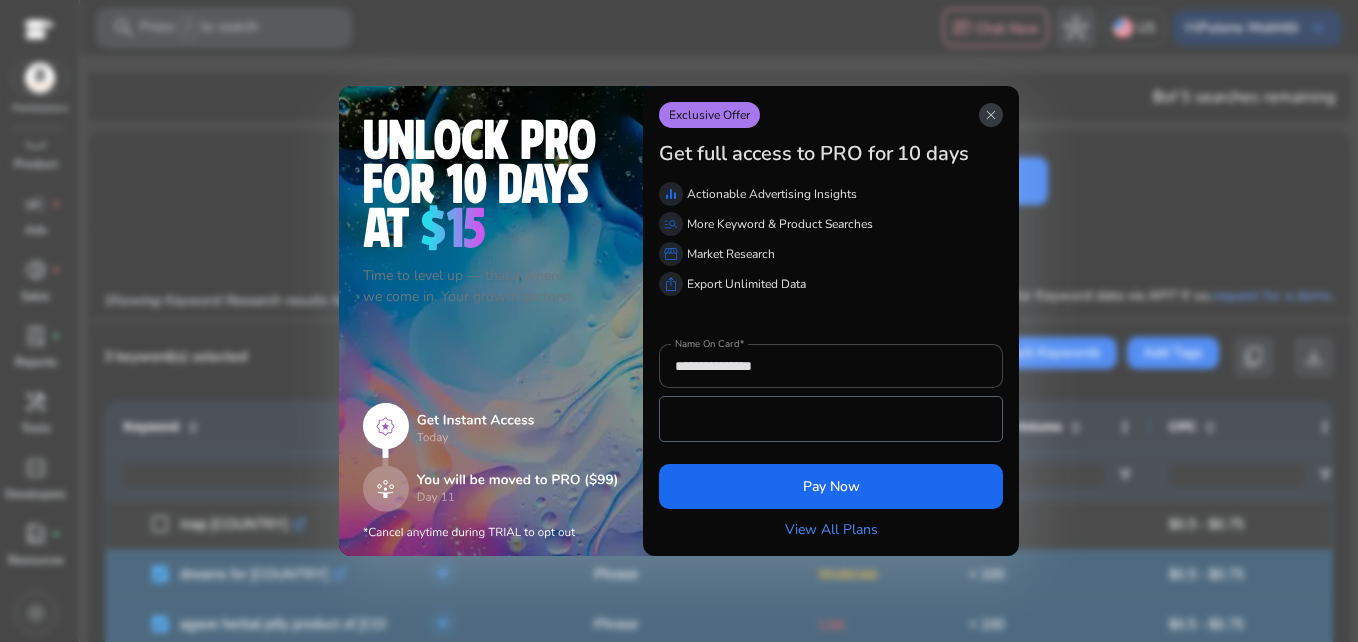 click on "close" at bounding box center [991, 115] 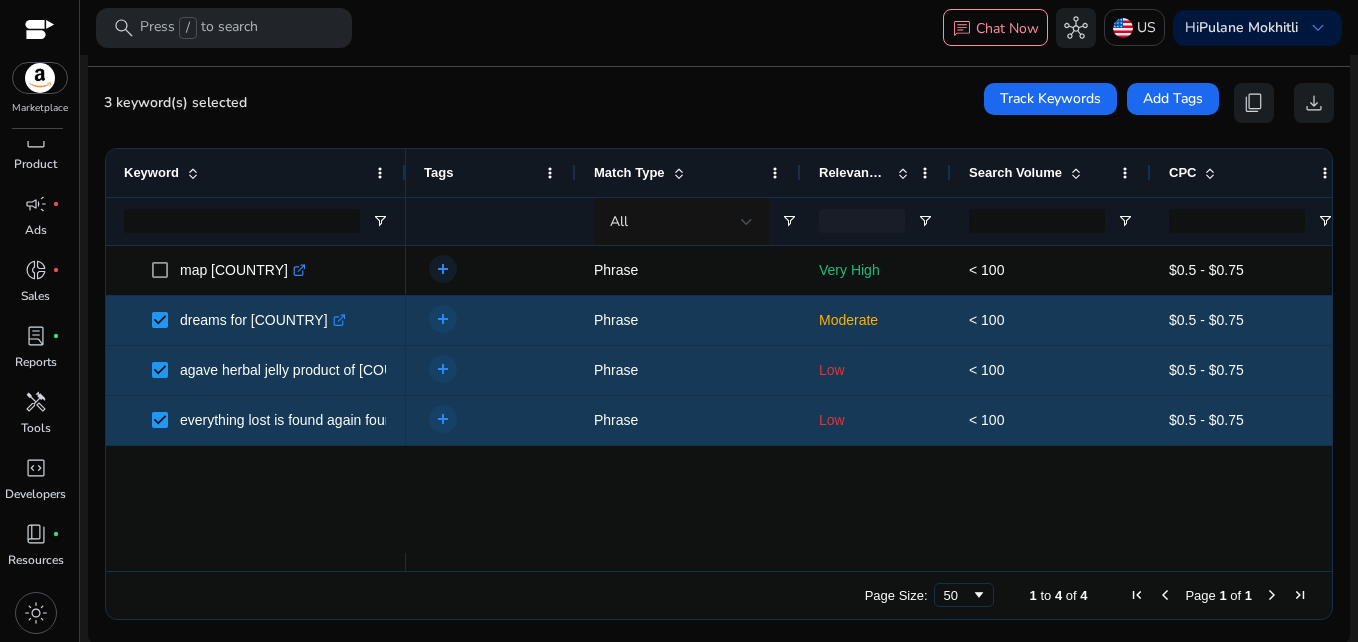 scroll, scrollTop: 258, scrollLeft: 0, axis: vertical 